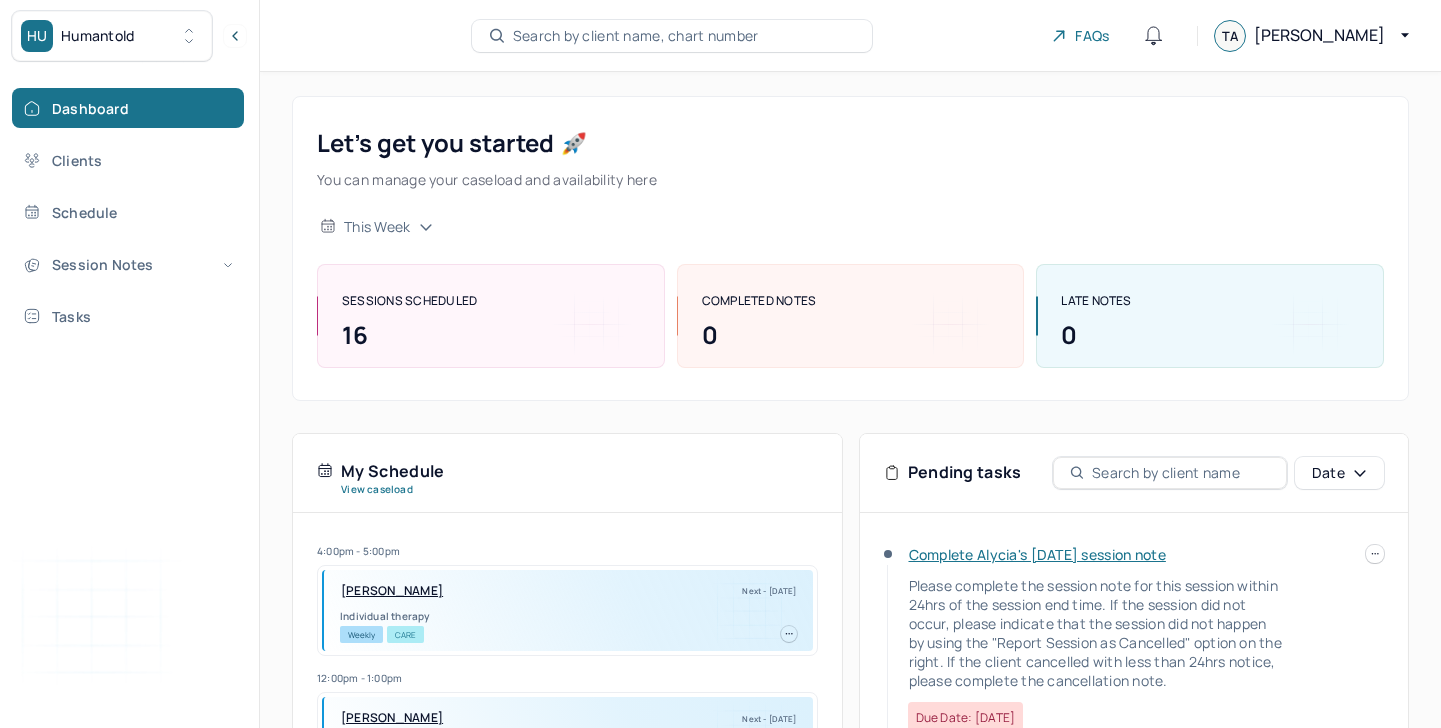 scroll, scrollTop: 0, scrollLeft: 0, axis: both 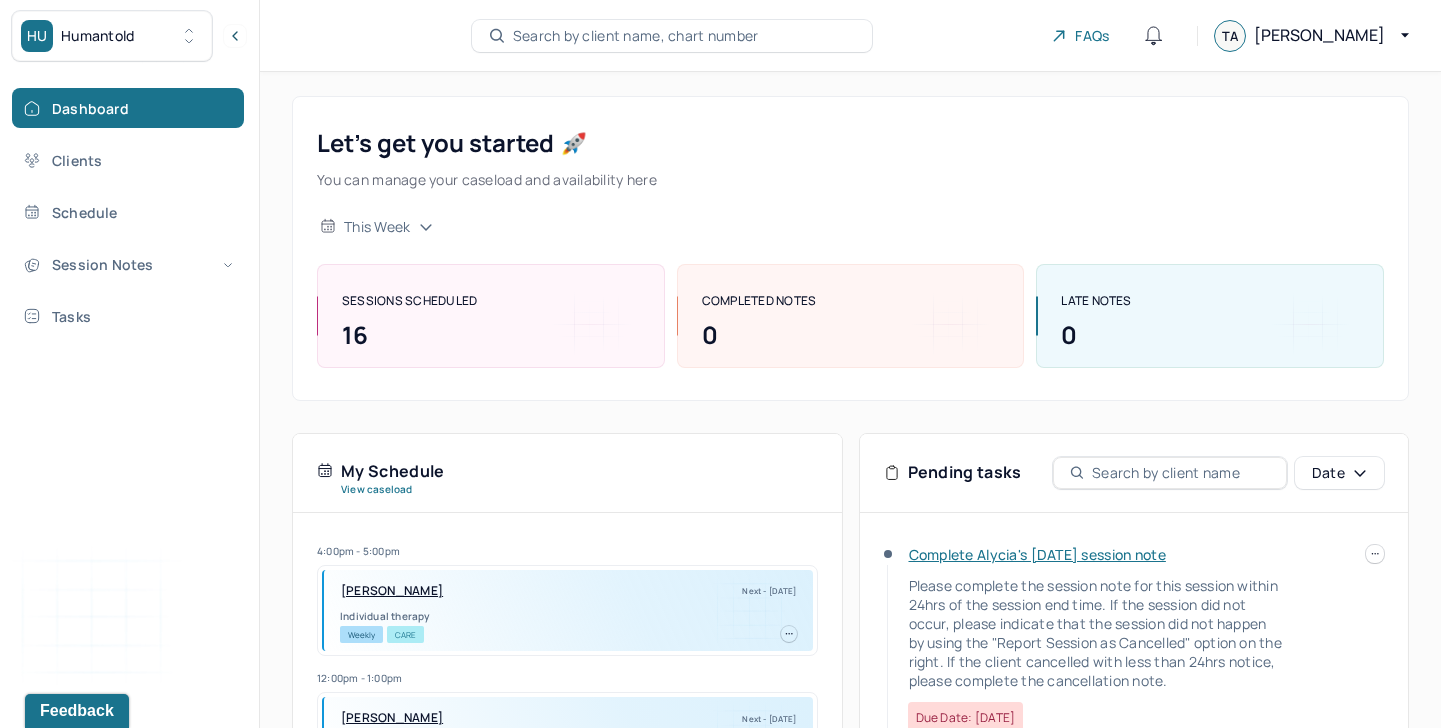 click on "Complete Alycia's [DATE] session note" at bounding box center (1037, 554) 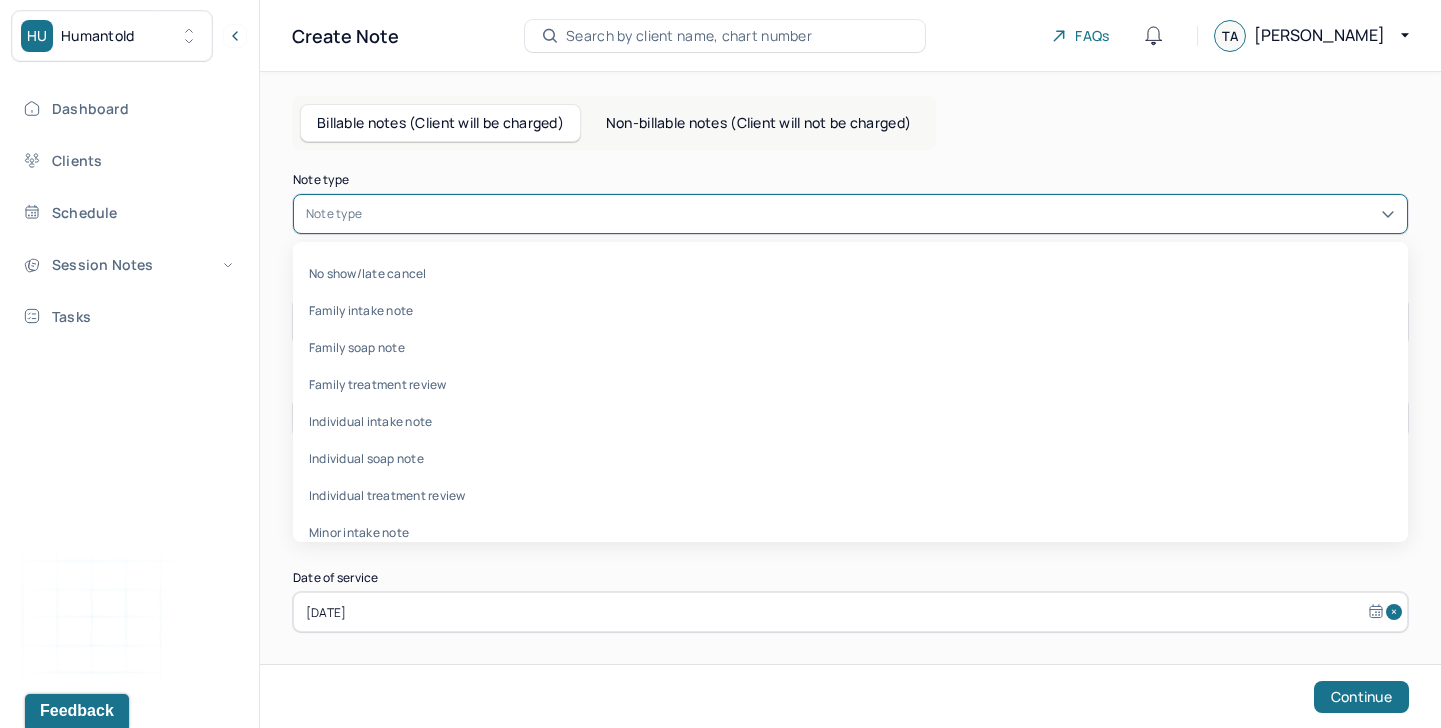 click at bounding box center [880, 214] 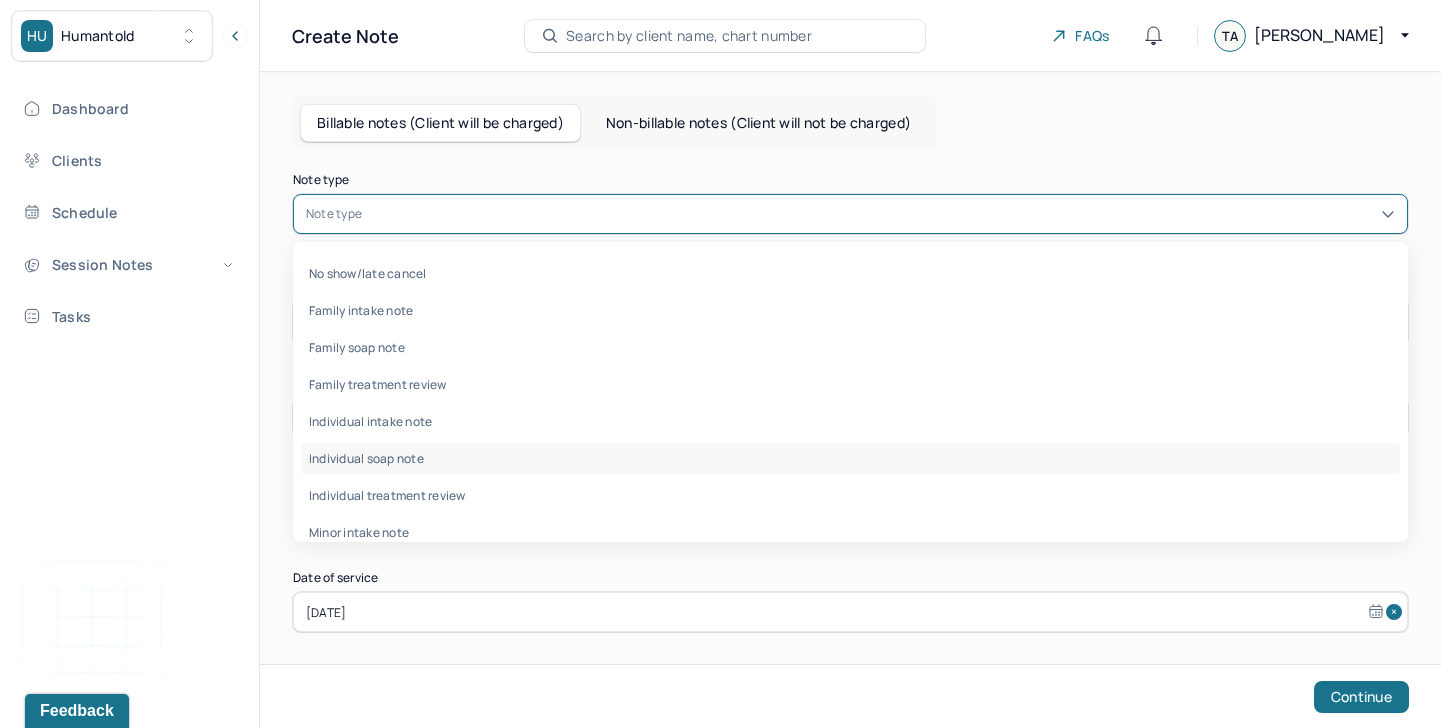 click on "Individual soap note" at bounding box center [850, 458] 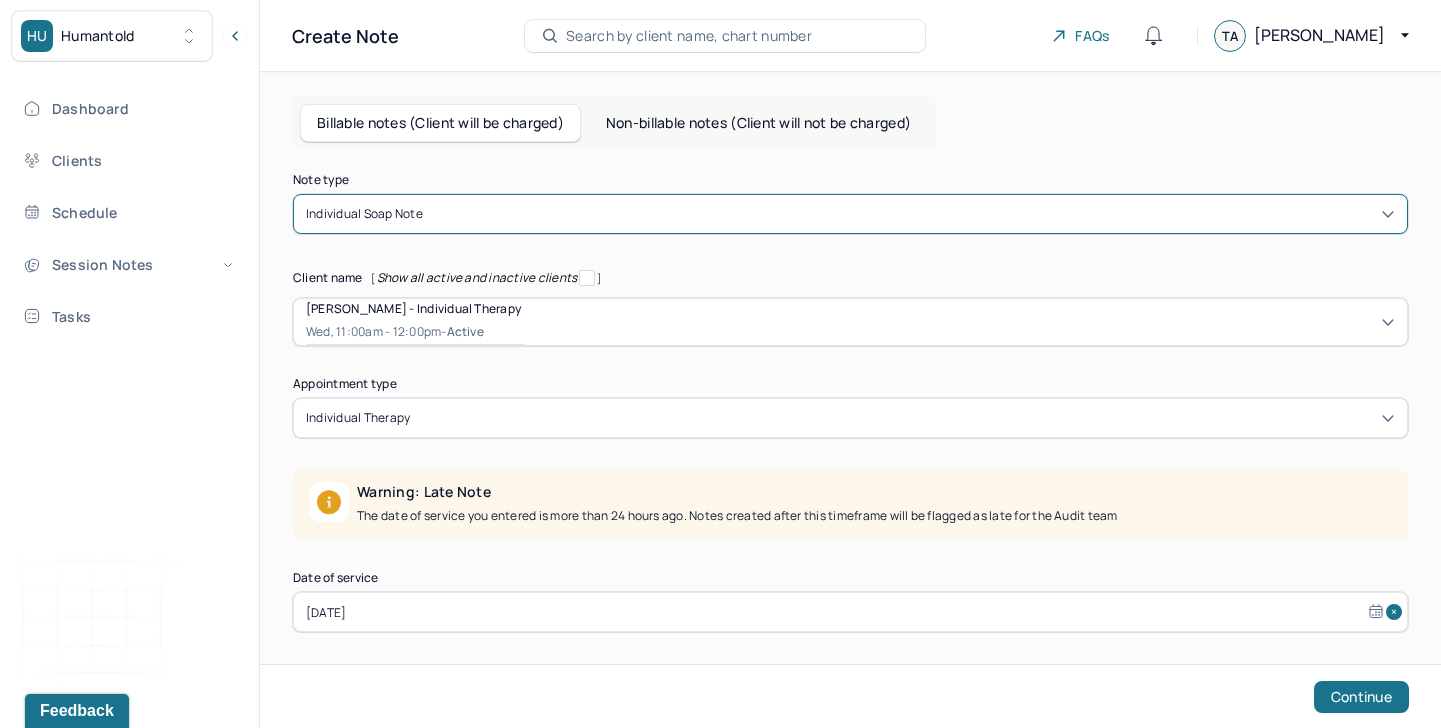 scroll, scrollTop: 101, scrollLeft: 0, axis: vertical 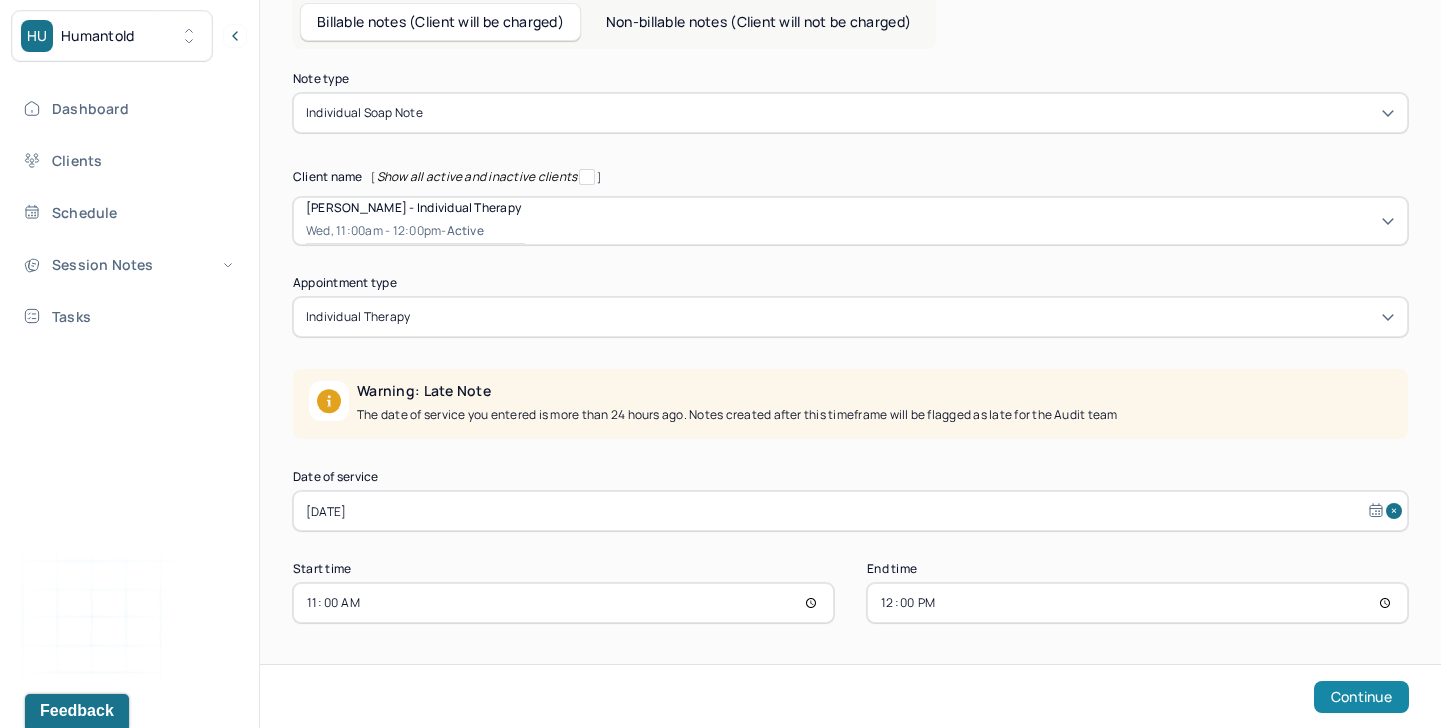 click on "Continue" at bounding box center (1361, 697) 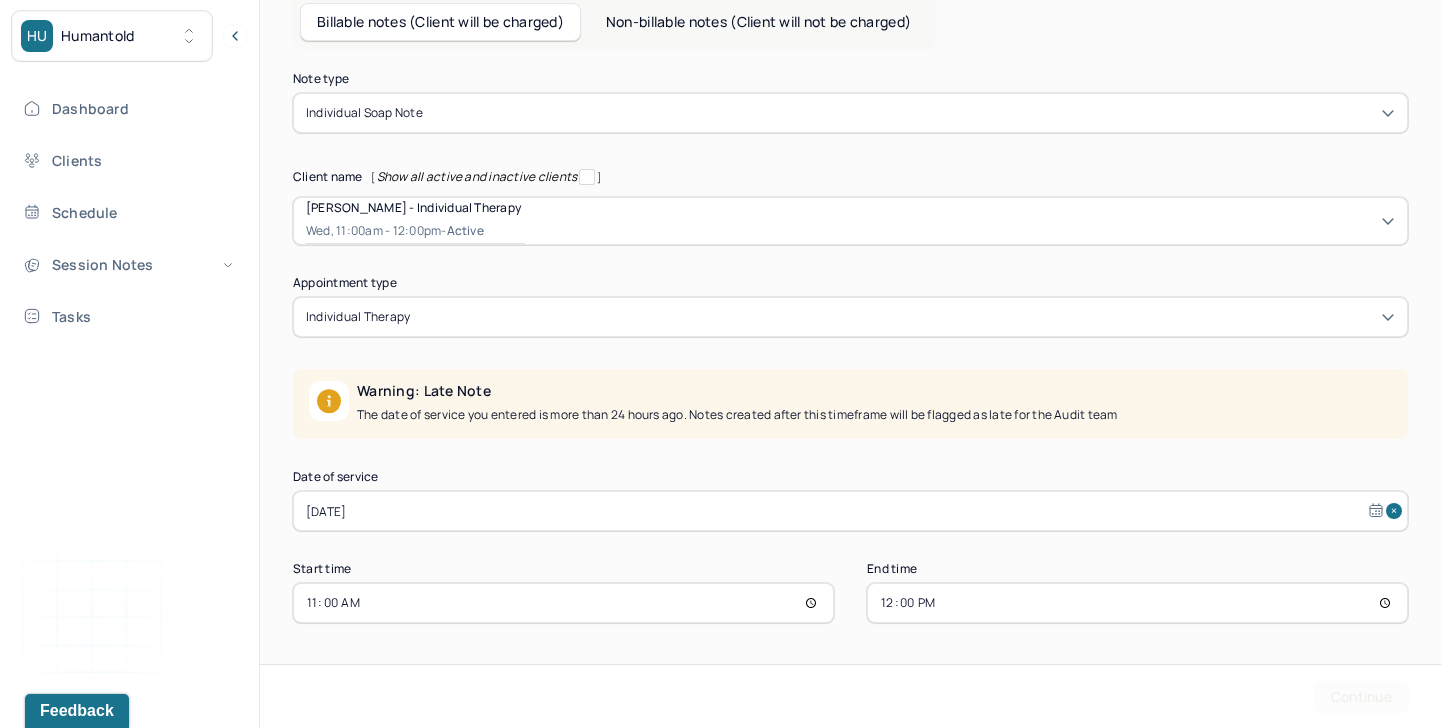 scroll, scrollTop: 0, scrollLeft: 0, axis: both 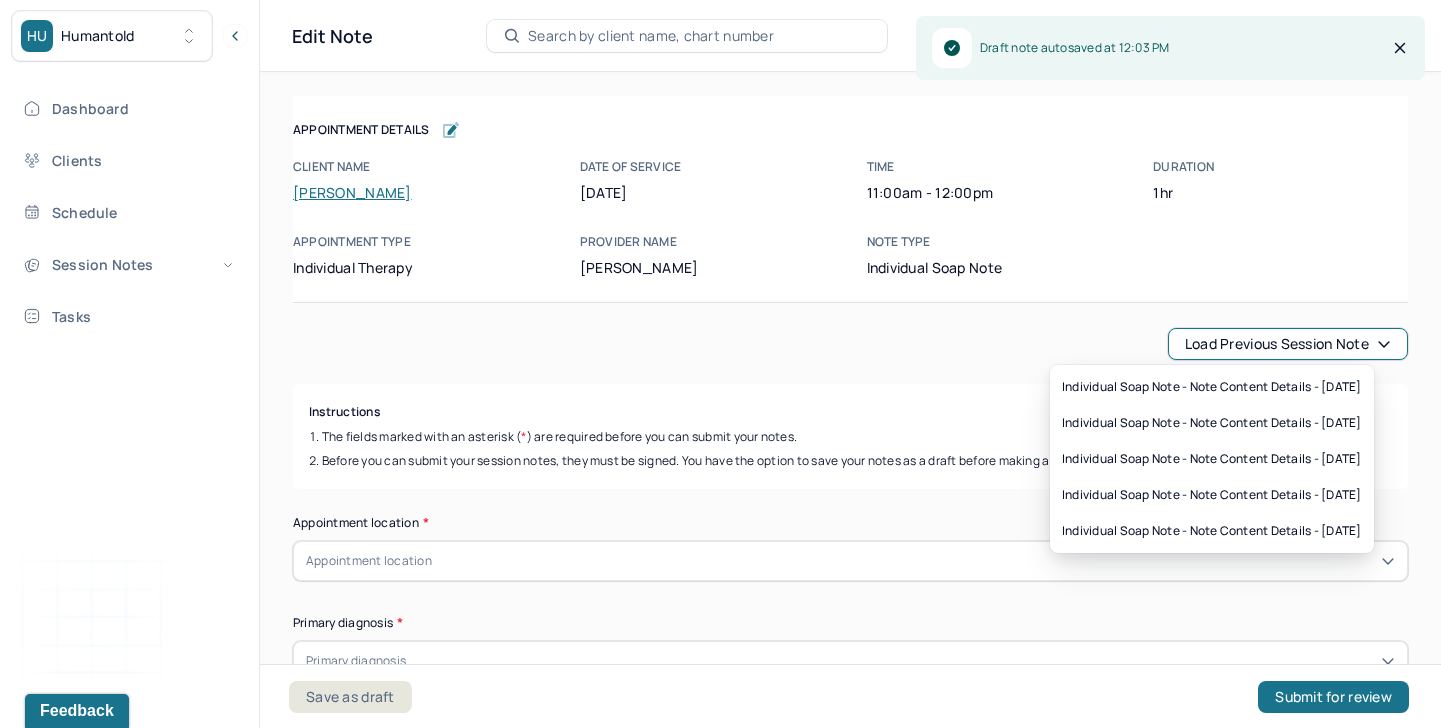 click on "Load previous session note" at bounding box center (1288, 344) 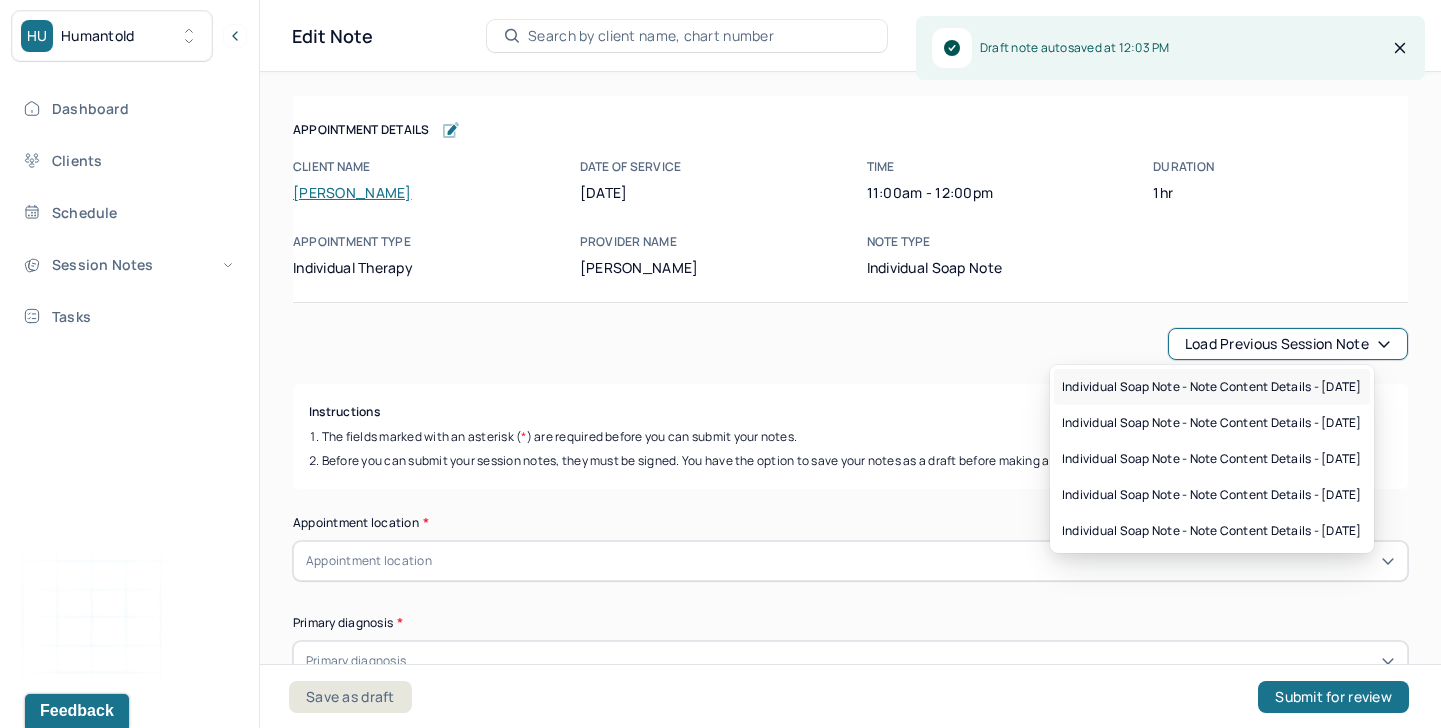click on "Individual soap note   - Note content Details -   [DATE]" at bounding box center [1212, 387] 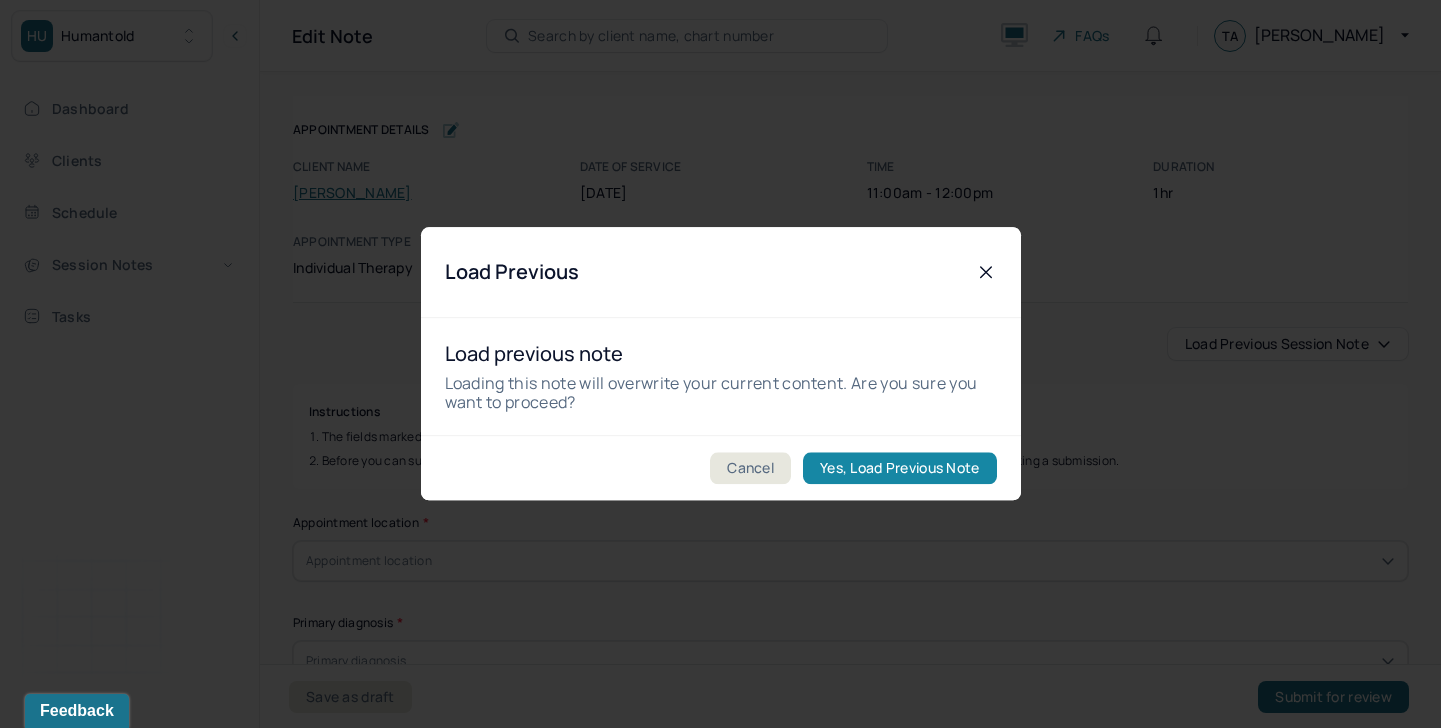 click on "Yes, Load Previous Note" at bounding box center [899, 469] 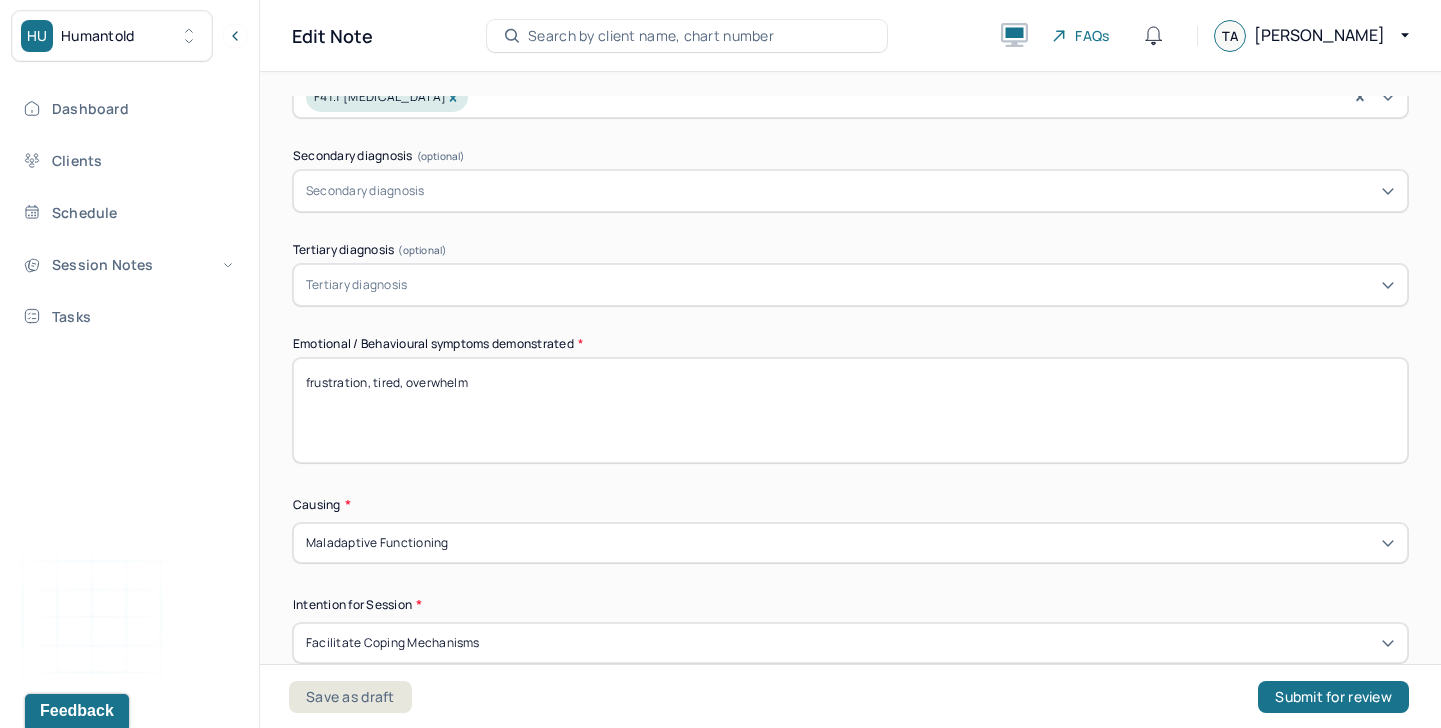 scroll, scrollTop: 897, scrollLeft: 0, axis: vertical 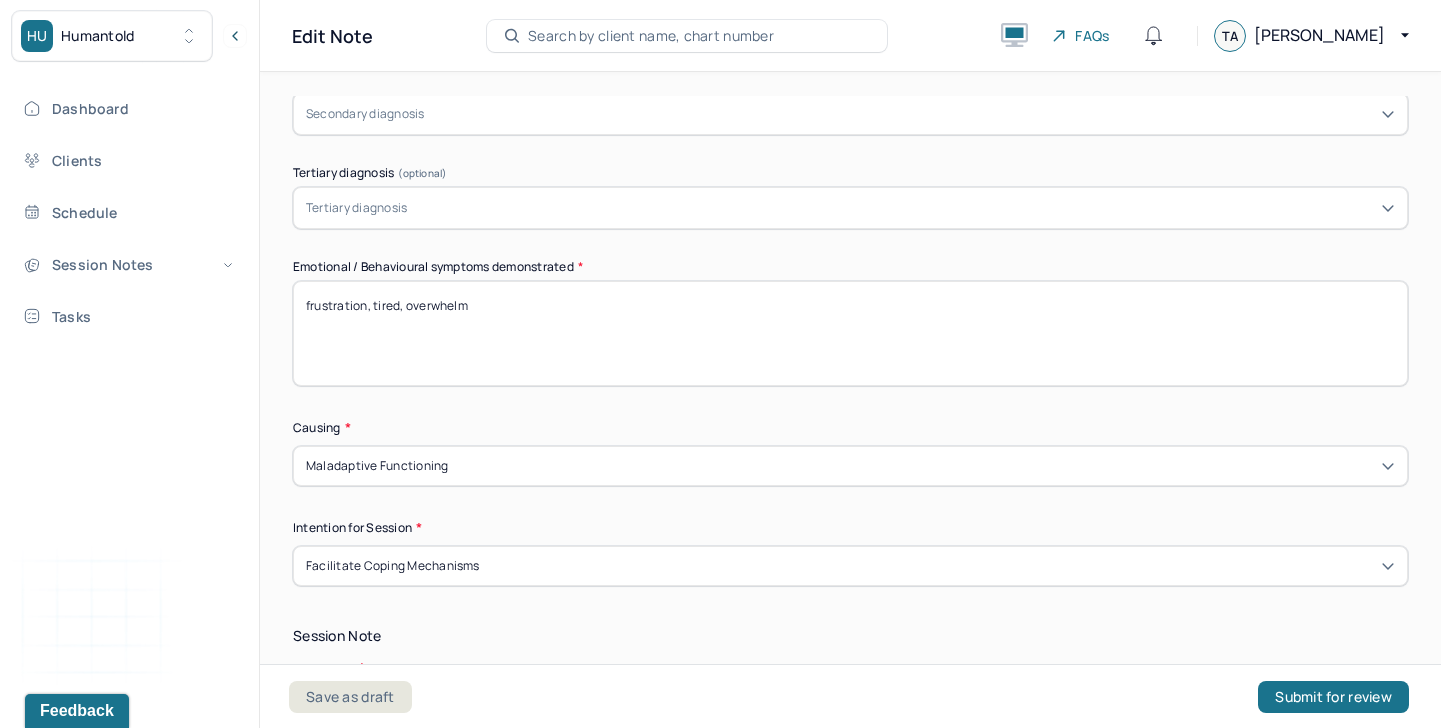click on "frustration, tired, overwhelm" at bounding box center (850, 333) 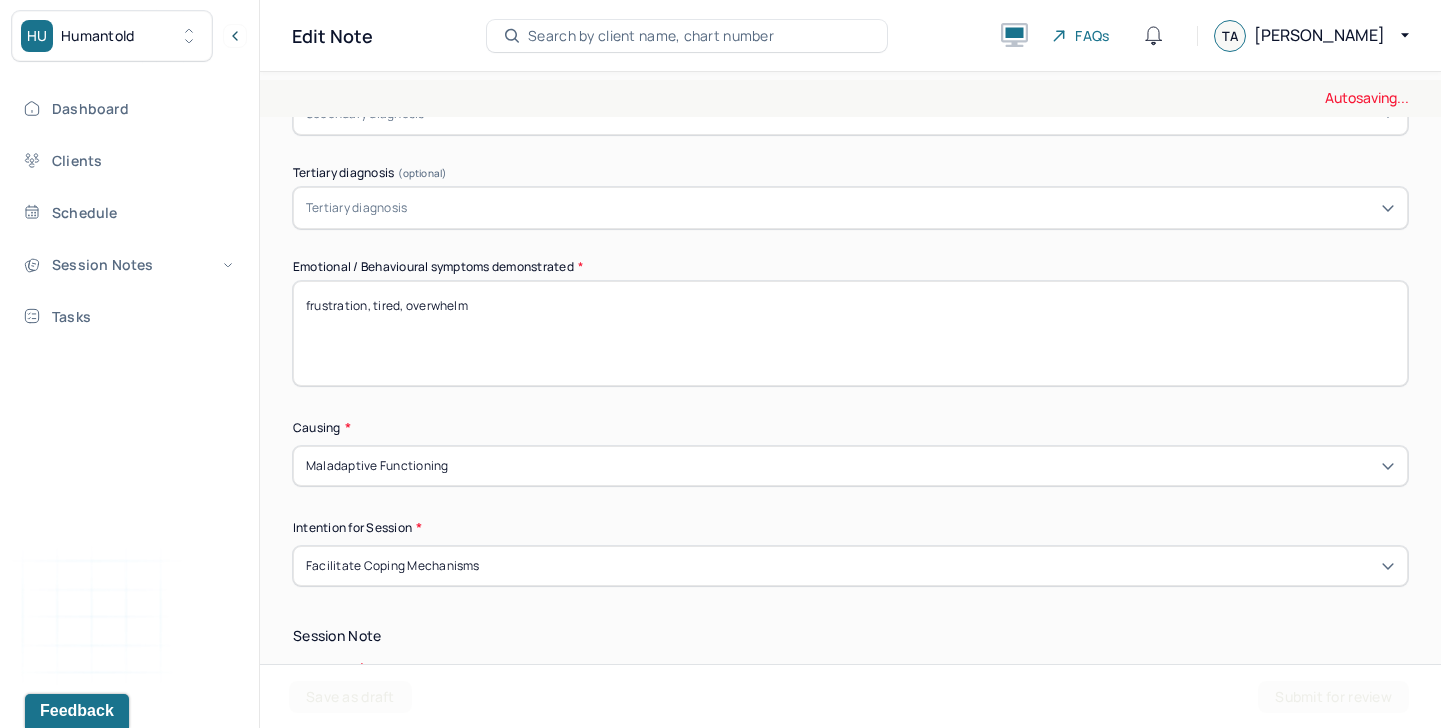 click on "frustration, tired, overwhelm" at bounding box center (850, 333) 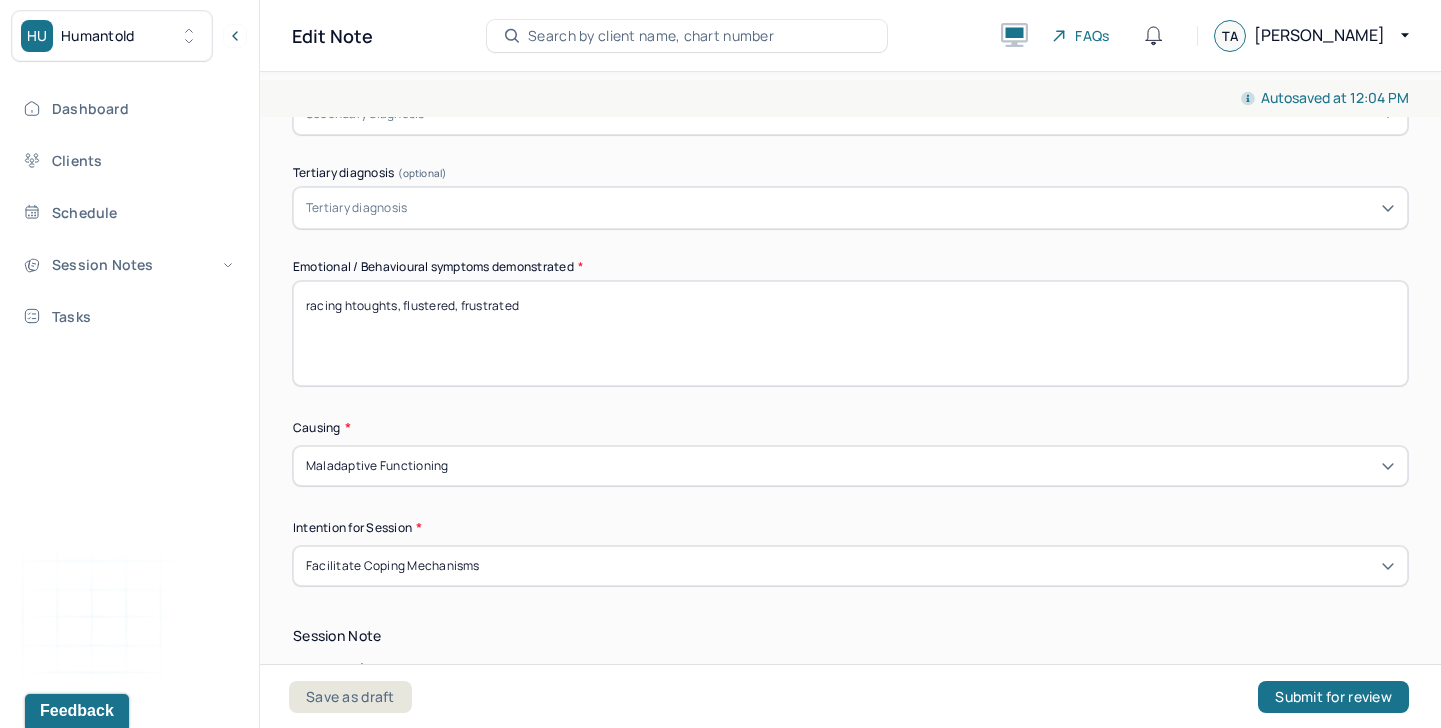 click on "racing htoughts, flustered," at bounding box center (850, 333) 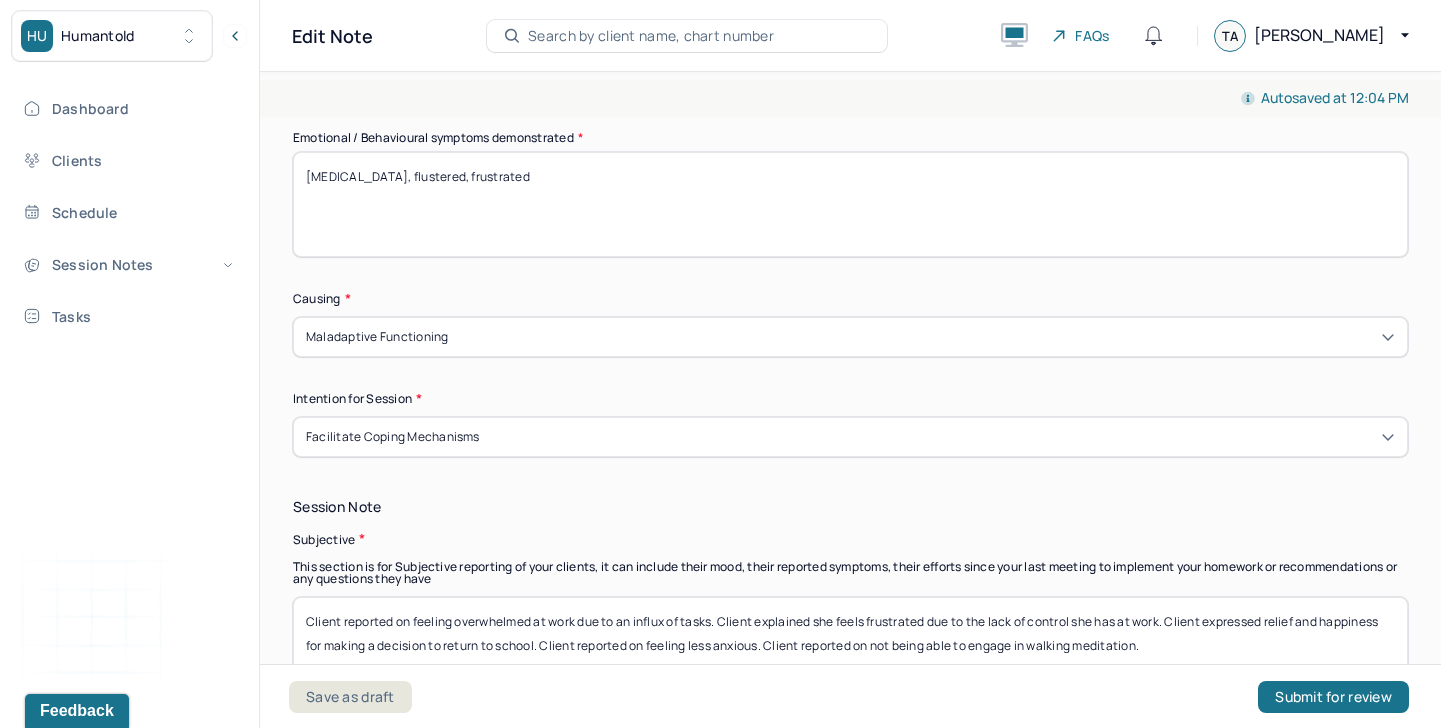 scroll, scrollTop: 1283, scrollLeft: 0, axis: vertical 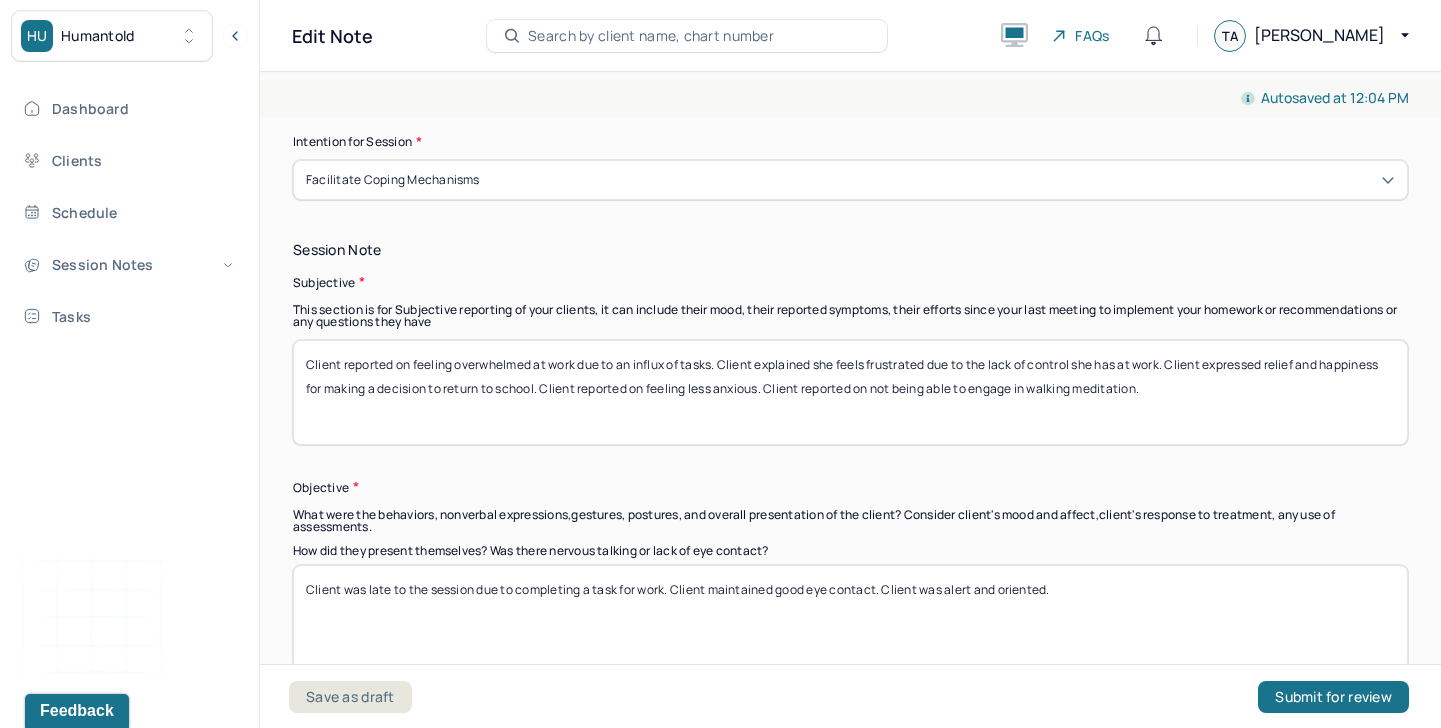 type on "[MEDICAL_DATA], flustered, frustrated" 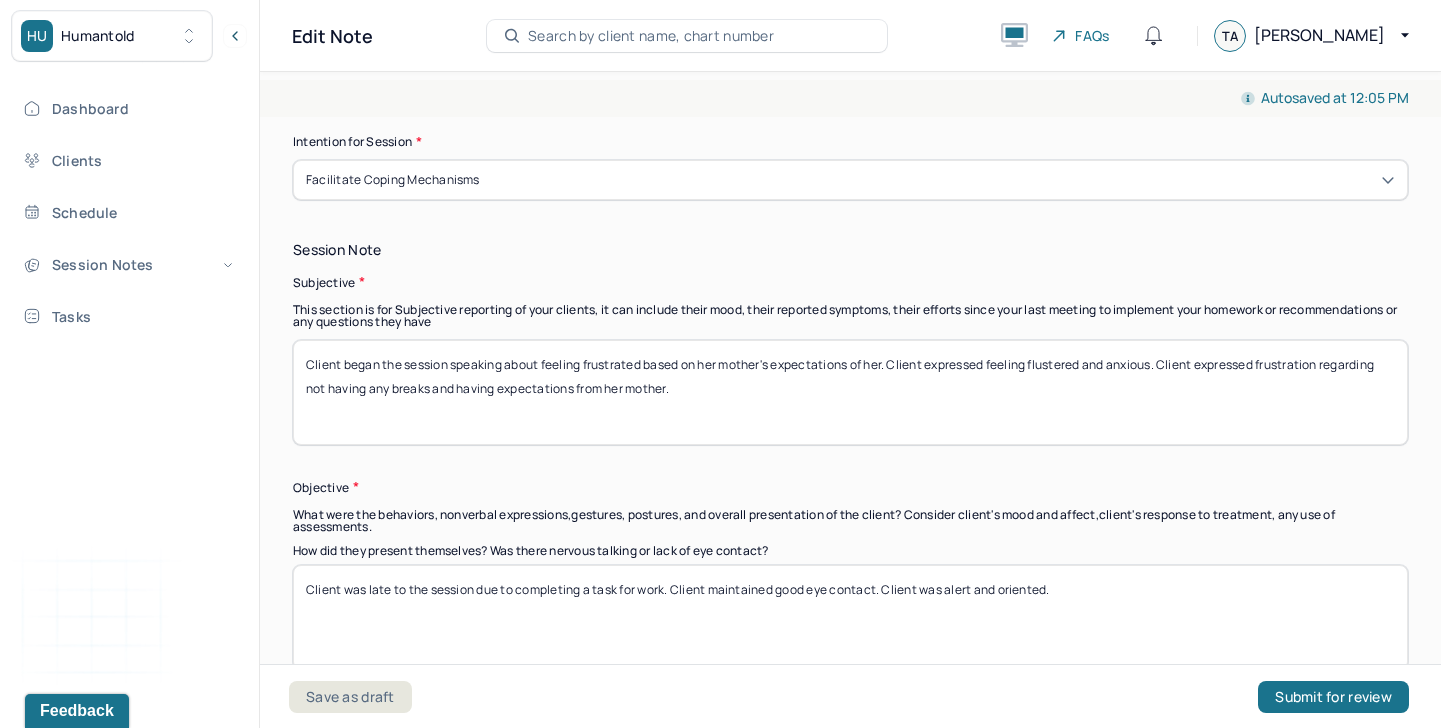 type on "Client began the session speaking about feeling frustrated based on her mother's expectations of her. Client expressed feeling flustered and anxious. Client expressed frustration regarding not having any breaks and having expectations from her mother." 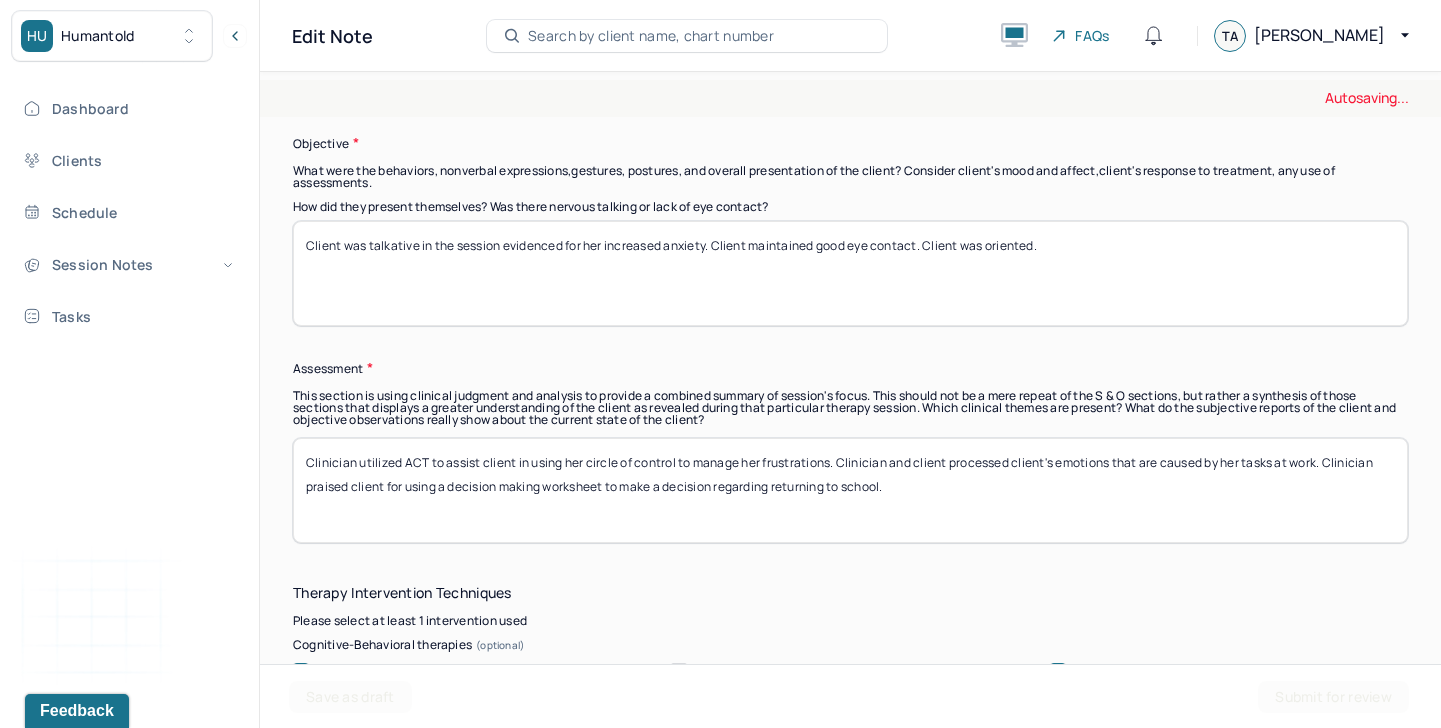scroll, scrollTop: 1628, scrollLeft: 0, axis: vertical 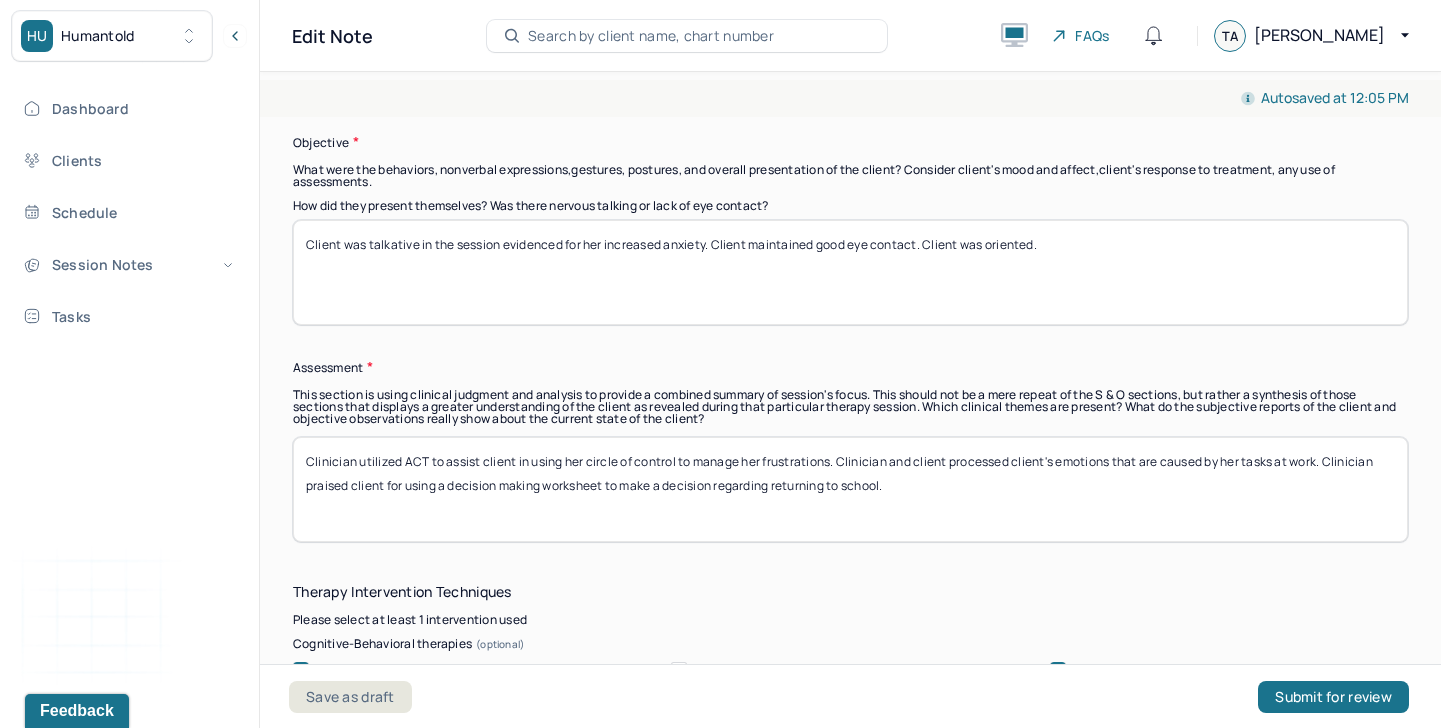 type on "Client was talkative in the session evidenced for her increased anxiety. Client maintained good eye contact. Client was oriented." 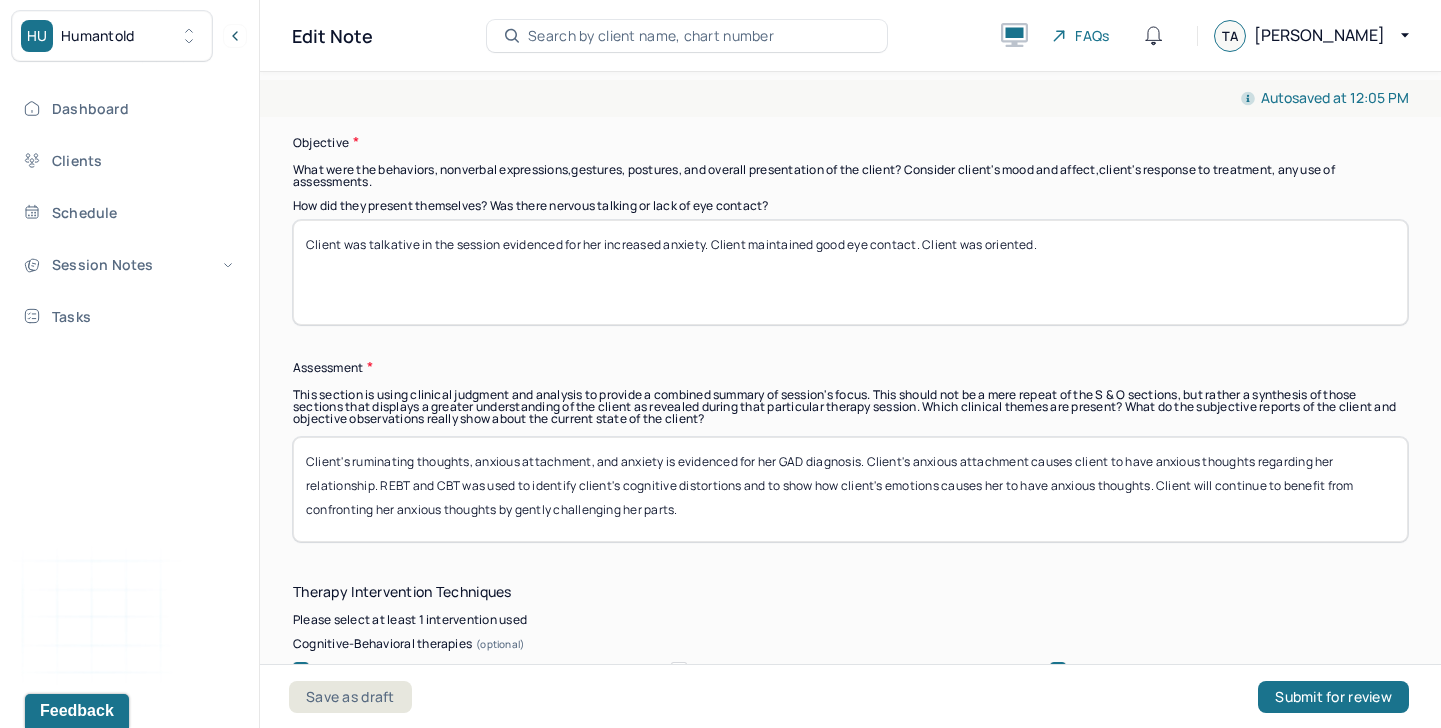 click on "Clinician utilized ACT to assist client in using her circle of control to manage her frustrations. Clinician and client processed client's emotions that are caused by her tasks at work. Clinician praised client for using a decision making worksheet to make a decision regarding returning to school." at bounding box center (850, 489) 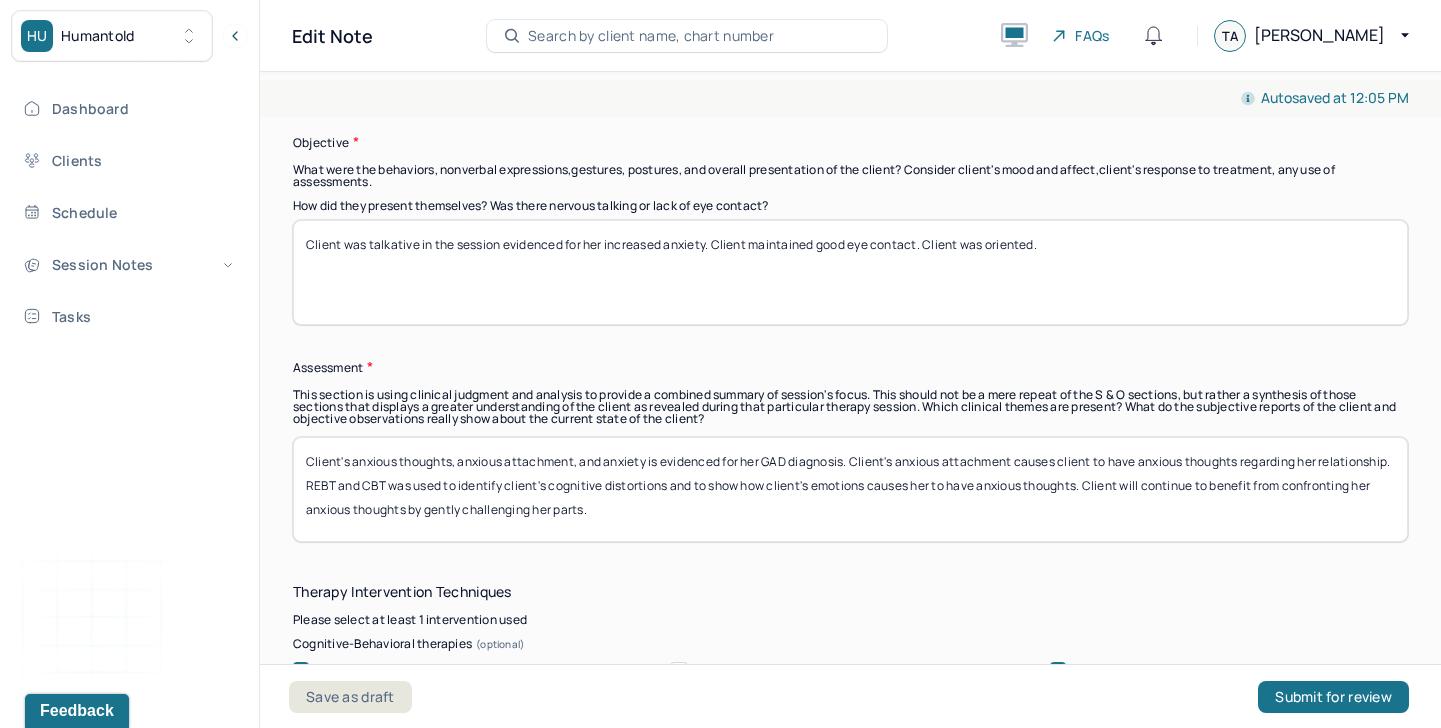 click on "Client's anxious thoughts, anxious attachment, and anxiety is evidenced for her GAD diagnosis. Client's anxious attachment causes client to have anxious thoughts regarding her relationship. REBT and CBT was used to identify client's cognitive distortions and to show how client's emotions causes her to have anxious thoughts. Client will continue to benefit from confronting her anxious thoughts by gently challenging her parts." at bounding box center (850, 489) 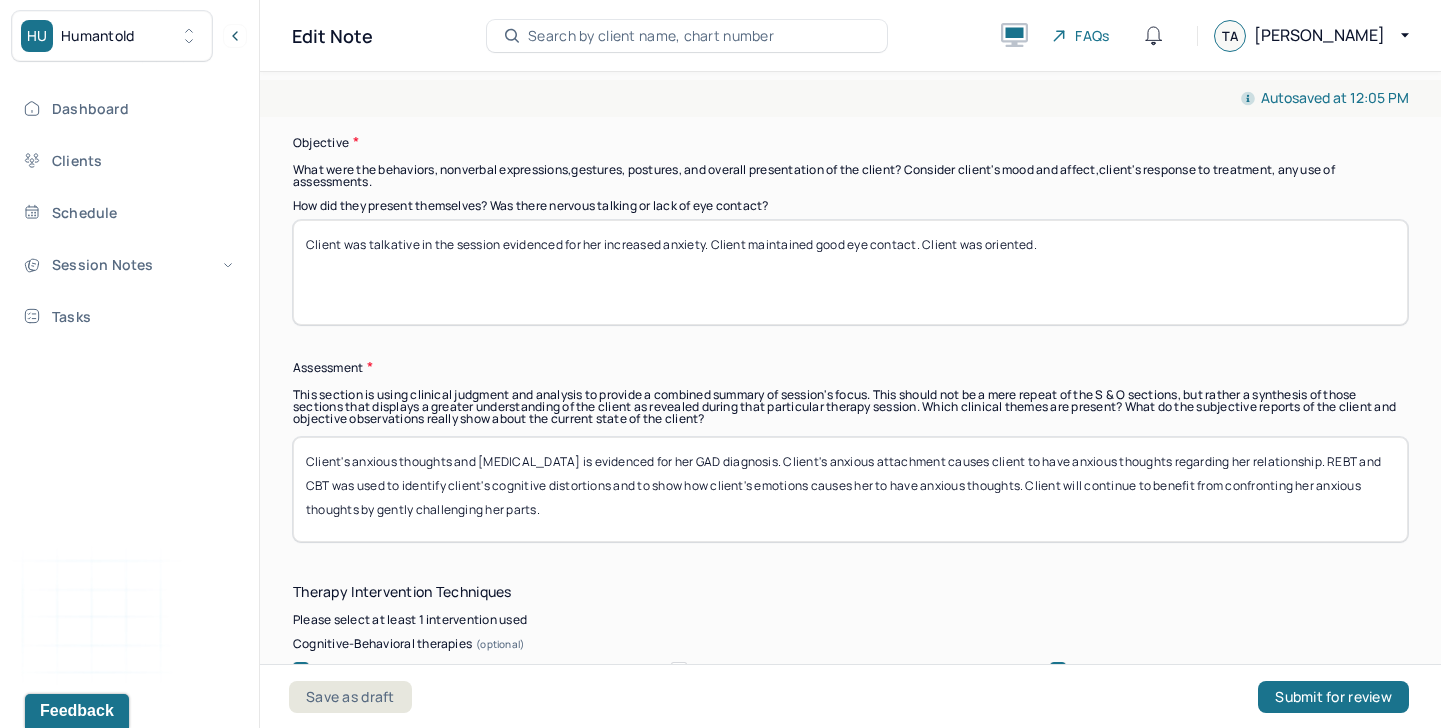click on "Client's anxious thoughts, anxious attachment, and anxiety is evidenced for her GAD diagnosis. Client's anxious attachment causes client to have anxious thoughts regarding her relationship. REBT and CBT was used to identify client's cognitive distortions and to show how client's emotions causes her to have anxious thoughts. Client will continue to benefit from confronting her anxious thoughts by gently challenging her parts." at bounding box center (850, 489) 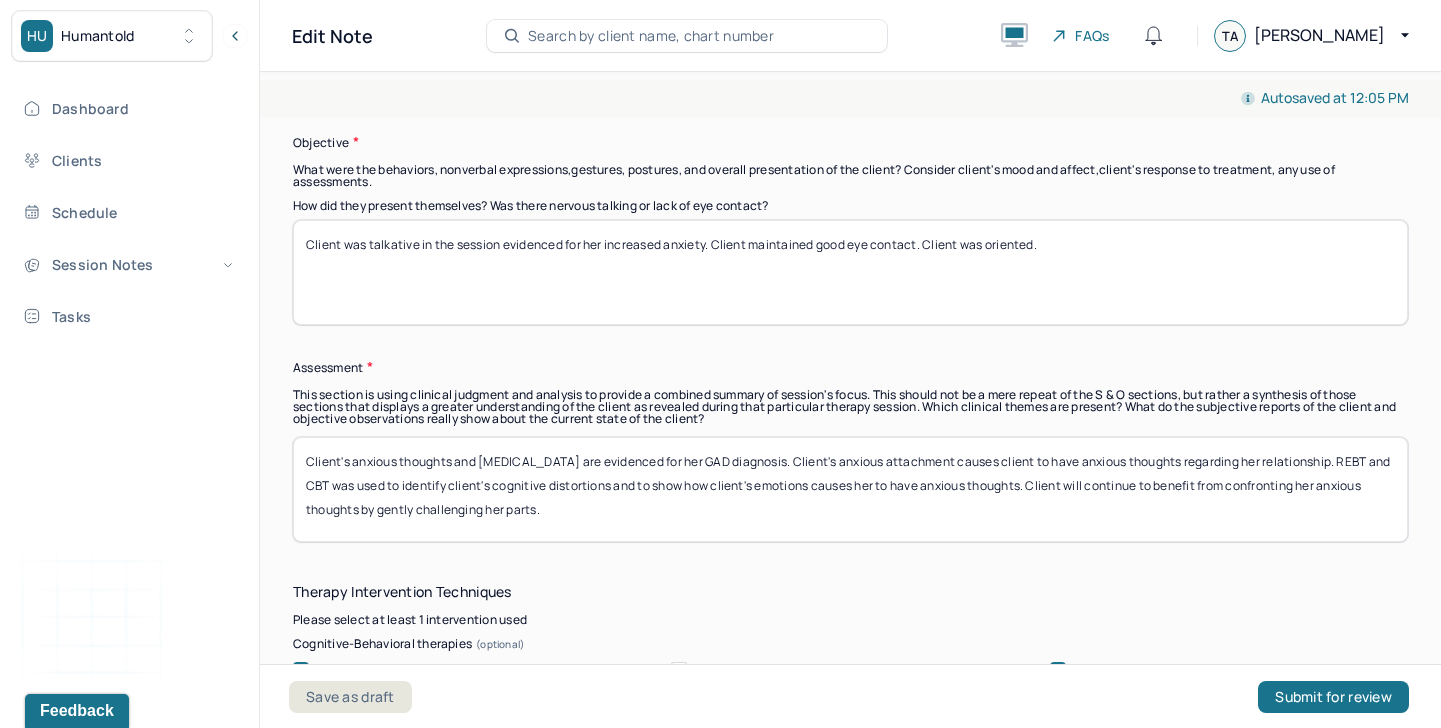 click on "Client's anxious thoughts, anxious attachment, and anxiety is evidenced for her GAD diagnosis. Client's anxious attachment causes client to have anxious thoughts regarding her relationship. REBT and CBT was used to identify client's cognitive distortions and to show how client's emotions causes her to have anxious thoughts. Client will continue to benefit from confronting her anxious thoughts by gently challenging her parts." at bounding box center (850, 489) 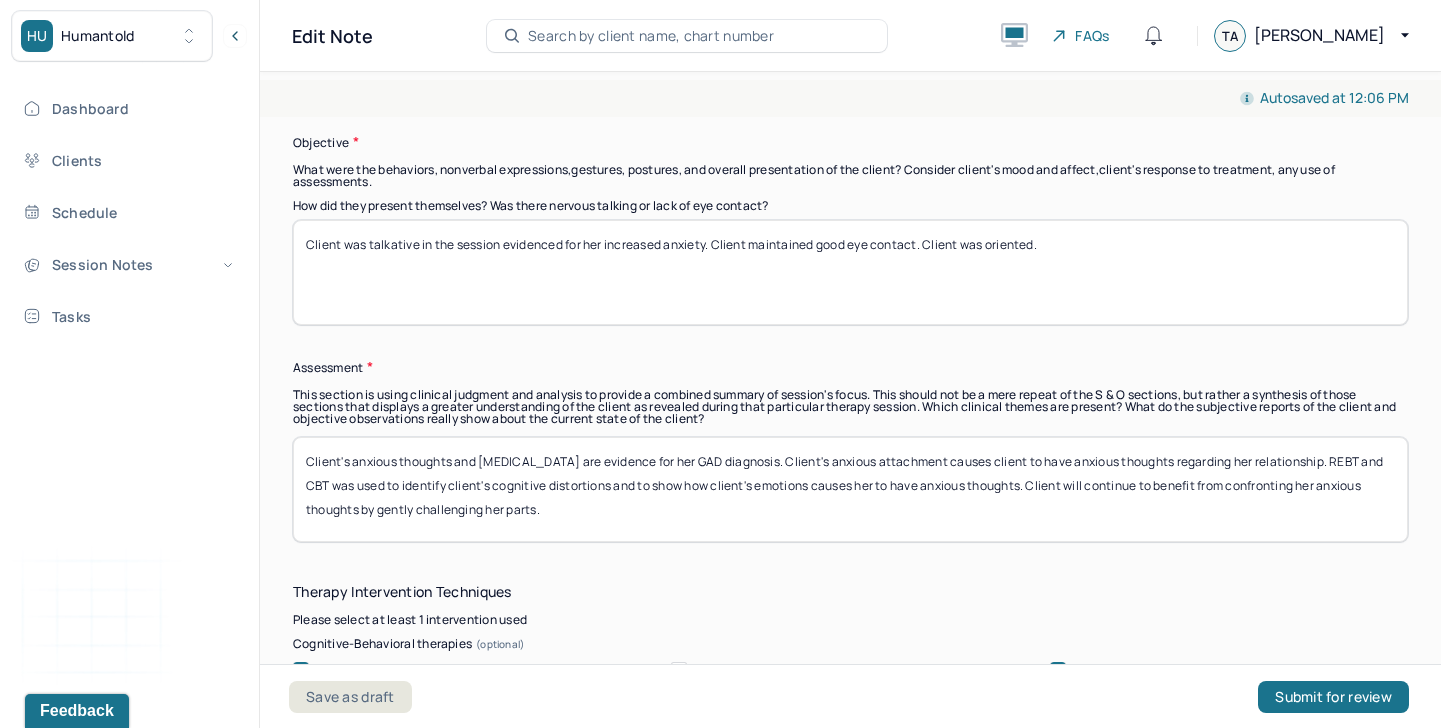 click on "Client's anxious thoughts and [MEDICAL_DATA] are evidenced for her GAD diagnosis. Client's anxious attachment causes client to have anxious thoughts regarding her relationship. REBT and CBT was used to identify client's cognitive distortions and to show how client's emotions causes her to have anxious thoughts. Client will continue to benefit from confronting her anxious thoughts by gently challenging her parts." at bounding box center [850, 489] 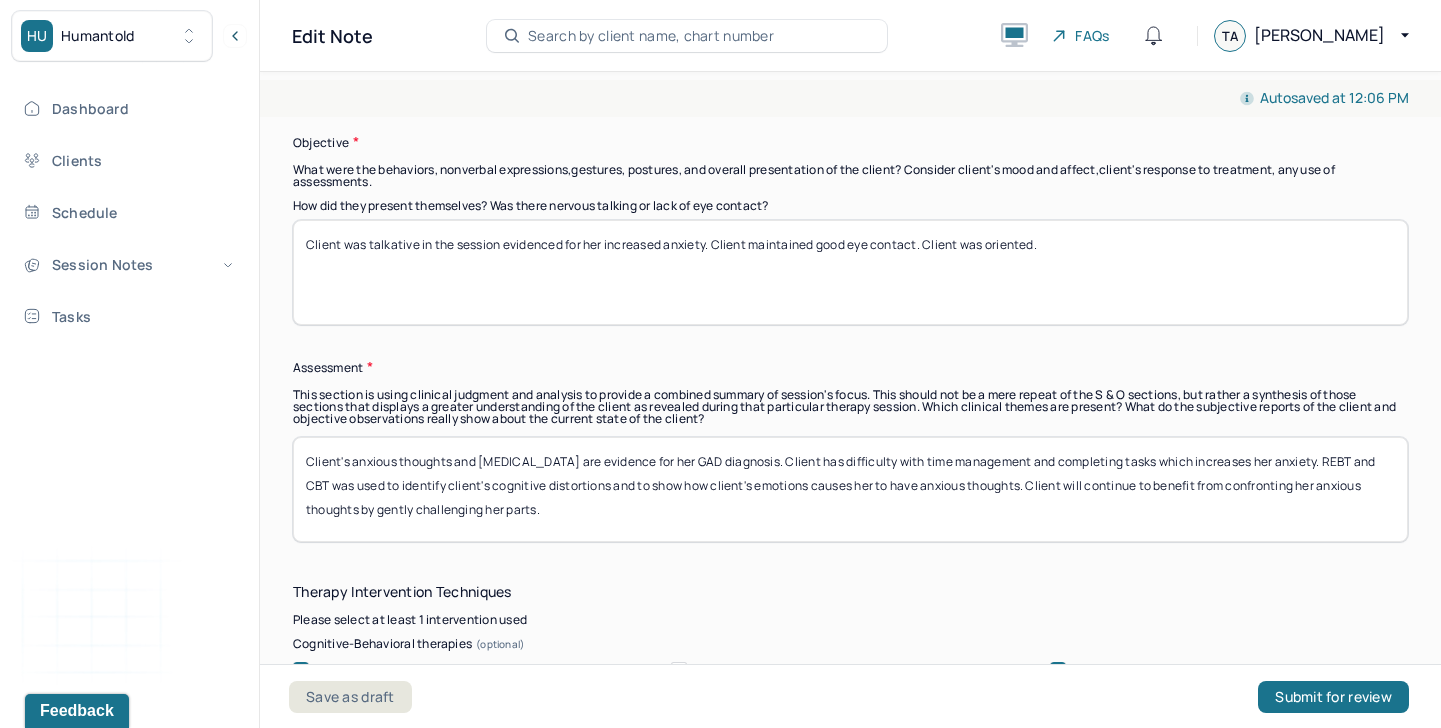 drag, startPoint x: 492, startPoint y: 484, endPoint x: 1031, endPoint y: 491, distance: 539.0455 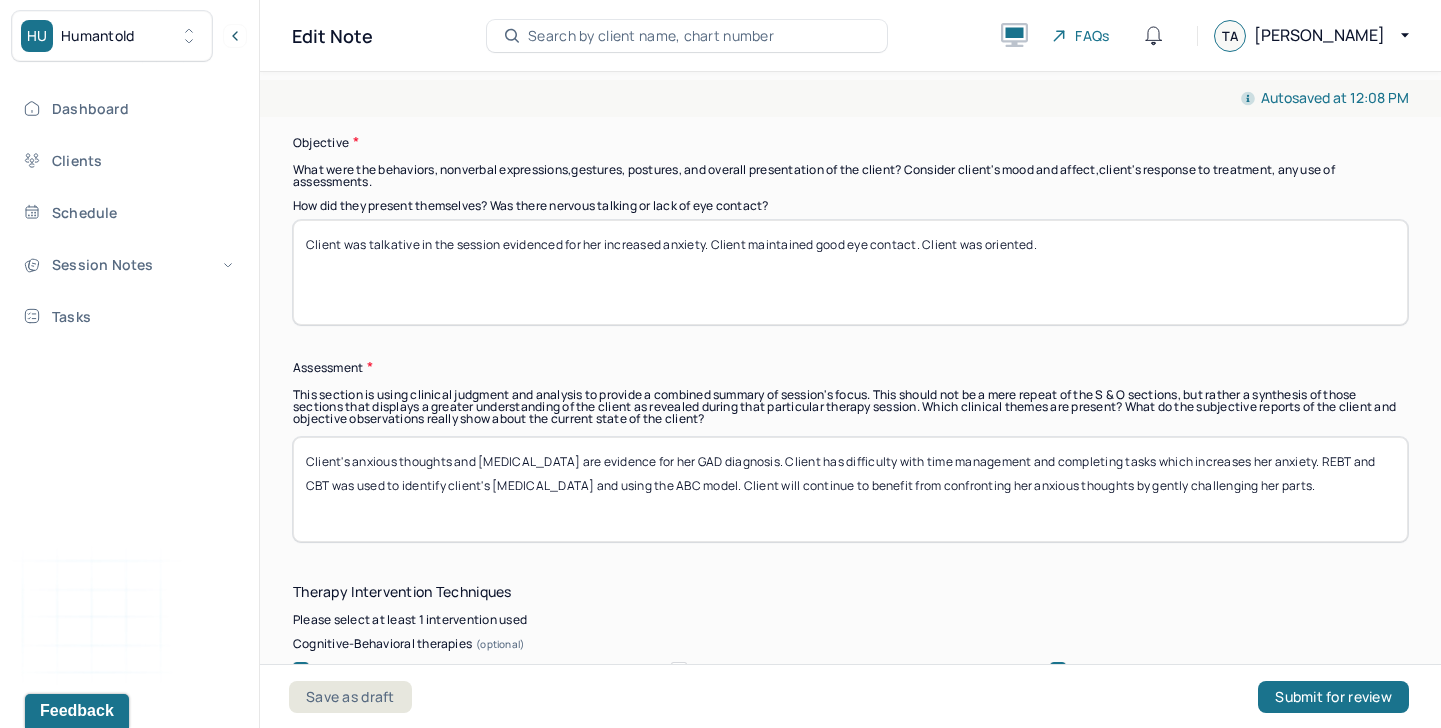 drag, startPoint x: 1344, startPoint y: 489, endPoint x: 938, endPoint y: 481, distance: 406.0788 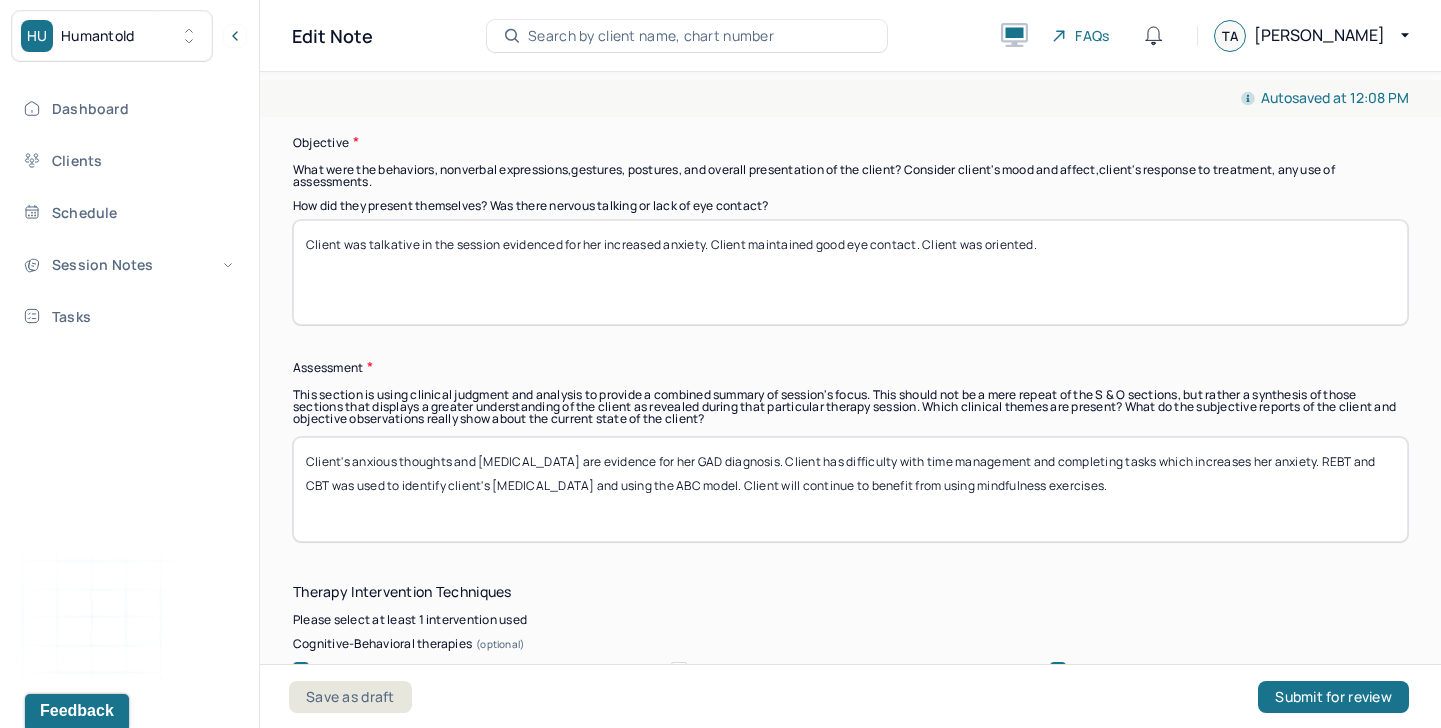 scroll, scrollTop: 1982, scrollLeft: 0, axis: vertical 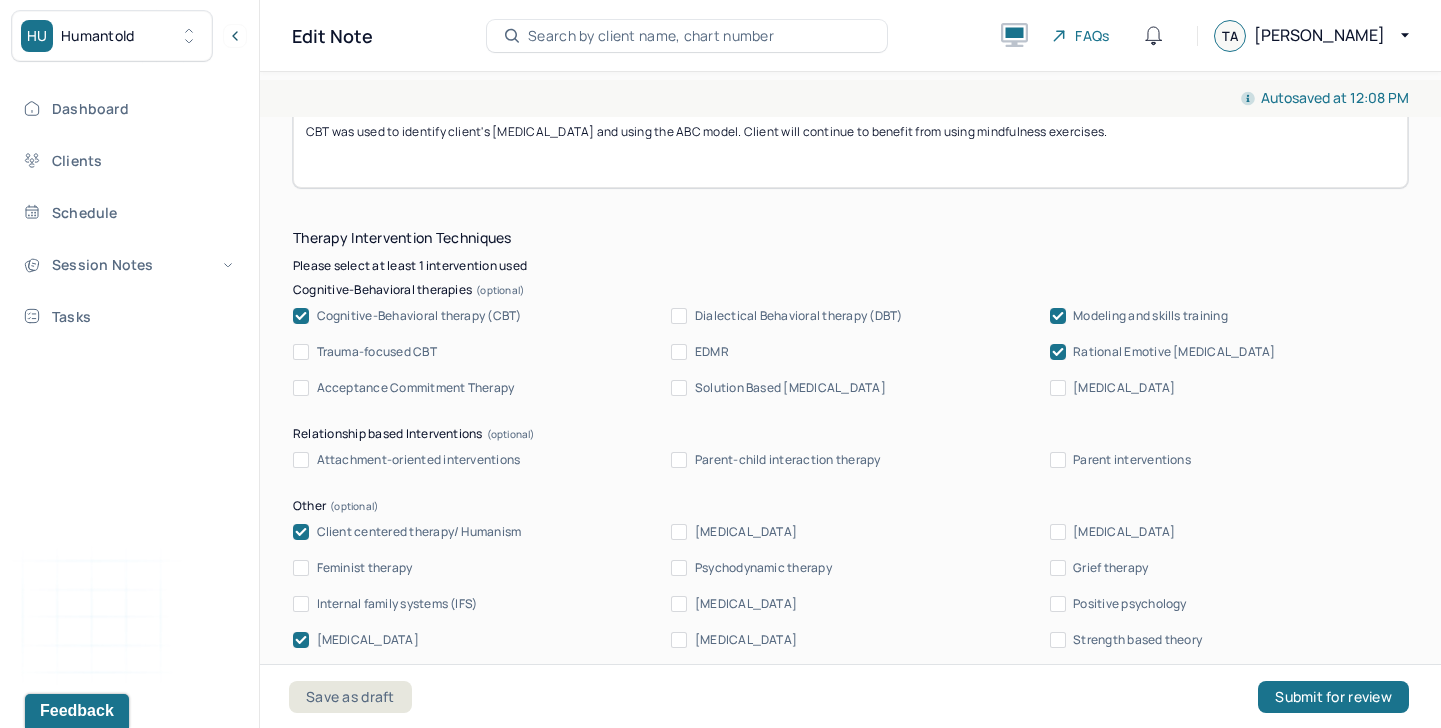 type on "Client's anxious thoughts and [MEDICAL_DATA] are evidence for her GAD diagnosis. Client has difficulty with time management and completing tasks which increases her anxiety. REBT and CBT was used to identify client's [MEDICAL_DATA] and using the ABC model. Client will continue to benefit from using mindfulness exercises." 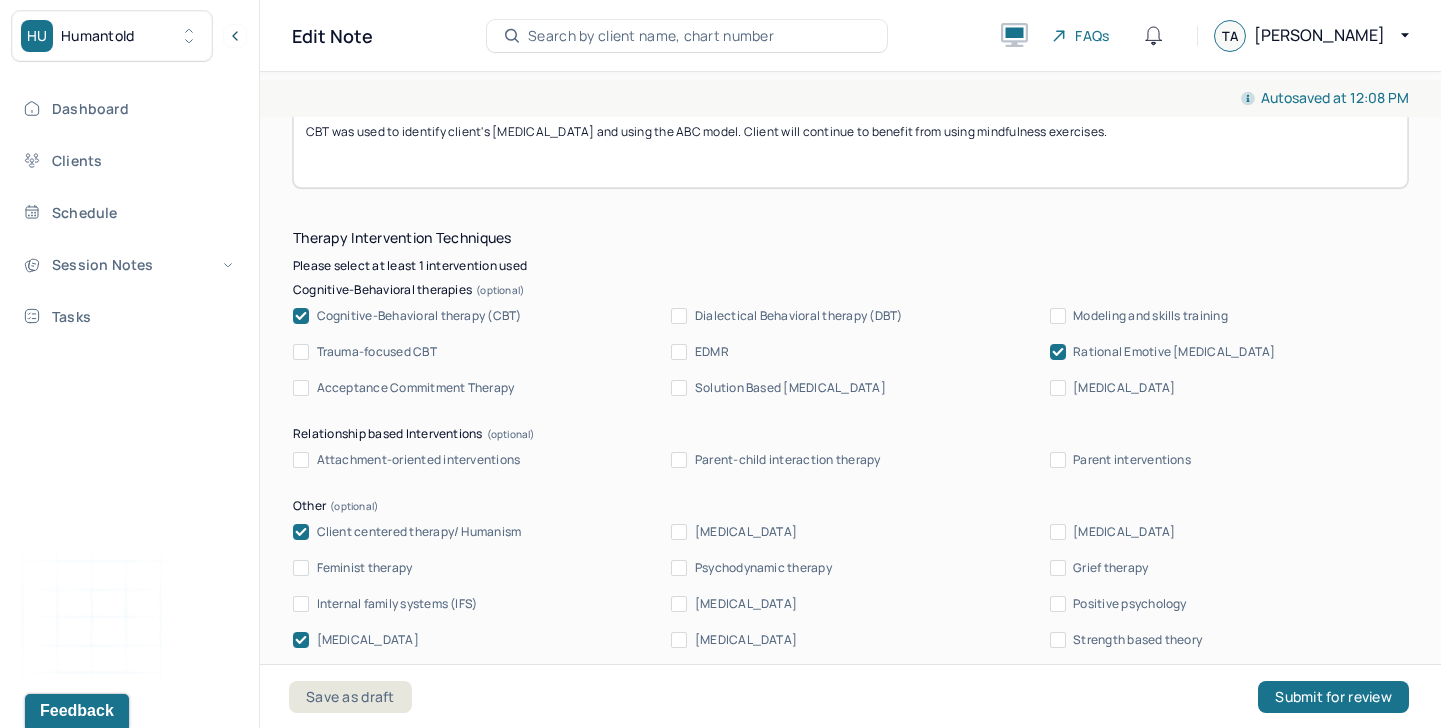 click on "Rational Emotive [MEDICAL_DATA]" at bounding box center (1174, 352) 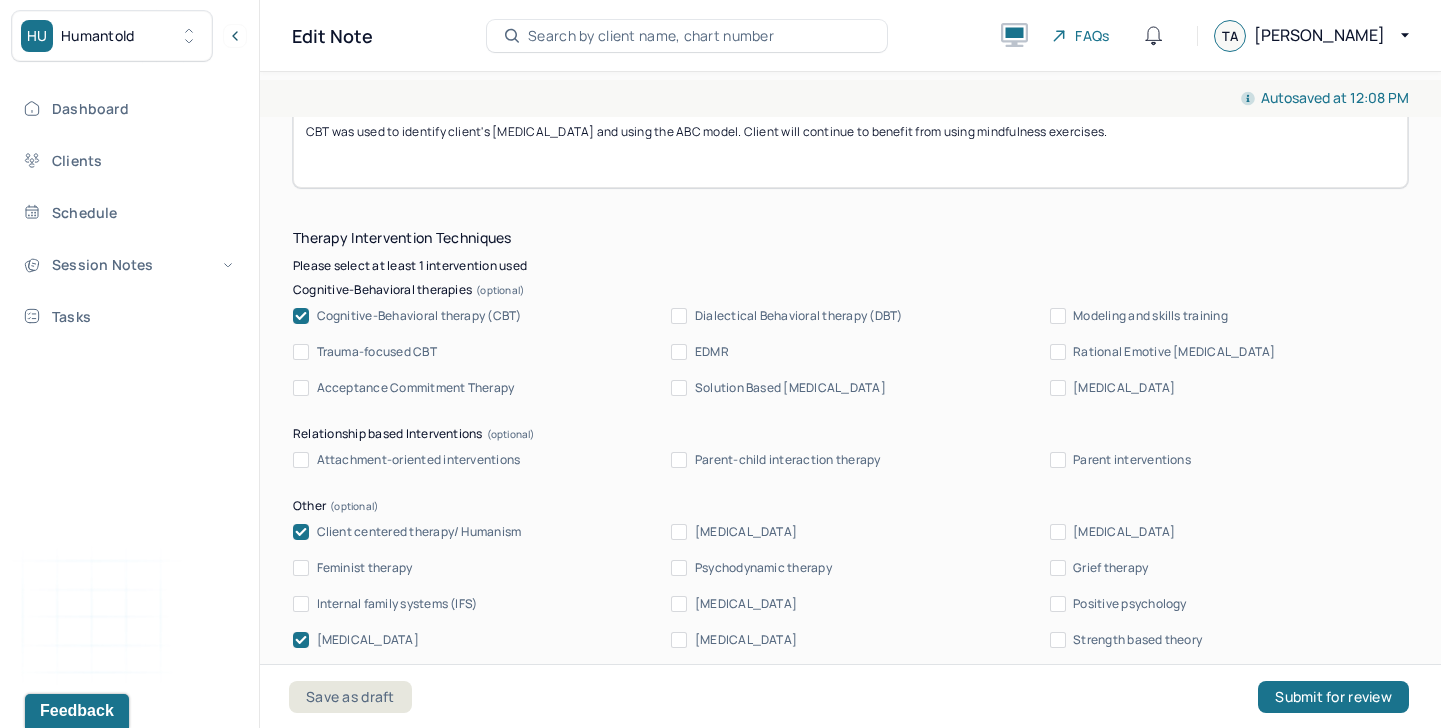 click on "Cognitive-Behavioral therapy (CBT) Dialectical Behavioral therapy (DBT) Modeling and skills training Trauma-focused CBT EDMR Rational Emotive [MEDICAL_DATA] Acceptance Commitment Therapy Solution Based [MEDICAL_DATA] [MEDICAL_DATA]" at bounding box center (850, 352) 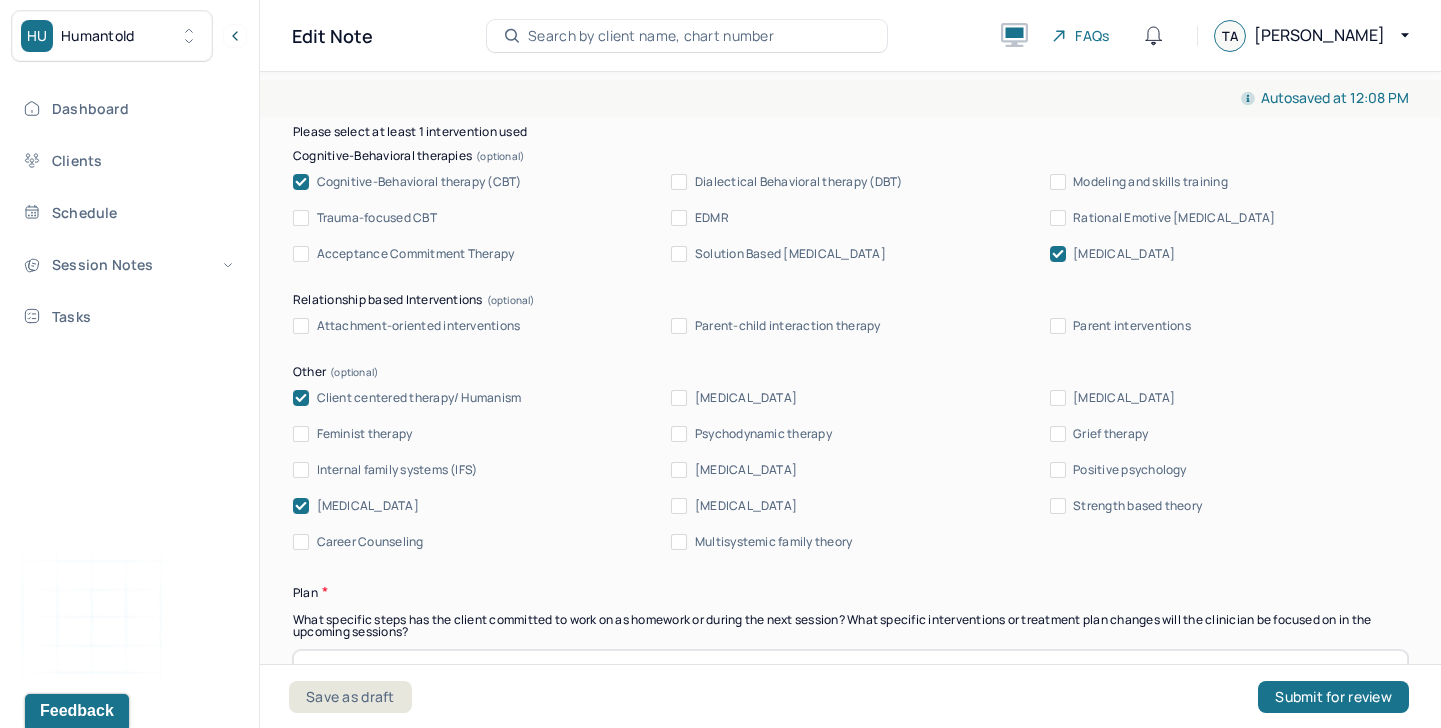 click on "[MEDICAL_DATA]" at bounding box center [368, 506] 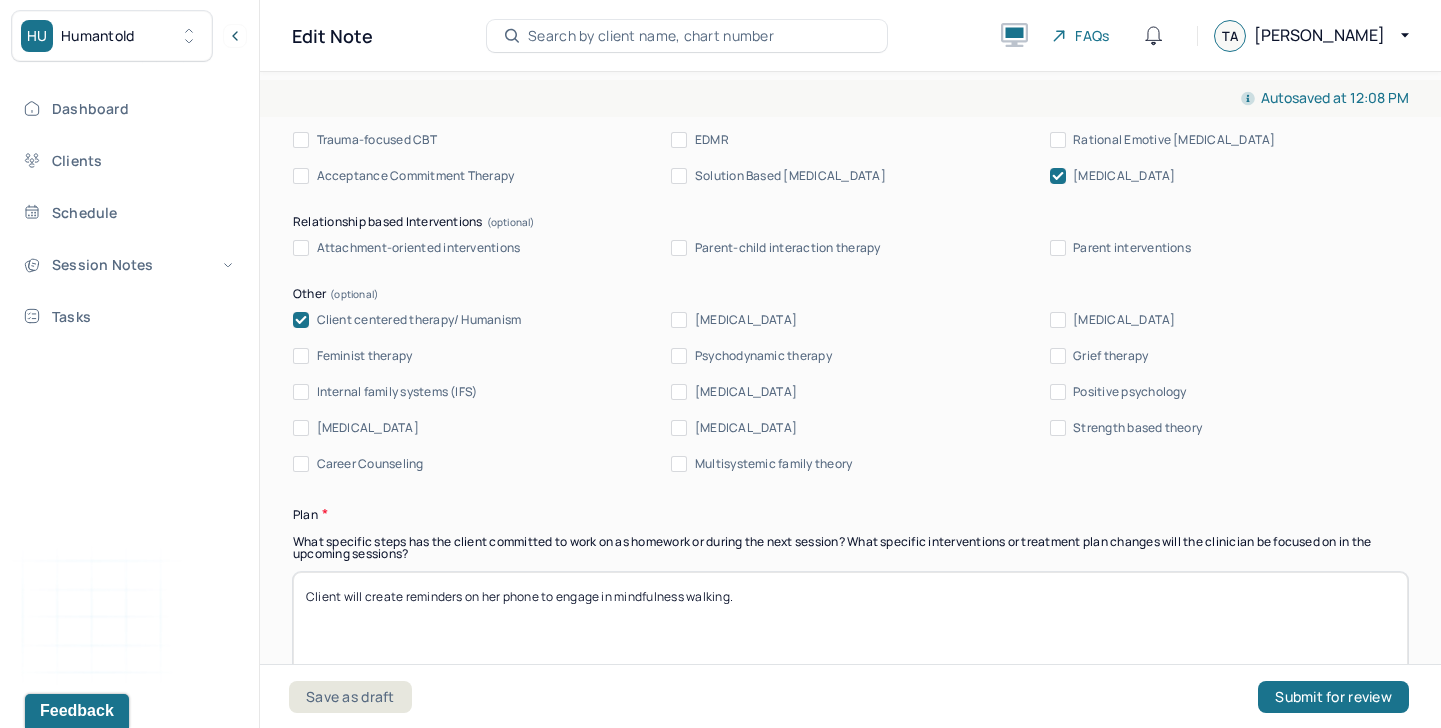 scroll, scrollTop: 2297, scrollLeft: 0, axis: vertical 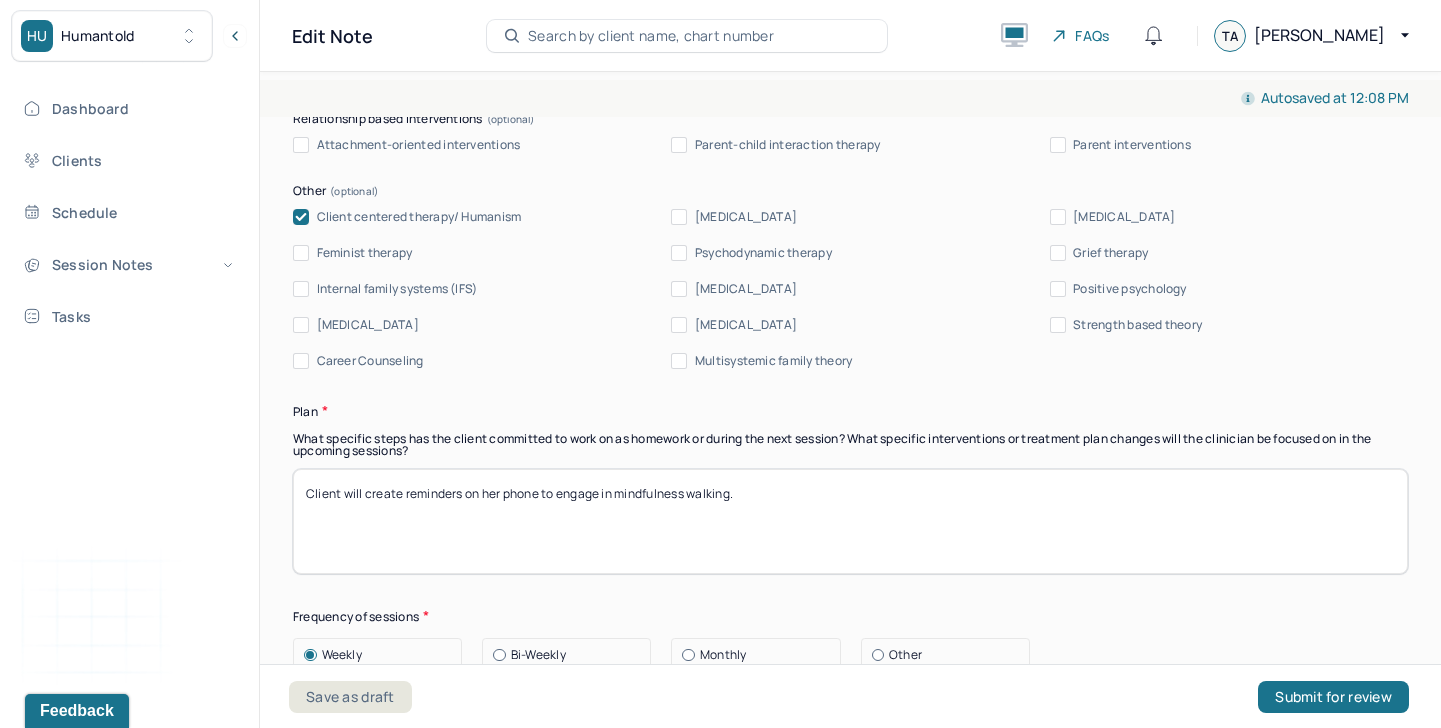 click on "Client will create reminders on her phone to engage in mindfulness walking." at bounding box center (850, 521) 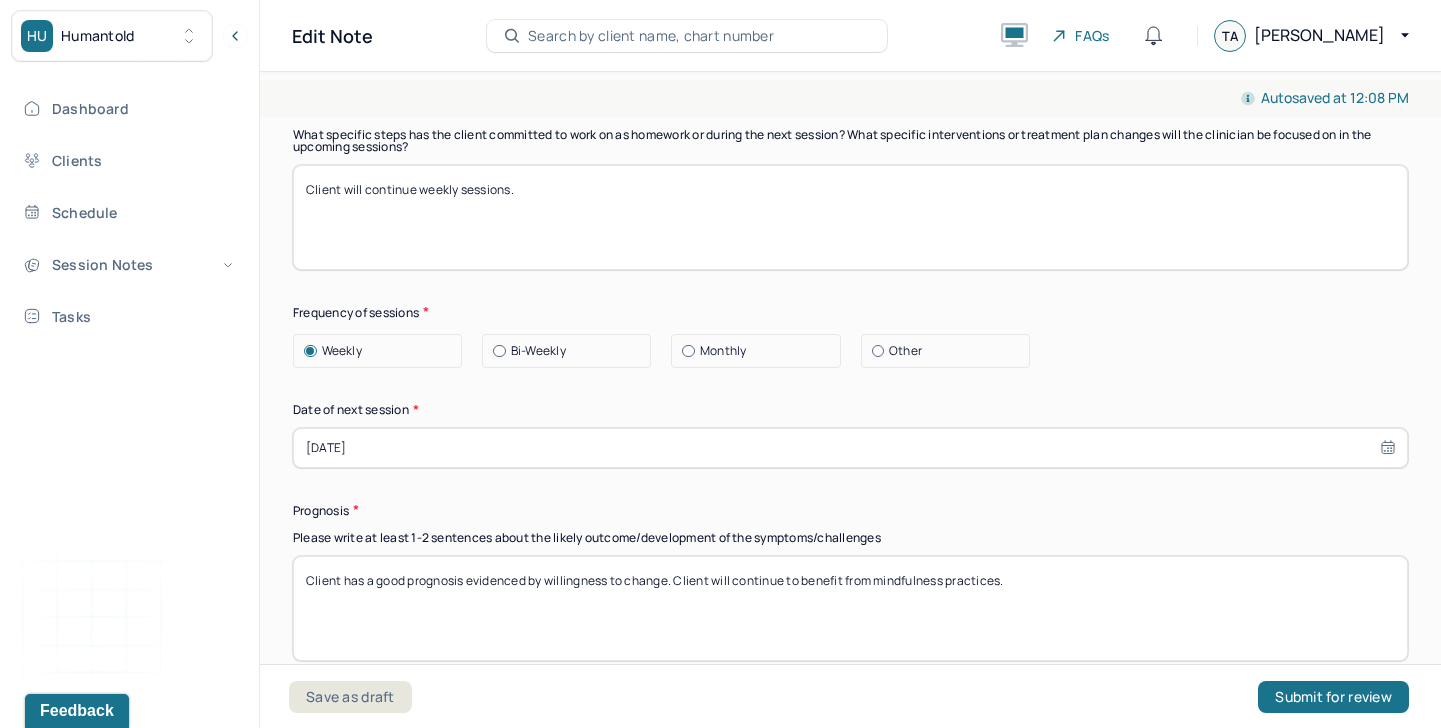 scroll, scrollTop: 2626, scrollLeft: 0, axis: vertical 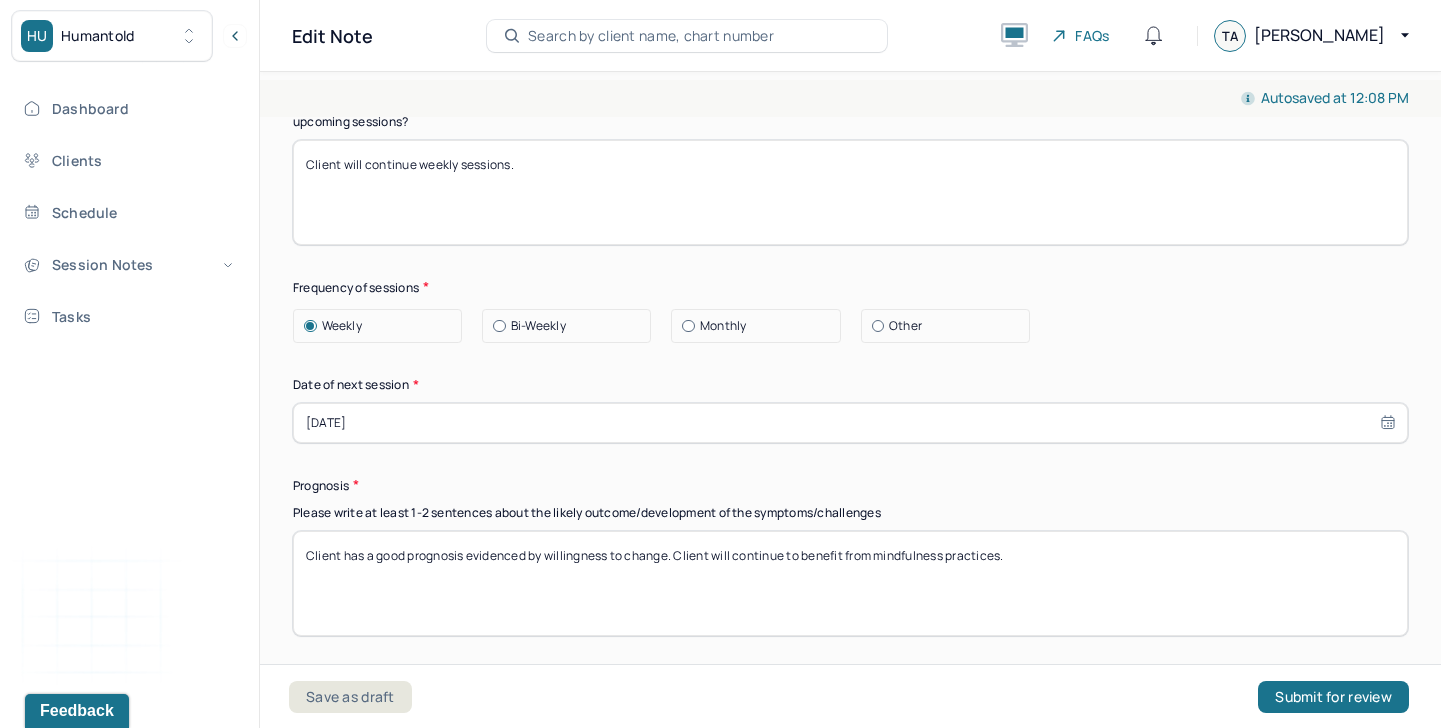type on "Client will continue weekly sessions." 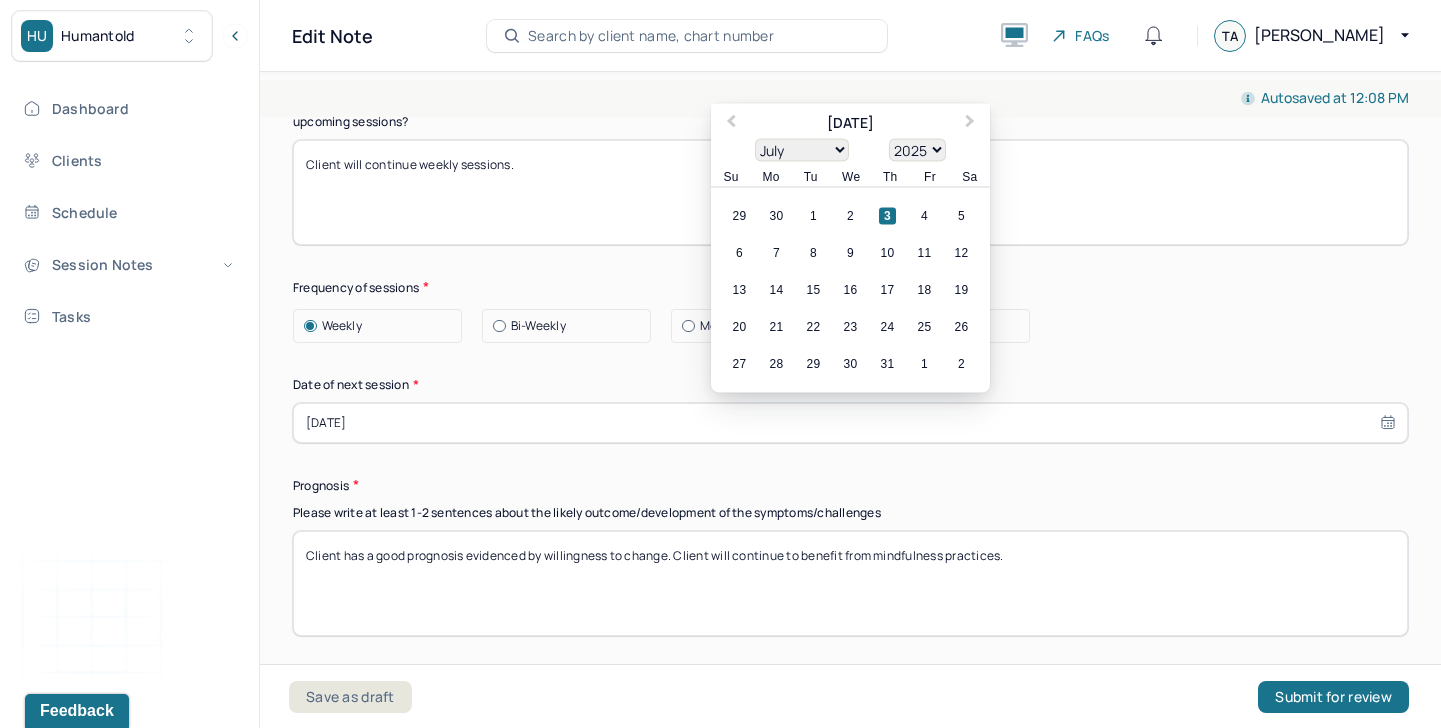 click on "[DATE]" at bounding box center [850, 423] 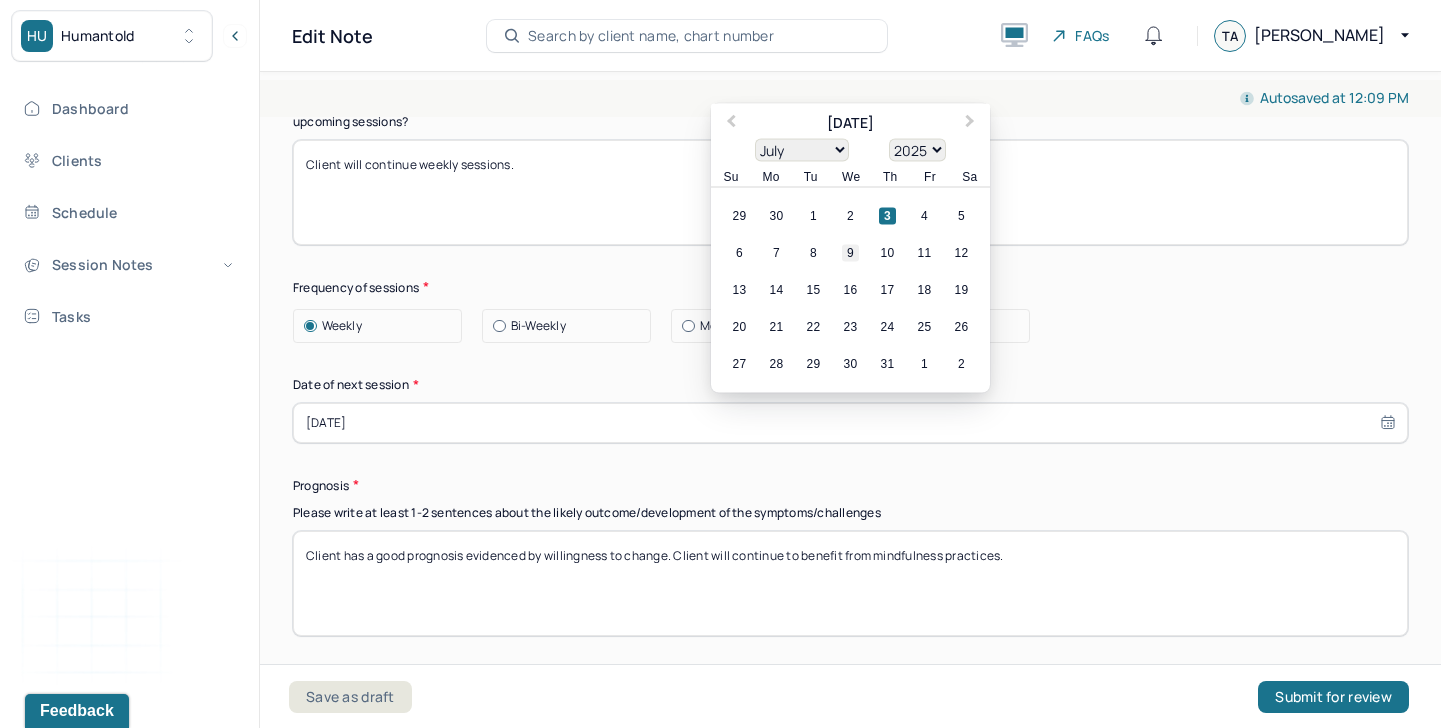 click on "9" at bounding box center [850, 252] 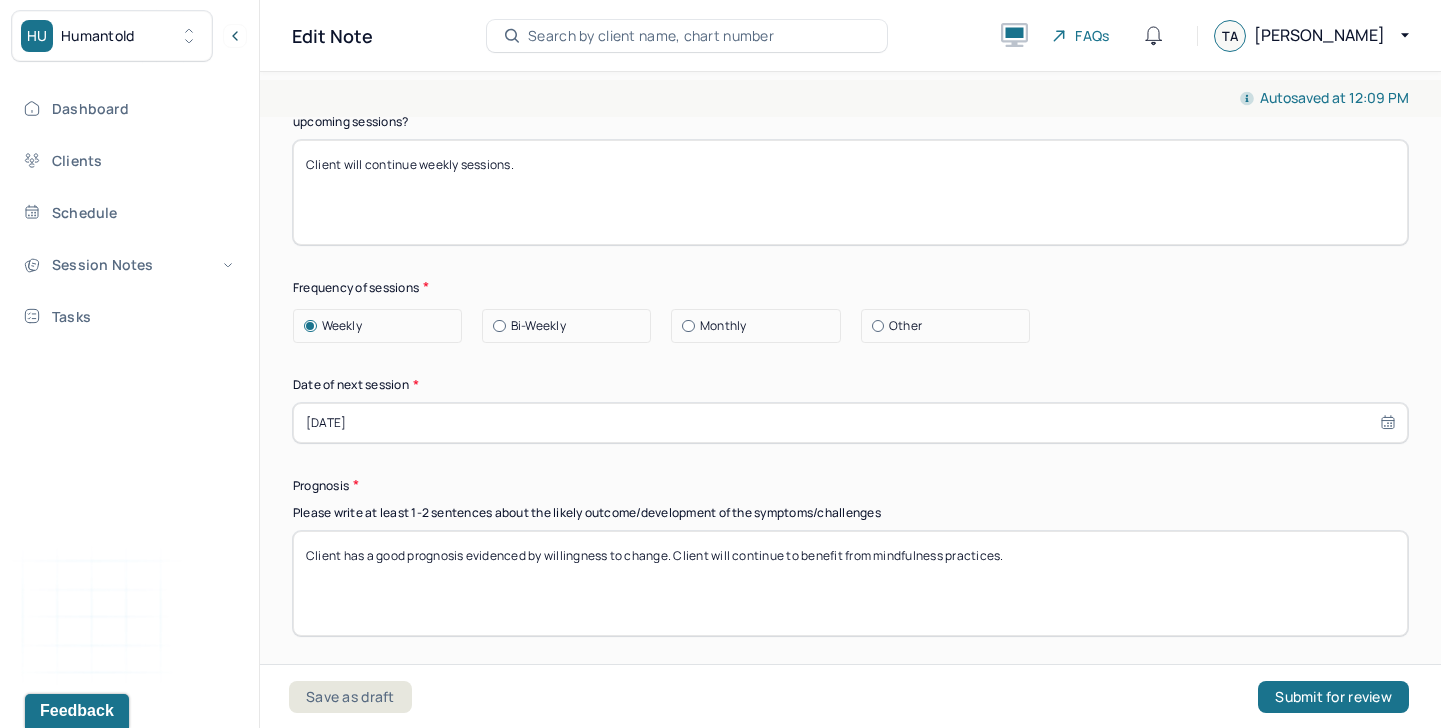 drag, startPoint x: 1094, startPoint y: 547, endPoint x: 544, endPoint y: 559, distance: 550.1309 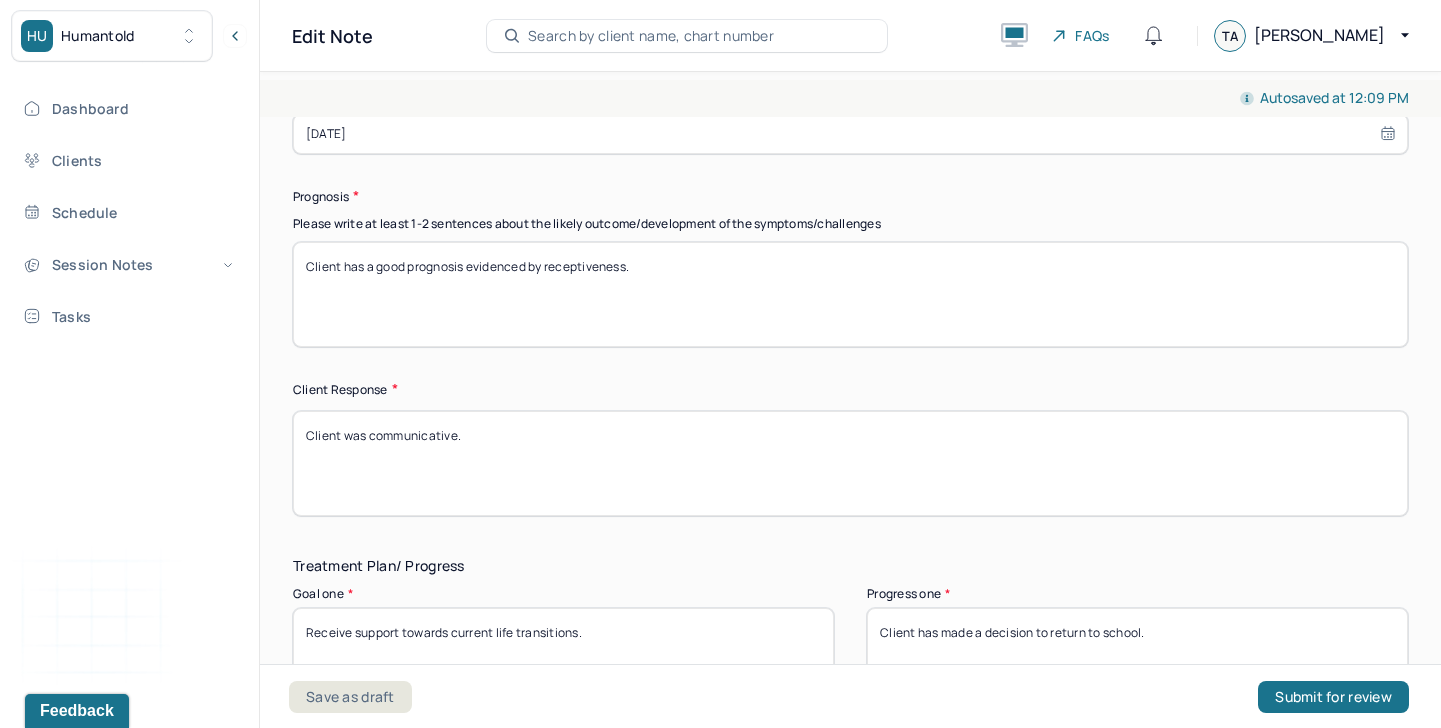 scroll, scrollTop: 2925, scrollLeft: 0, axis: vertical 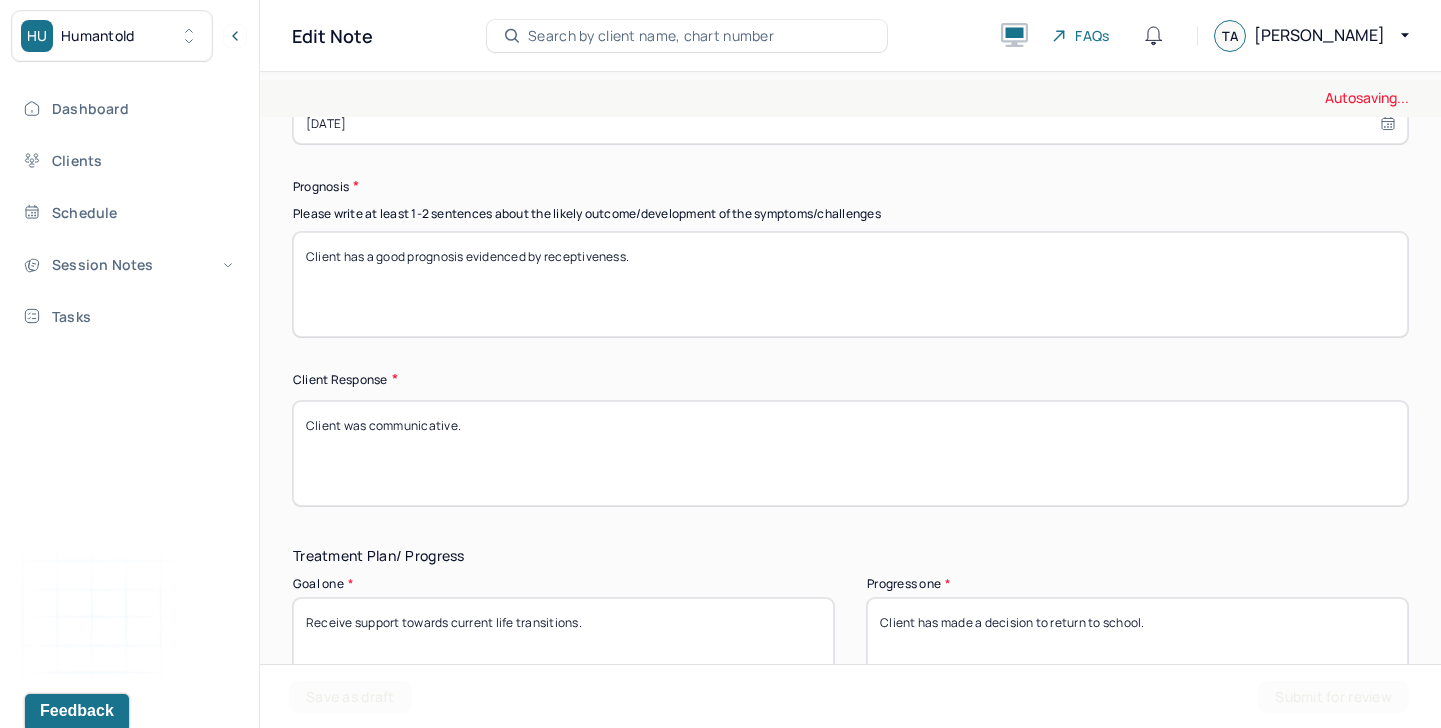 type on "Client has a good prognosis evidenced by receptiveness." 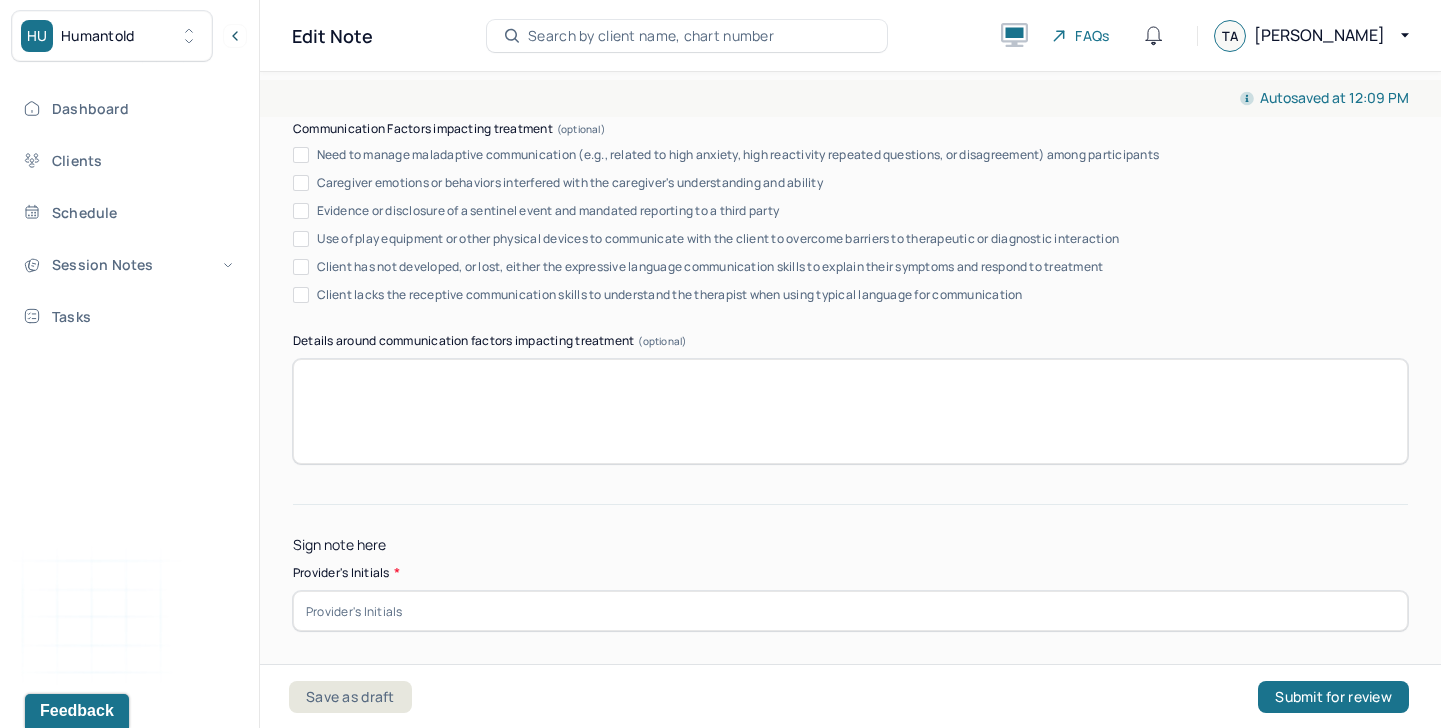 scroll, scrollTop: 3885, scrollLeft: 0, axis: vertical 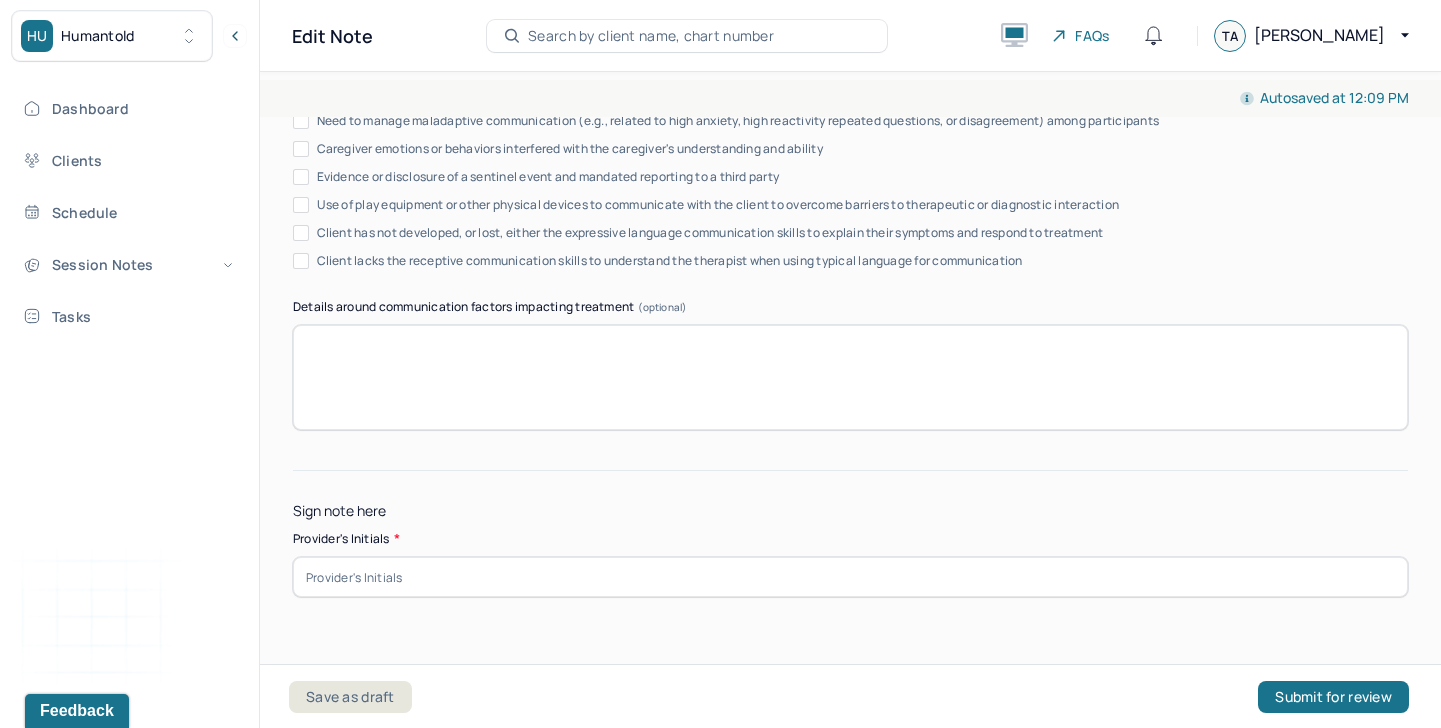 type on "Client was talkative but attentive." 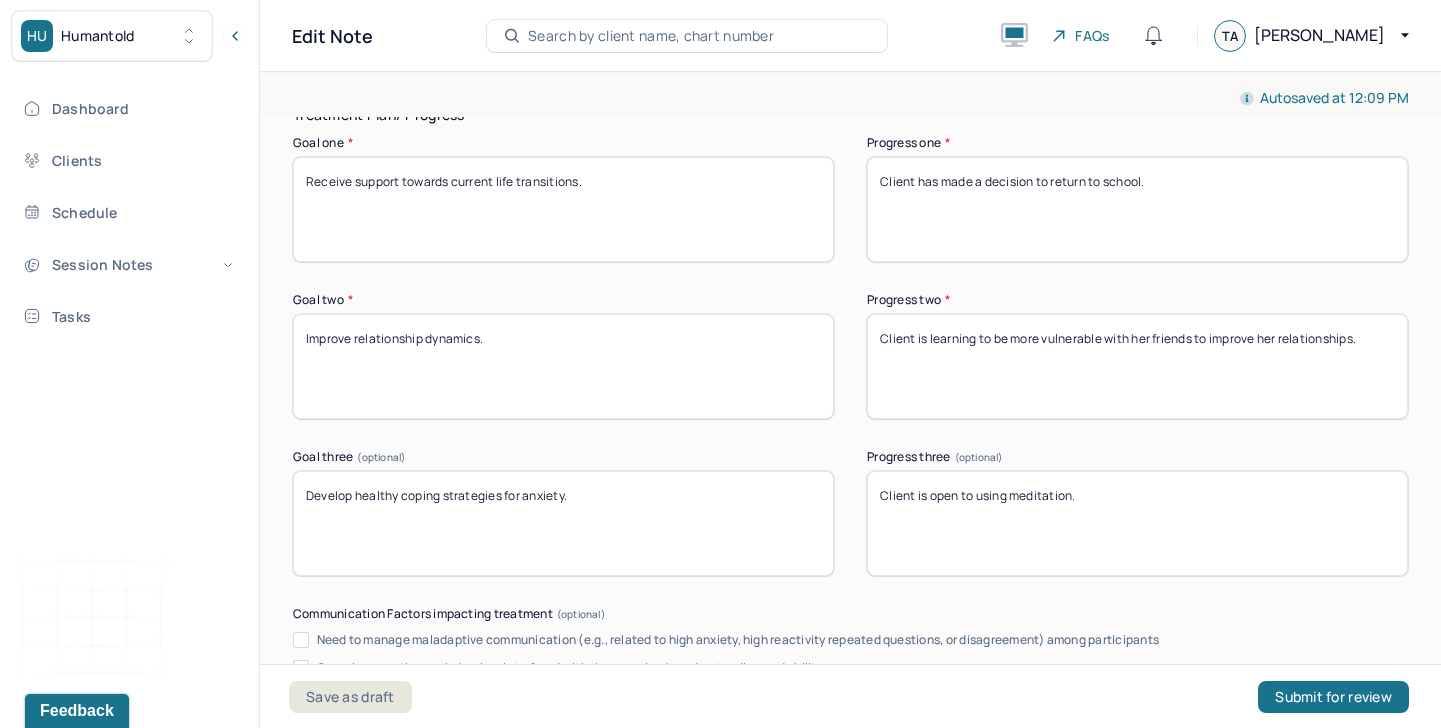 scroll, scrollTop: 3343, scrollLeft: 0, axis: vertical 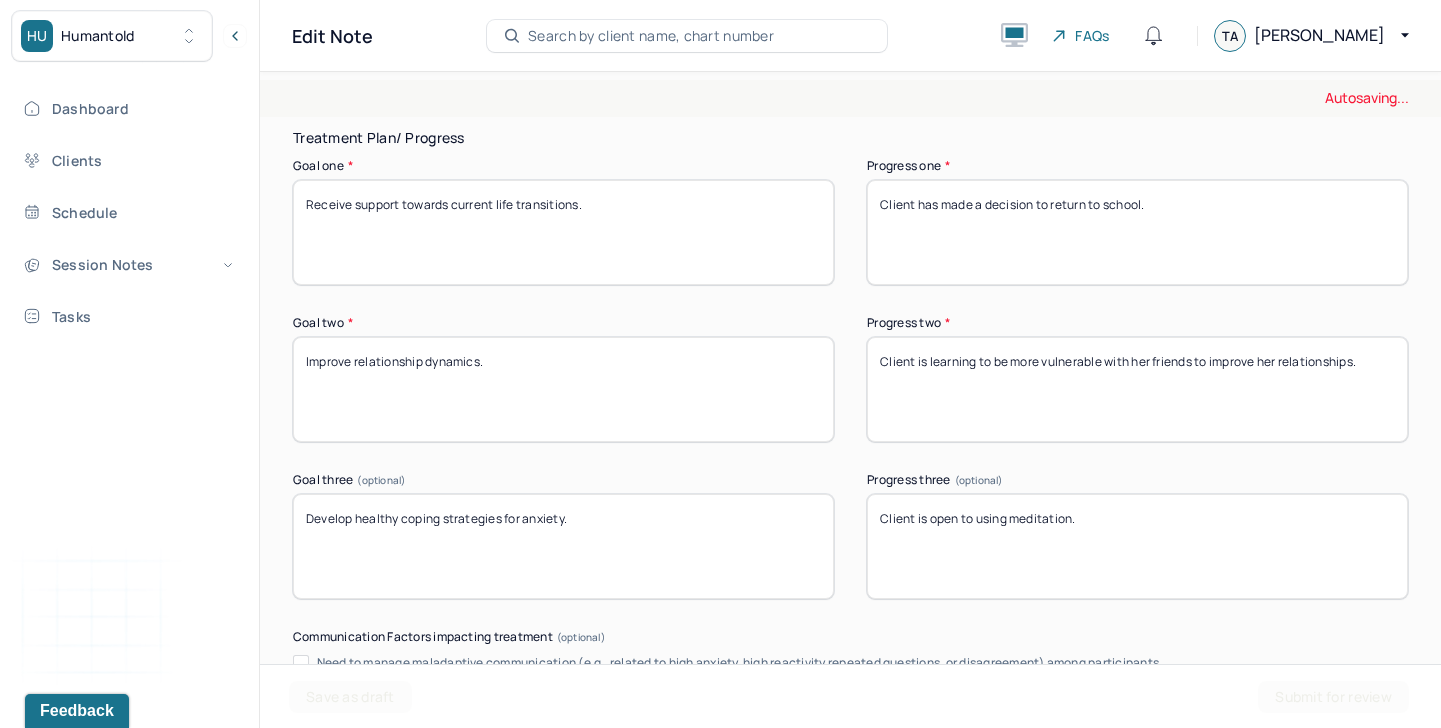 type on "TA" 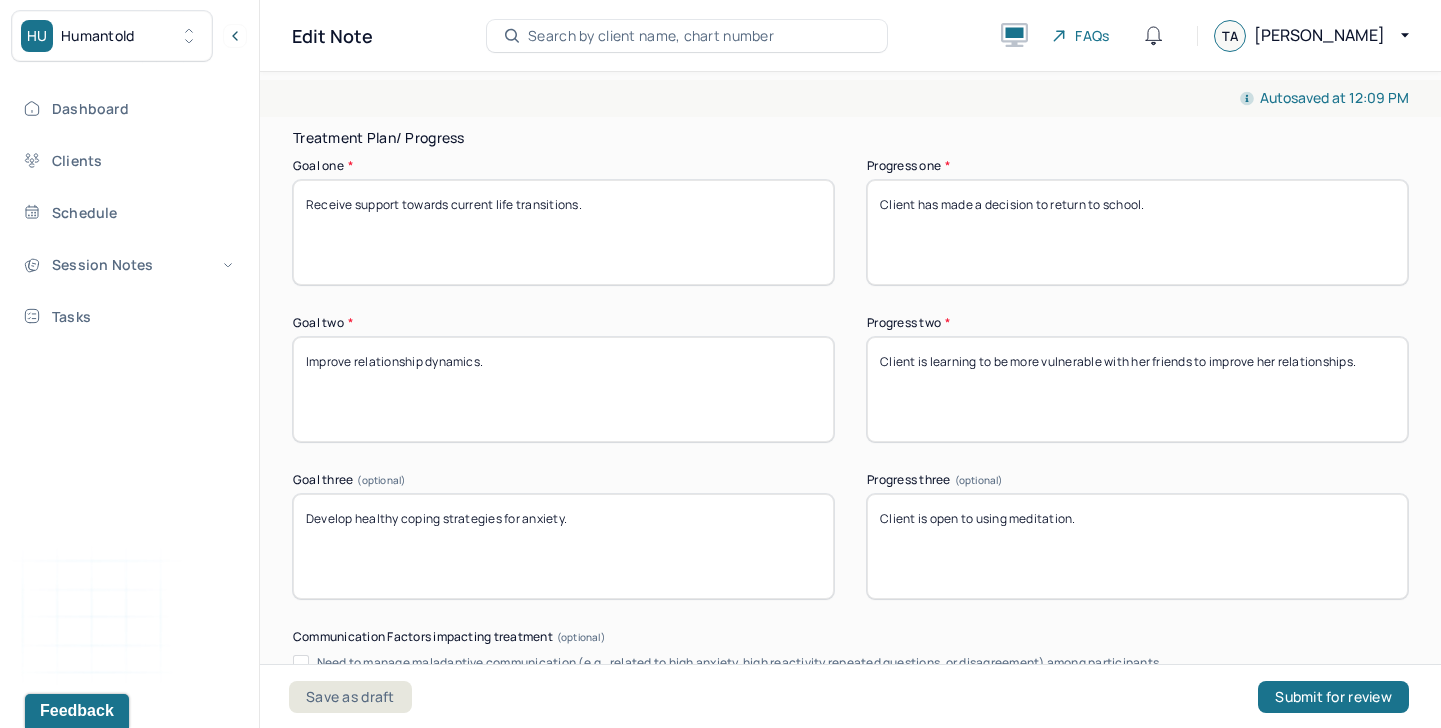 click on "Client has made a decision to return to school." at bounding box center [1137, 232] 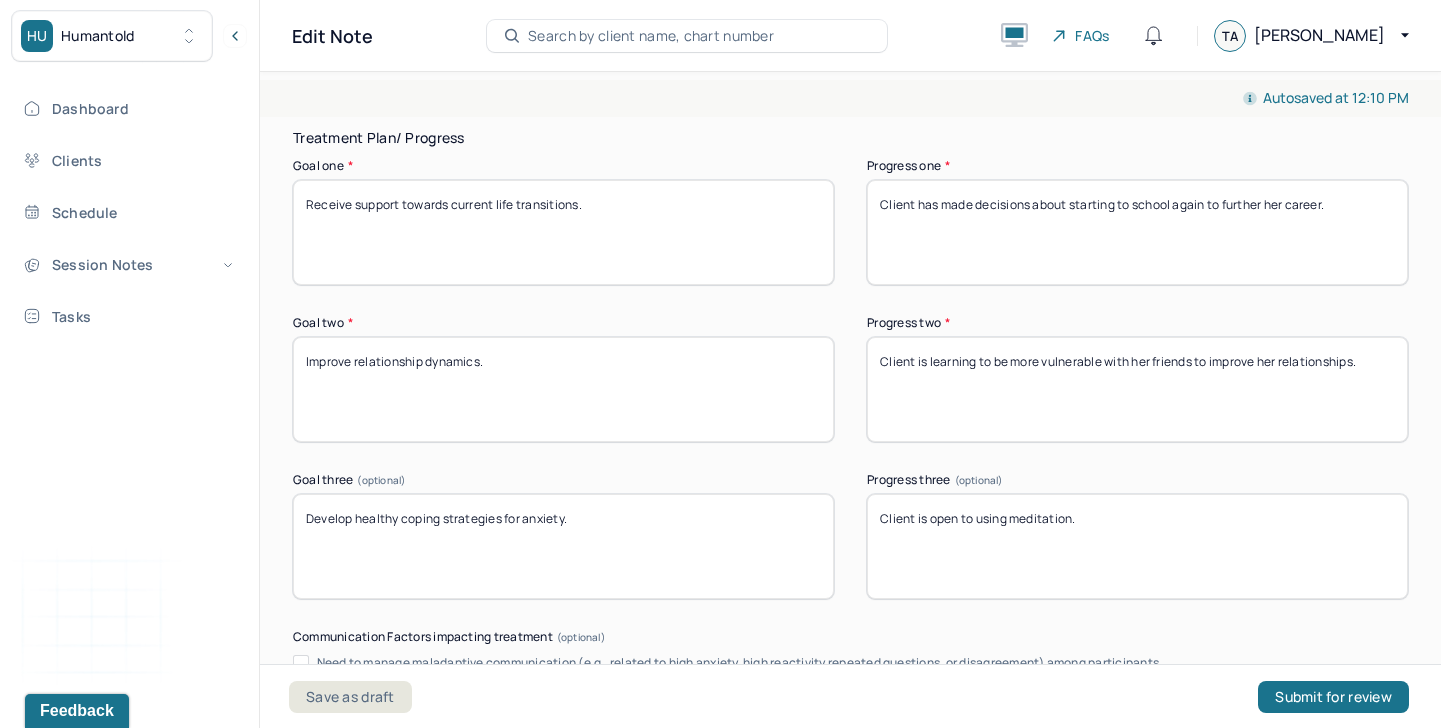 type on "Client has made decisions about starting to school again to further her career." 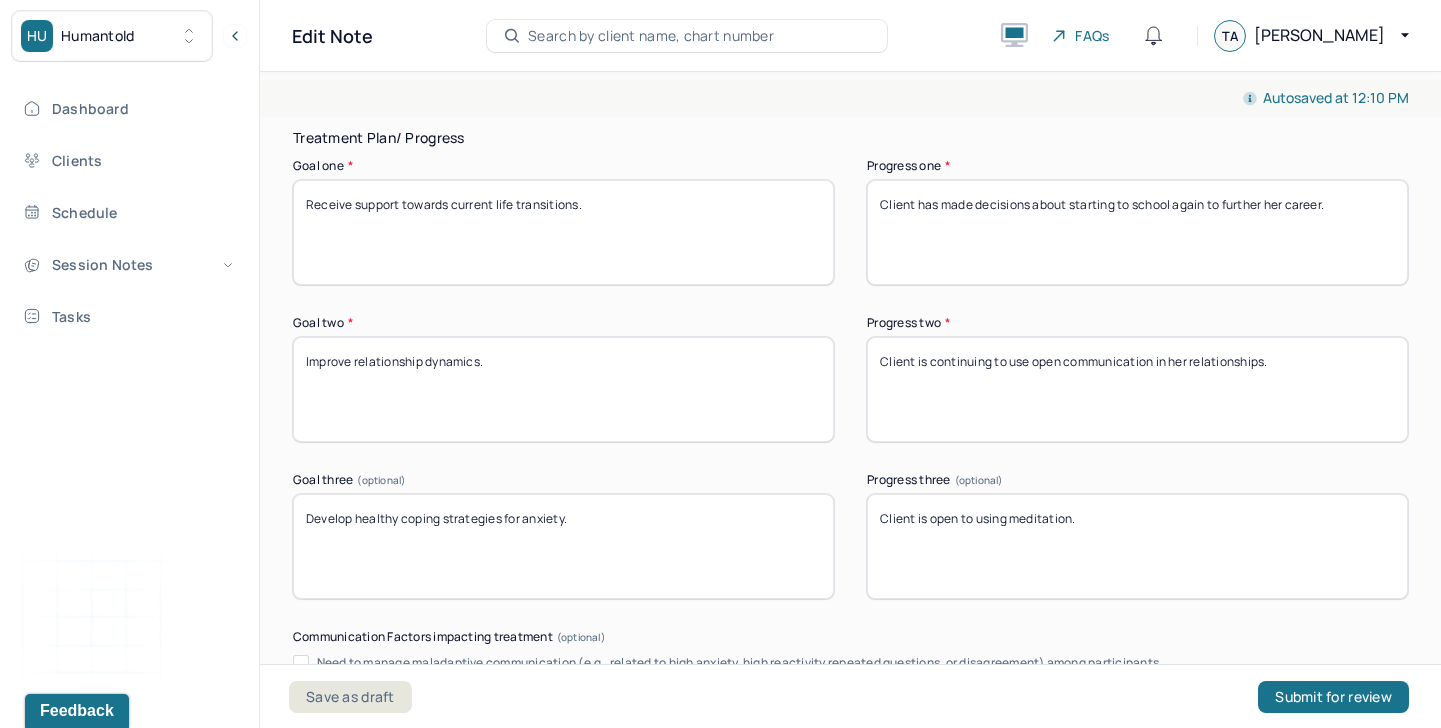 type on "Client is continuing to use open communication in her relationships." 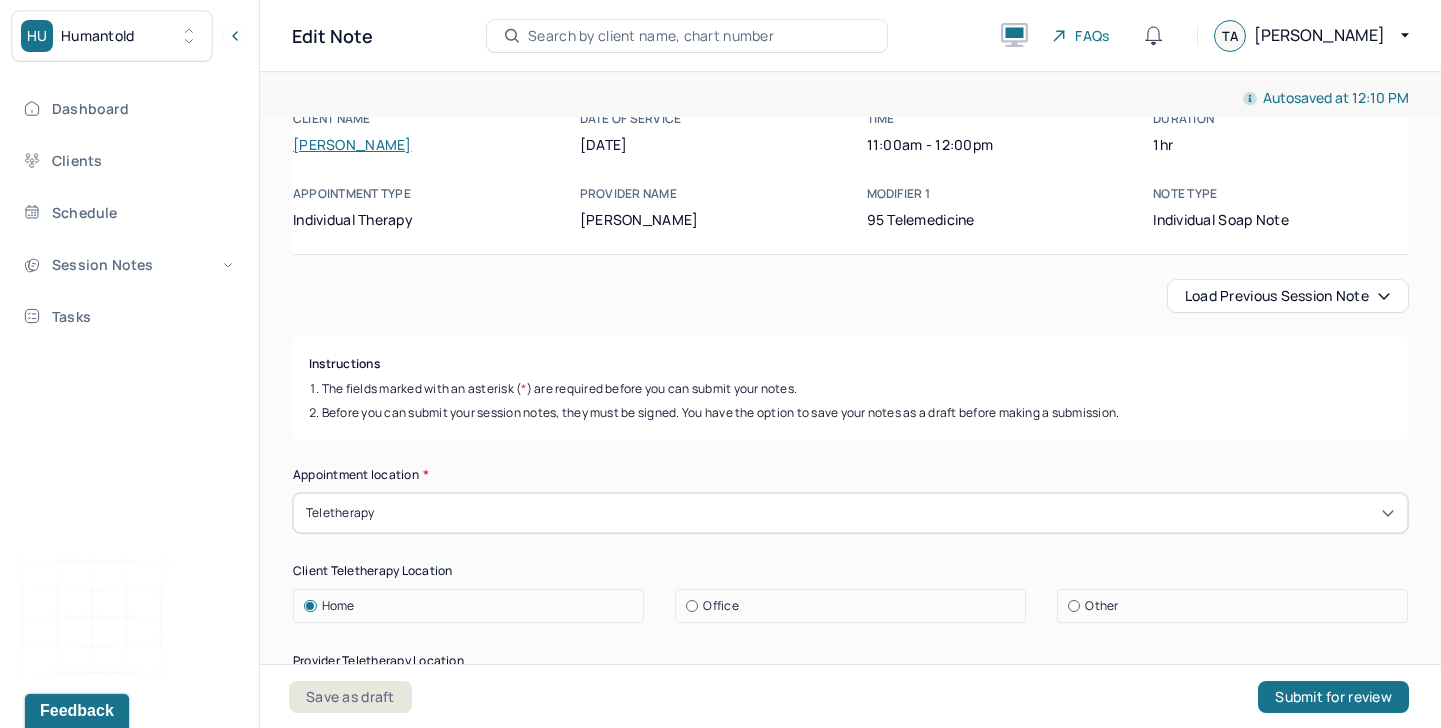 scroll, scrollTop: 0, scrollLeft: 0, axis: both 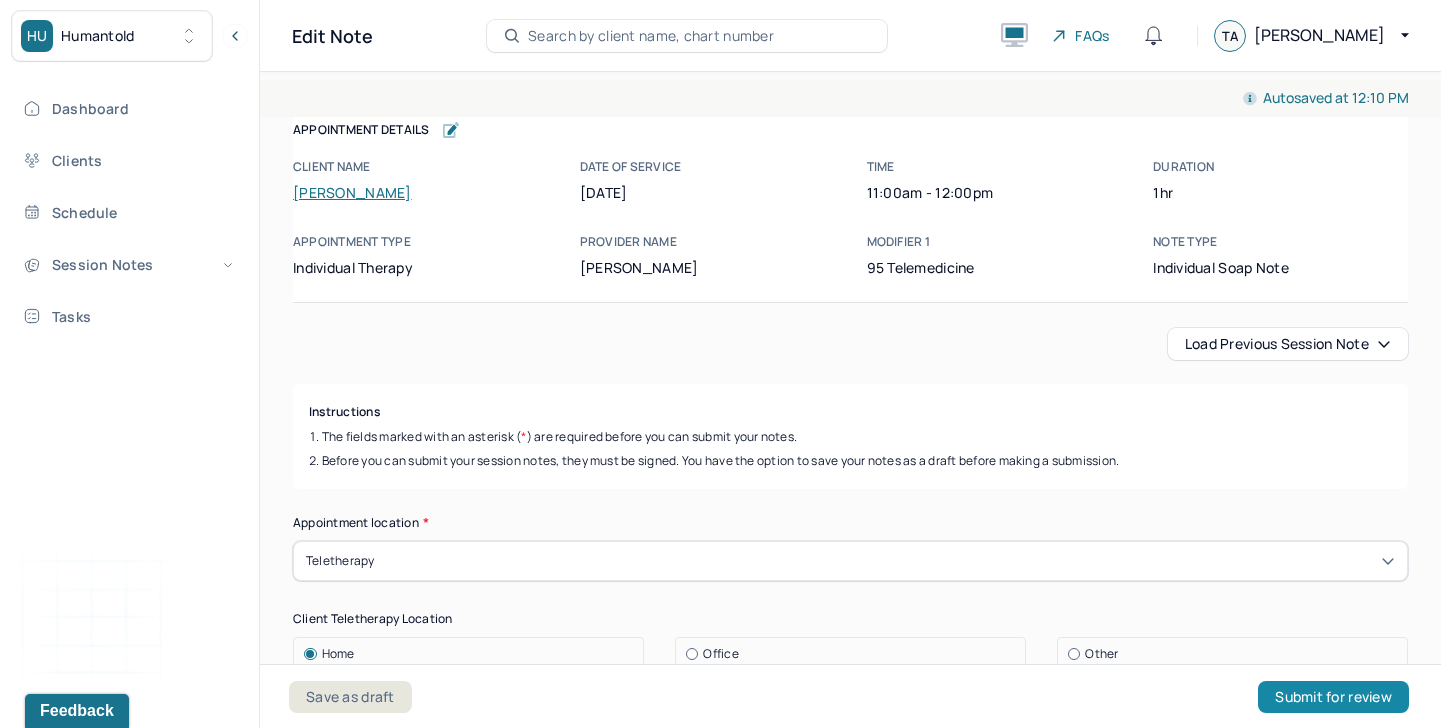 type on "Client is implementing walking meditation." 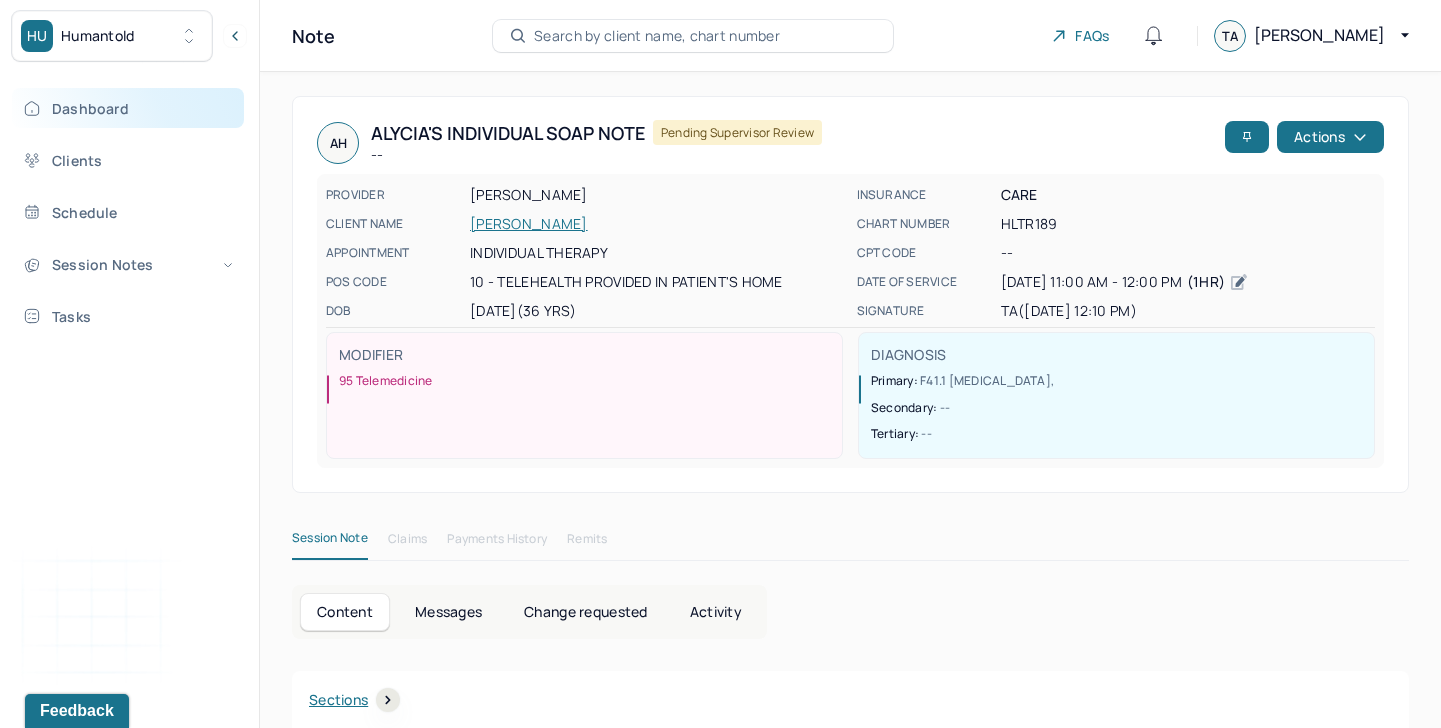click on "Dashboard" at bounding box center [128, 108] 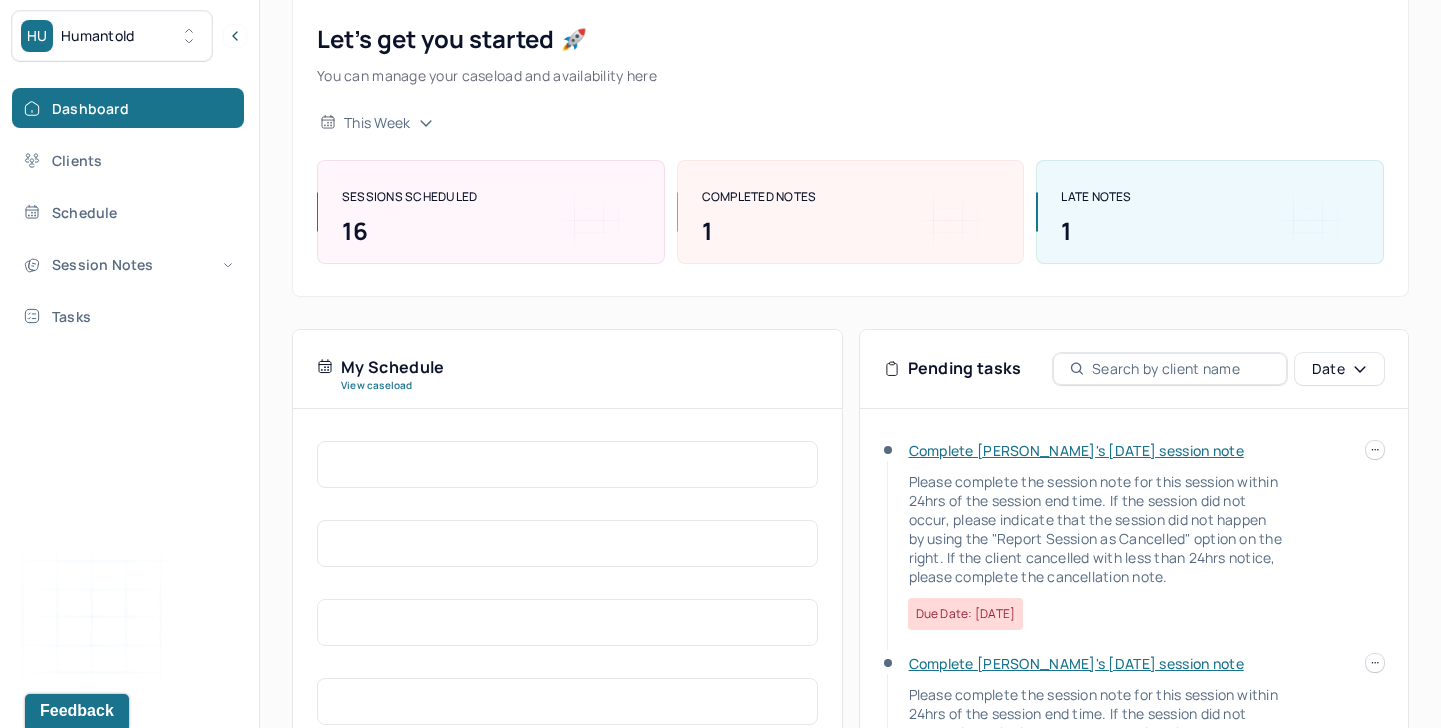 scroll, scrollTop: 437, scrollLeft: 0, axis: vertical 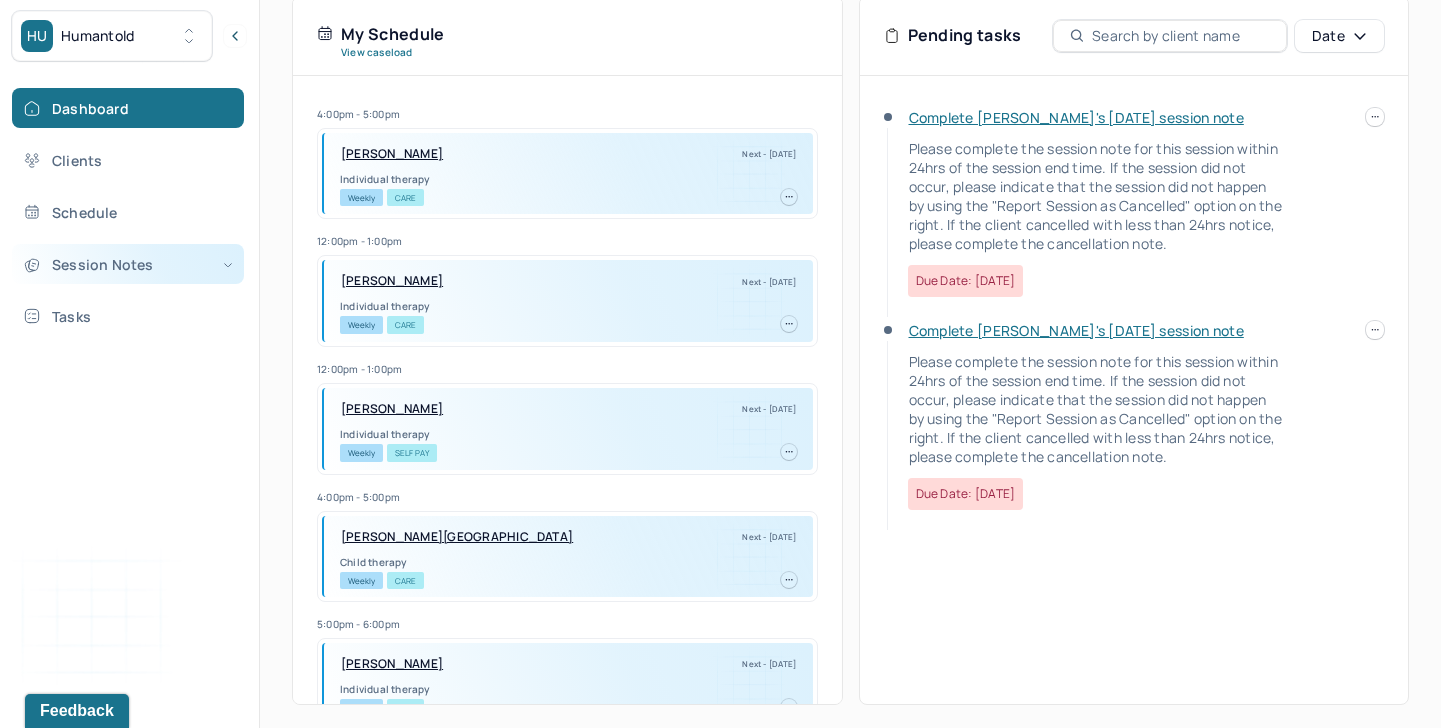 click on "Session Notes" at bounding box center [128, 264] 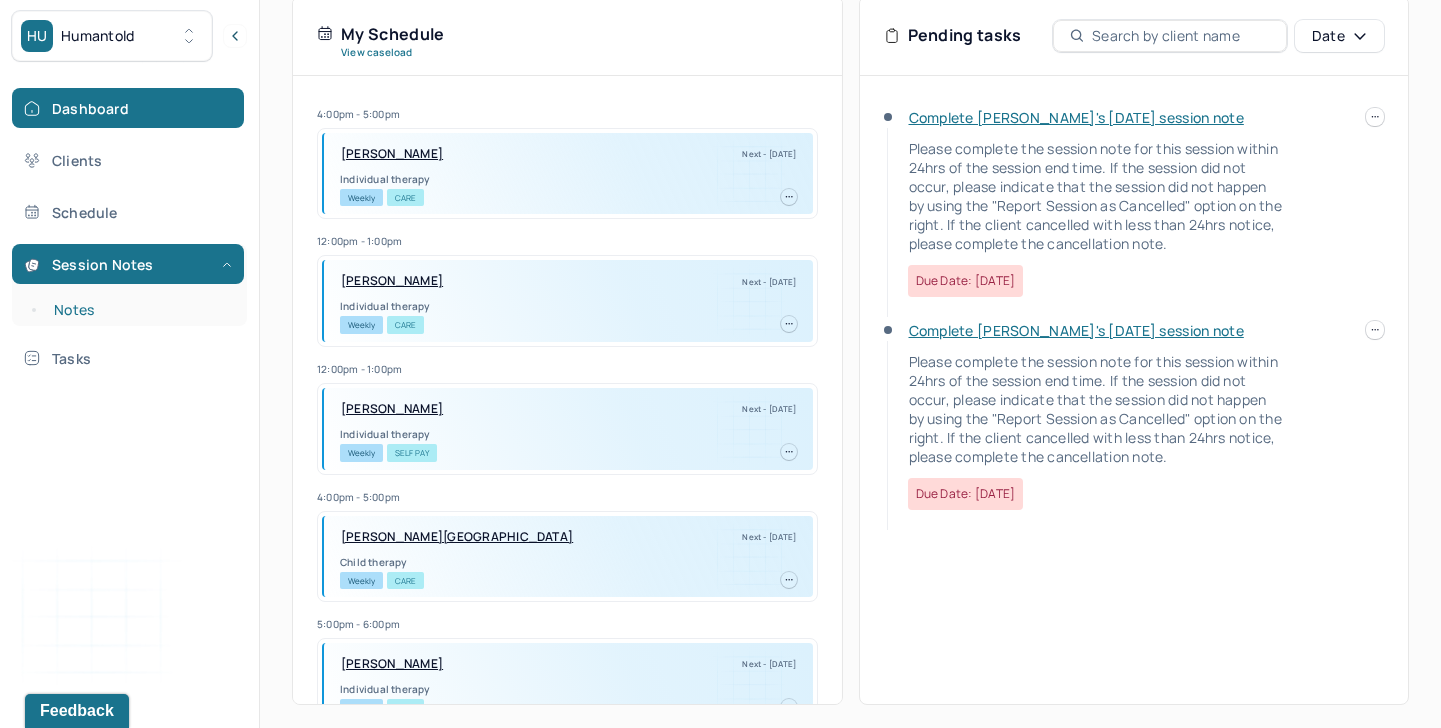 click on "Notes" at bounding box center [139, 310] 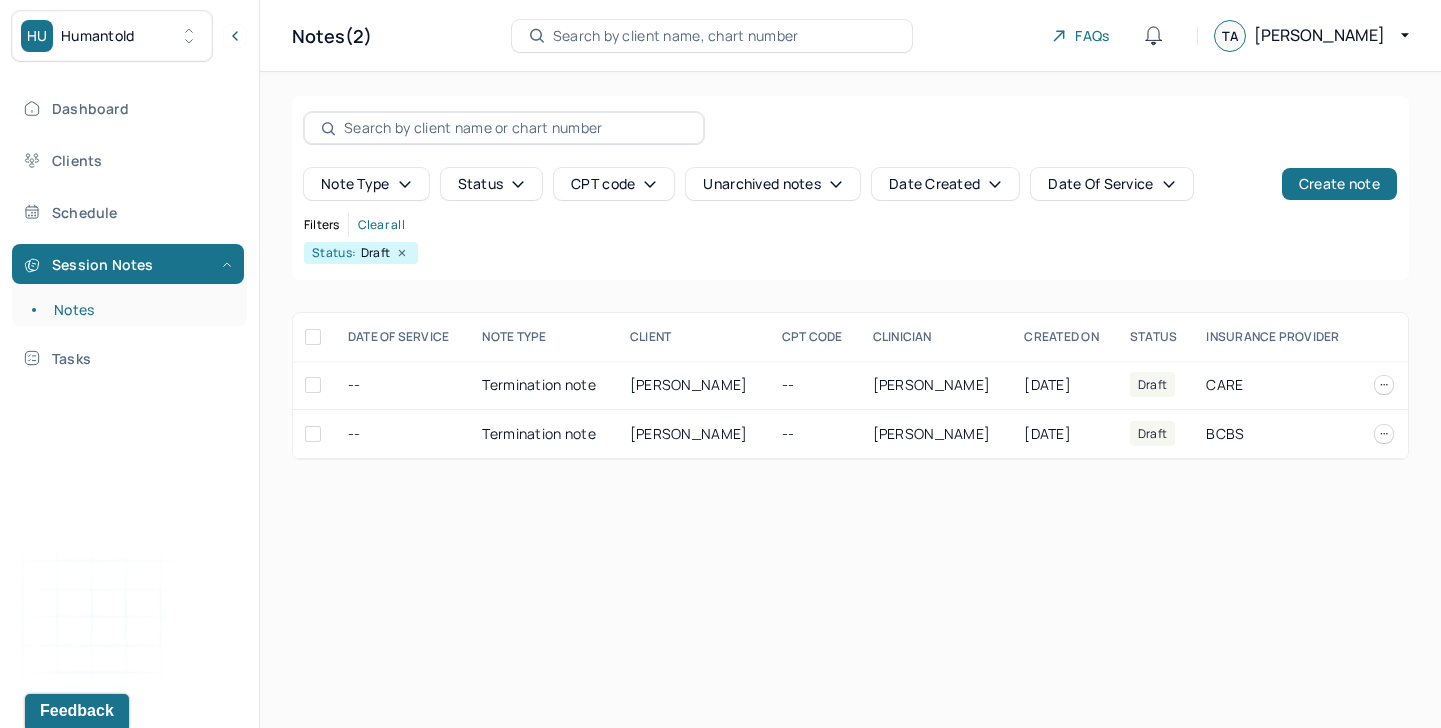 click 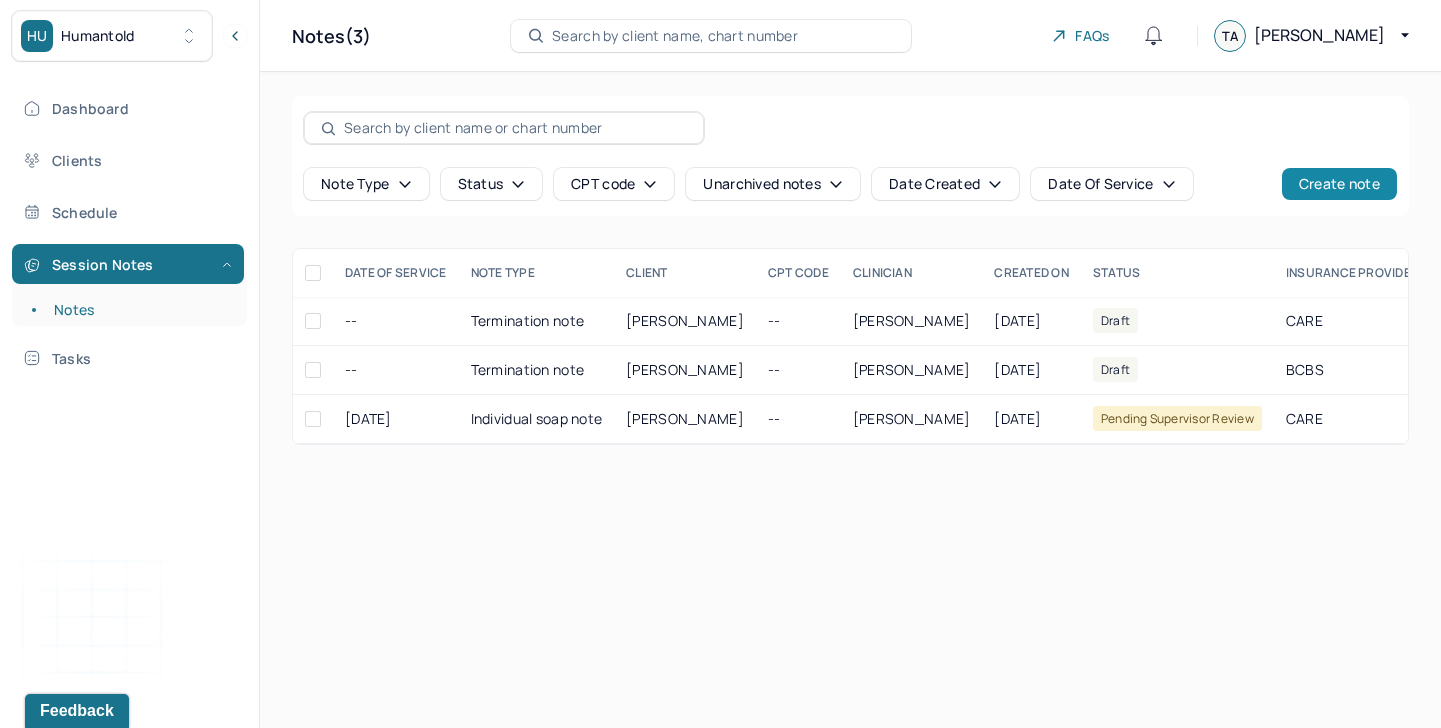 click on "Create note" at bounding box center [1339, 184] 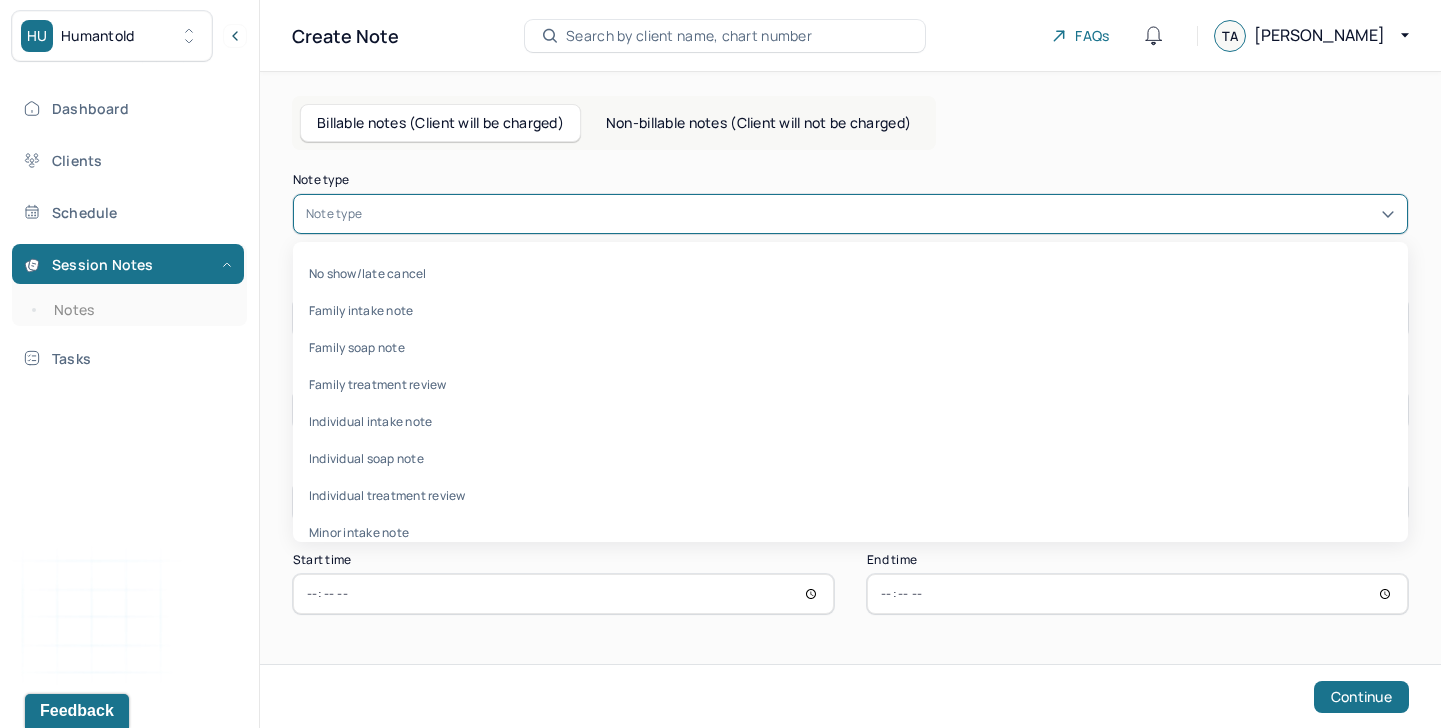 click at bounding box center (880, 214) 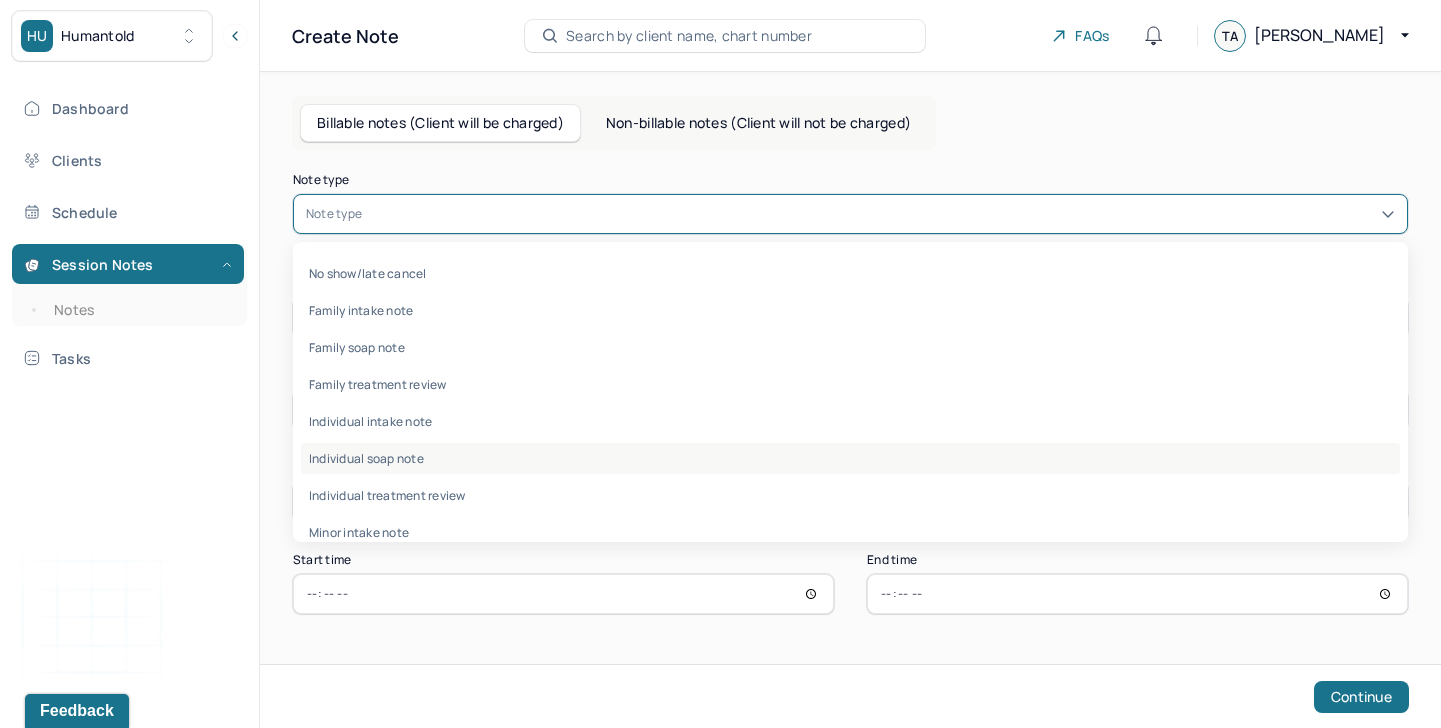 click on "Individual soap note" at bounding box center [850, 458] 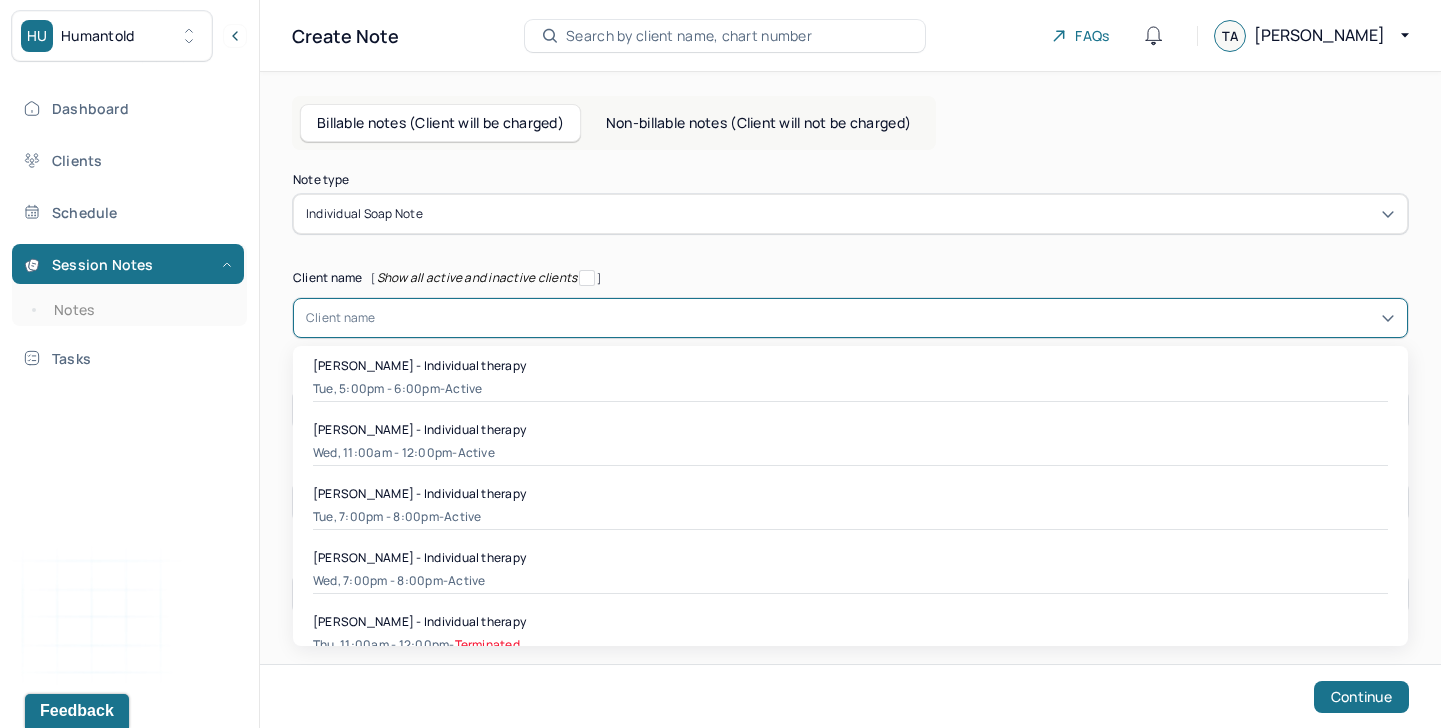 click at bounding box center [885, 318] 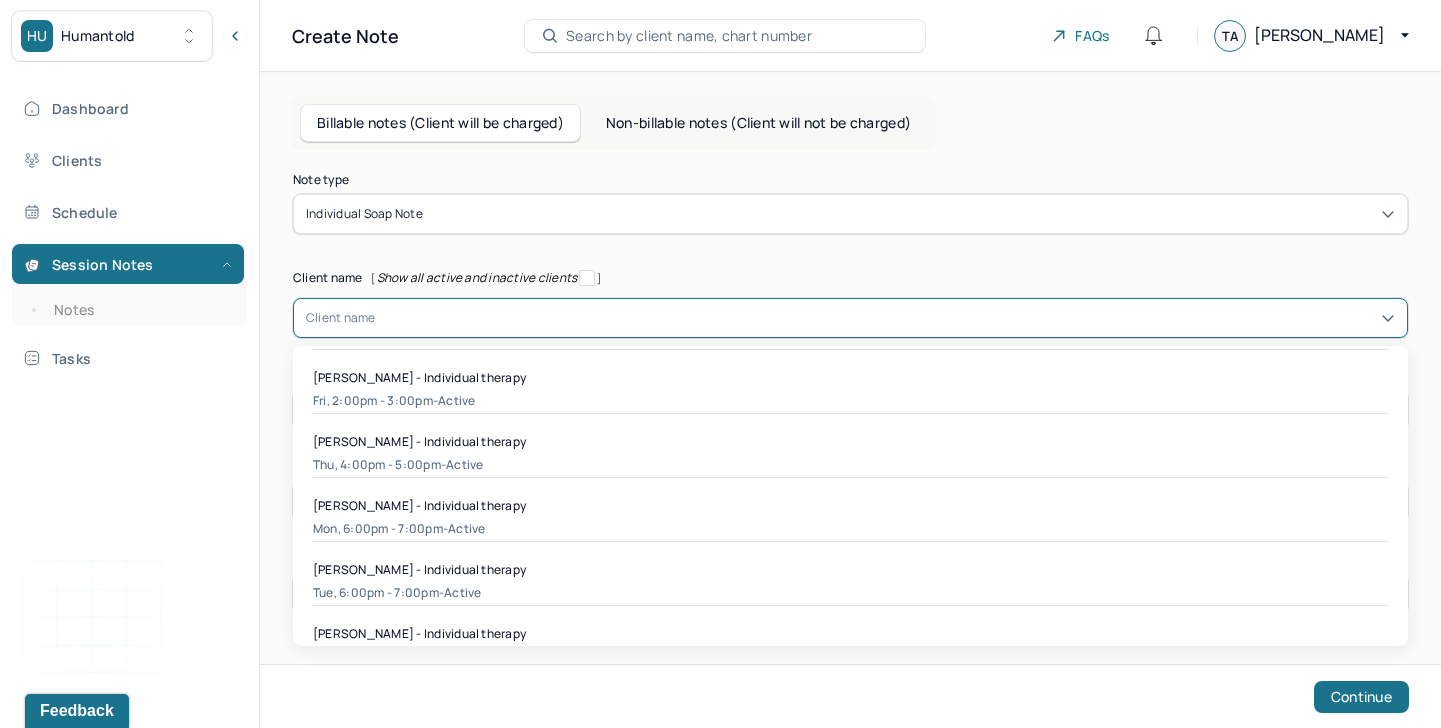 scroll, scrollTop: 2750, scrollLeft: 0, axis: vertical 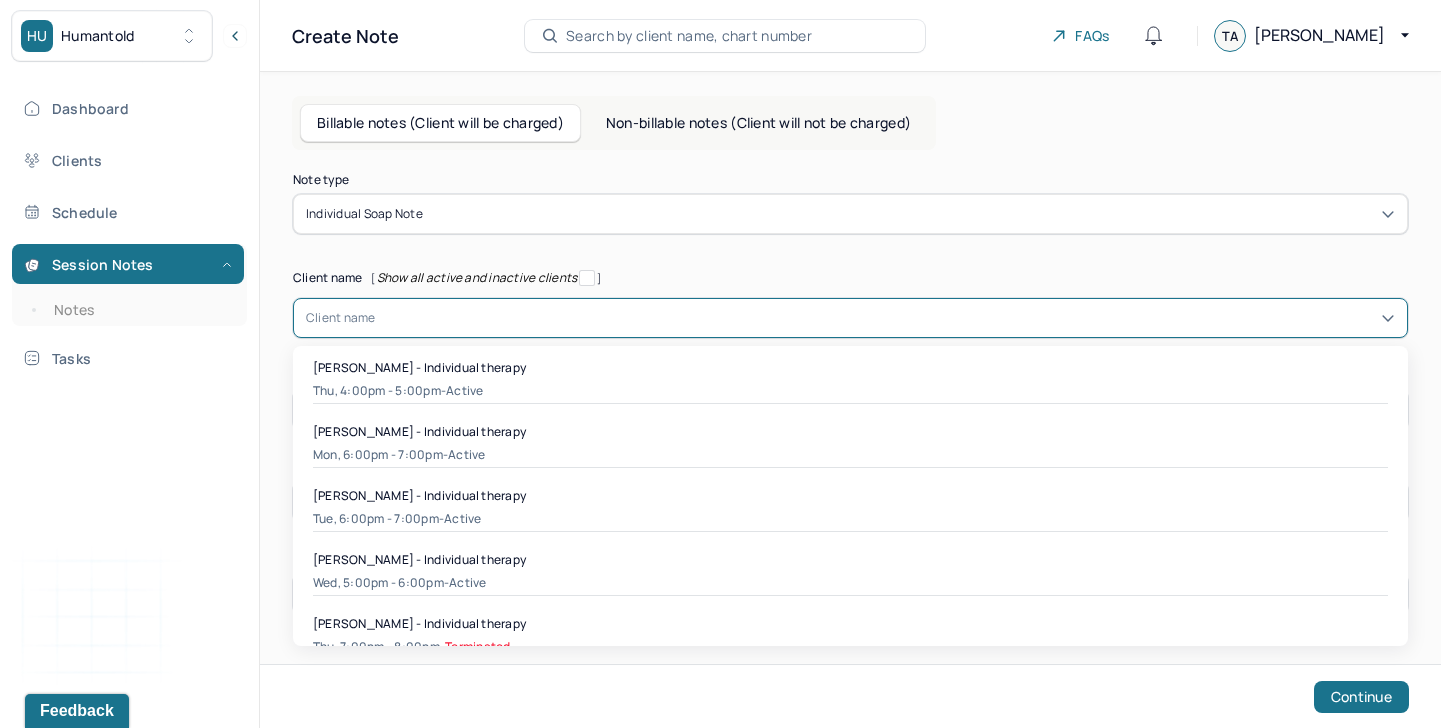 click on "[PERSON_NAME] - Individual therapy" at bounding box center (850, 559) 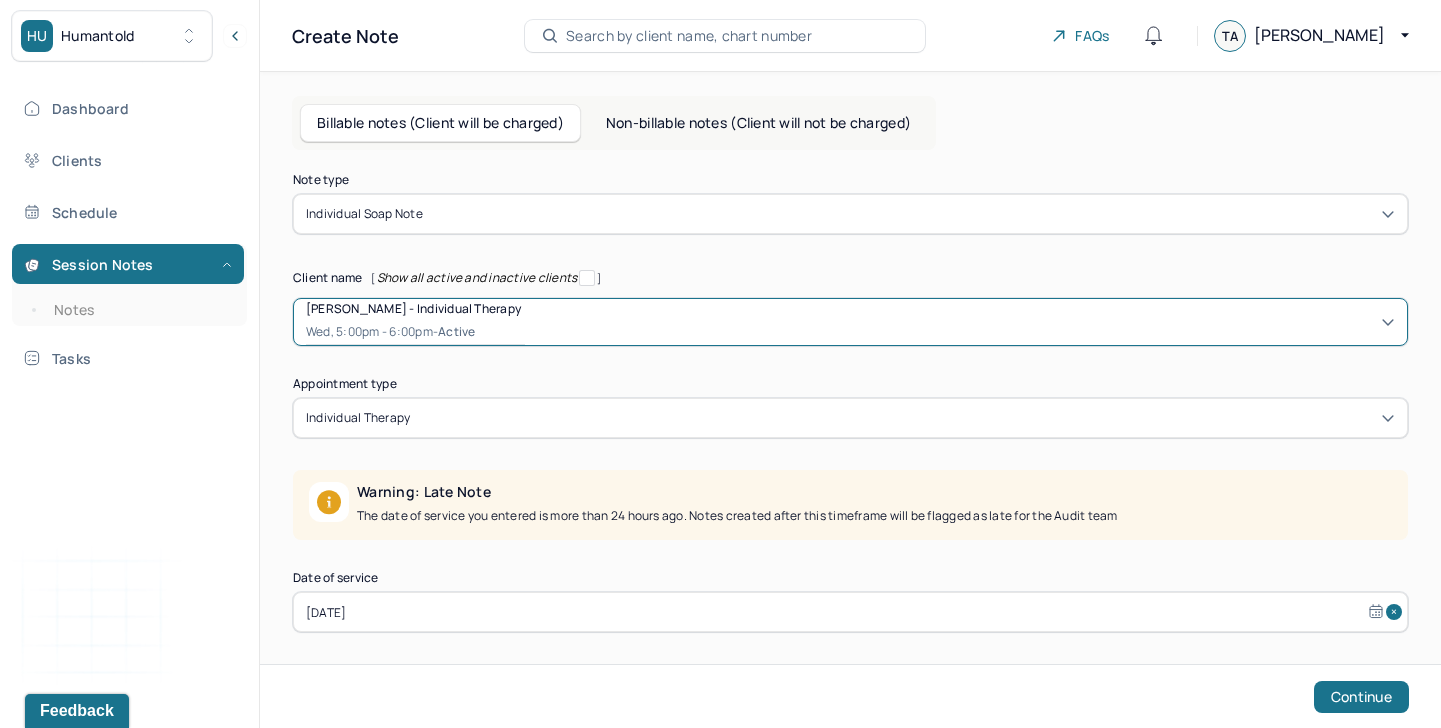 scroll, scrollTop: 101, scrollLeft: 0, axis: vertical 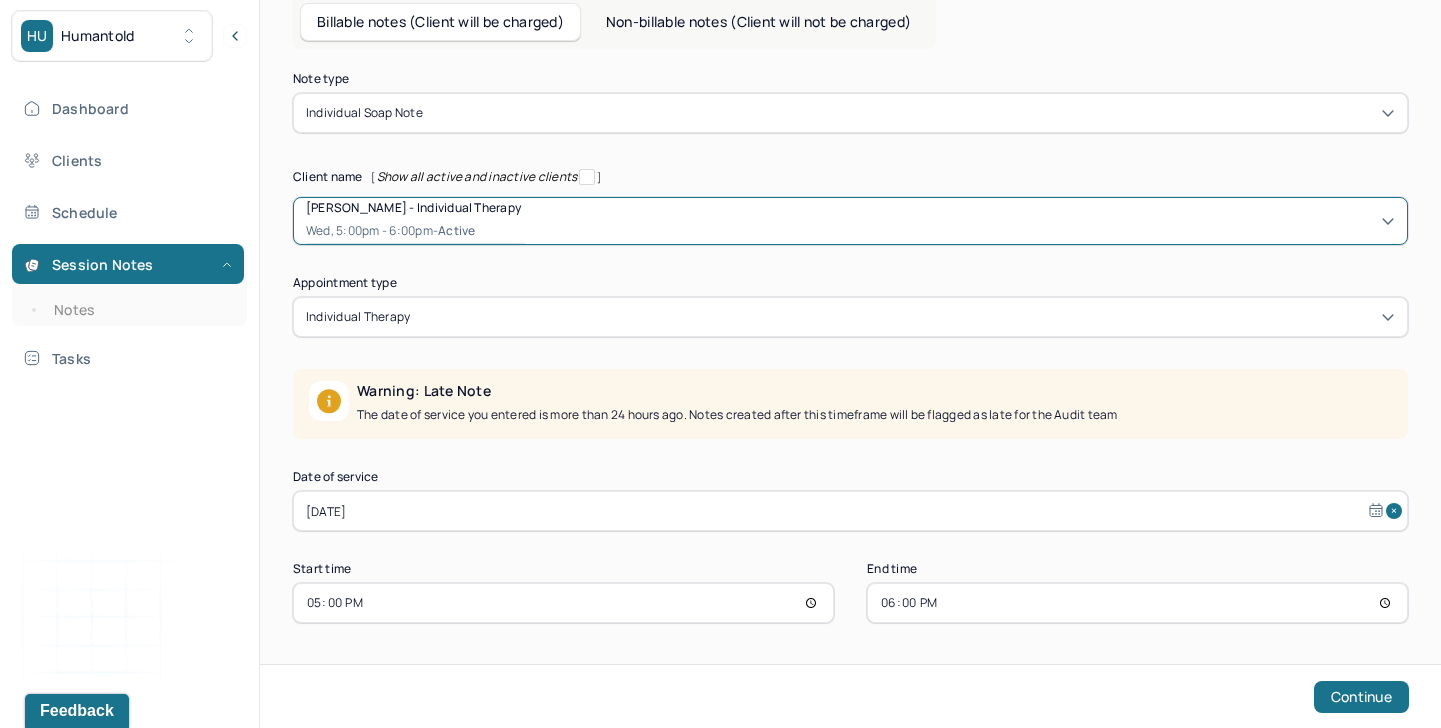 click on "[DATE]" at bounding box center (850, 511) 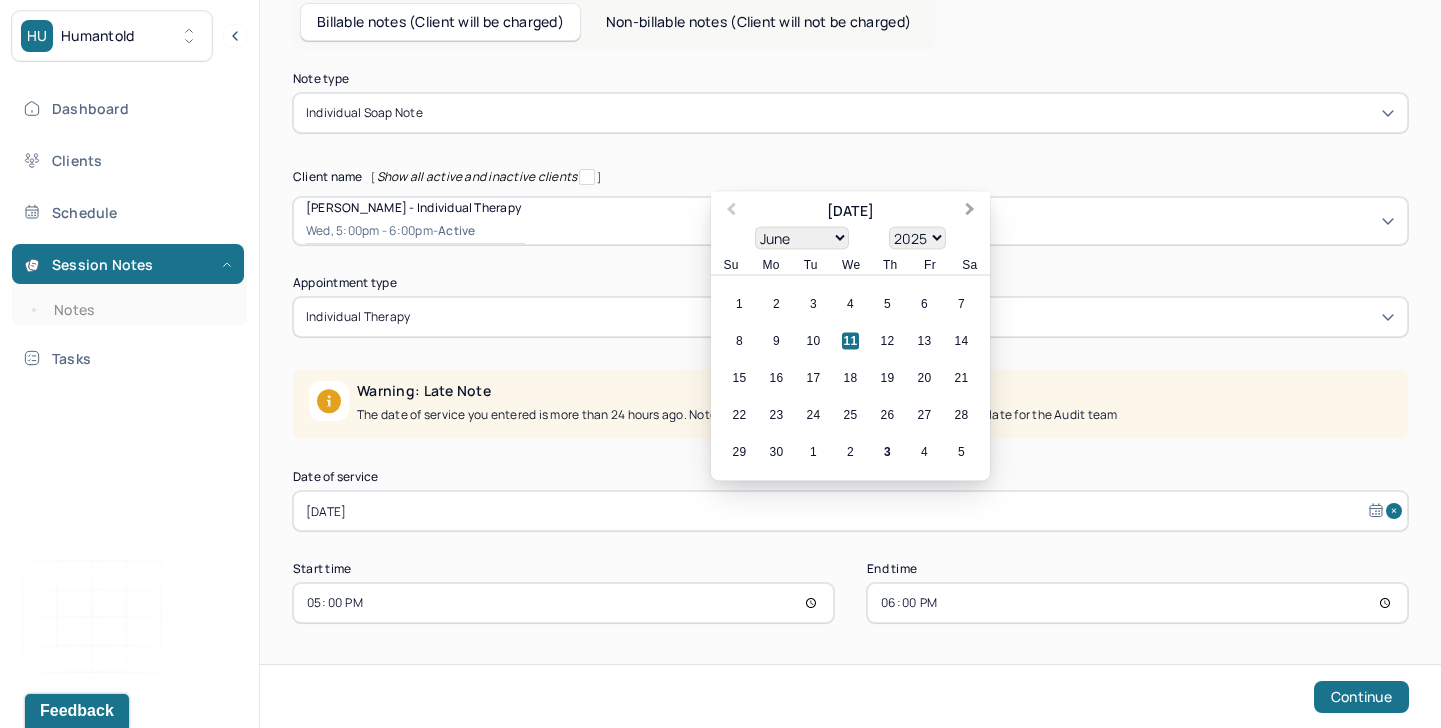 click on "Next Month" at bounding box center [972, 213] 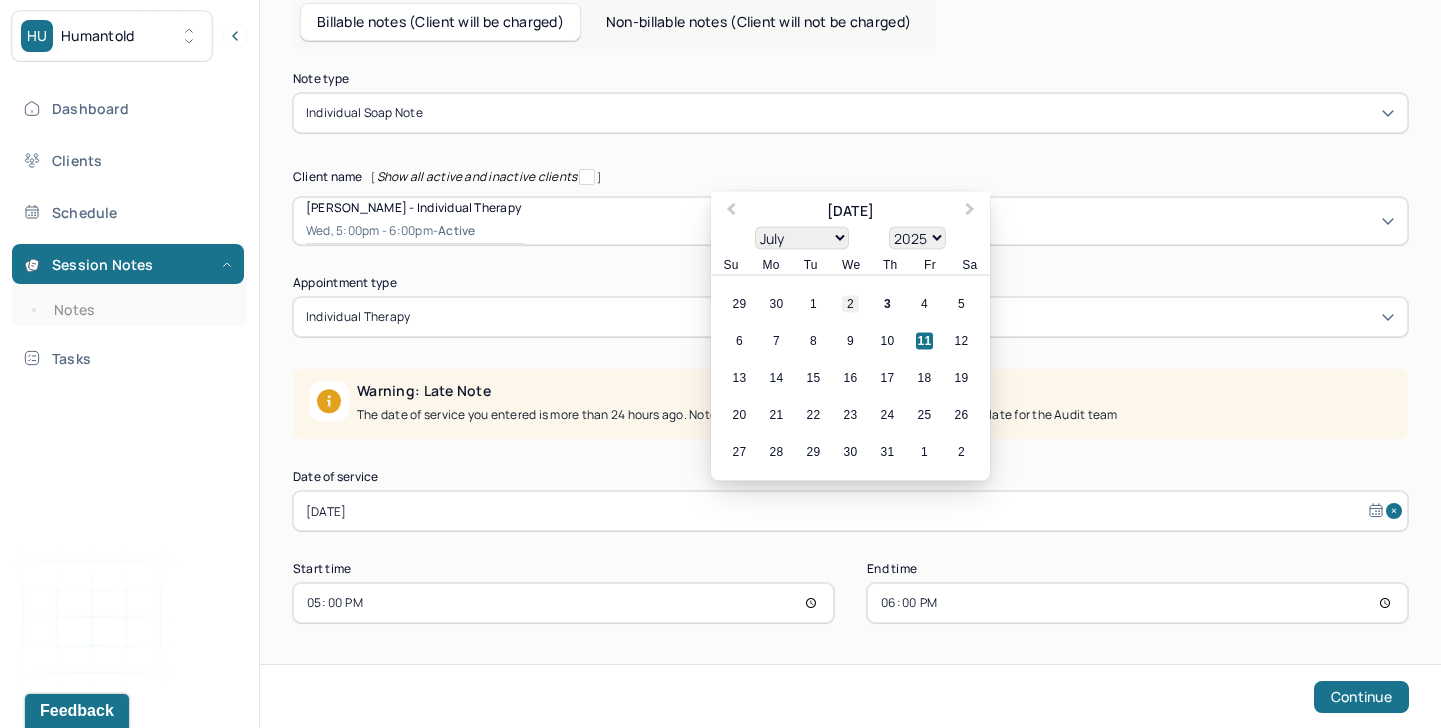 click on "2" at bounding box center [850, 304] 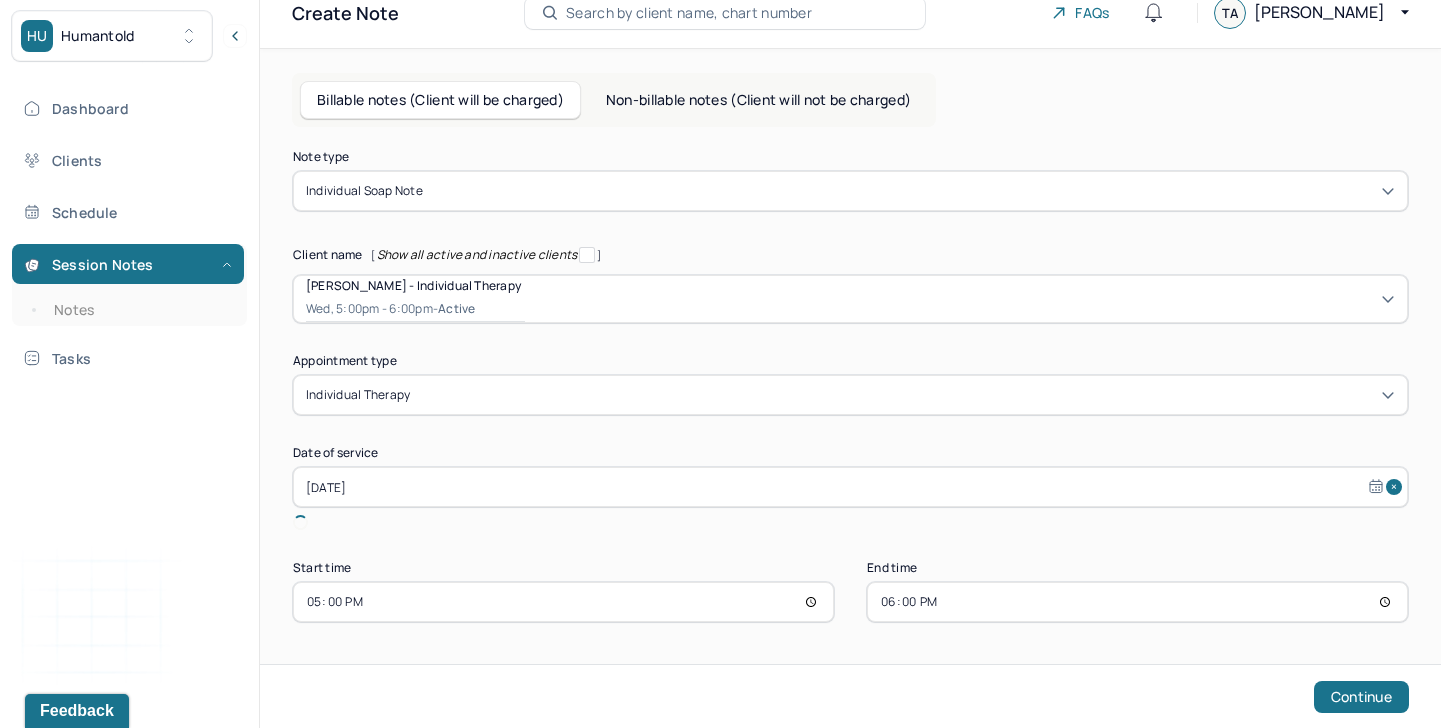 scroll, scrollTop: 0, scrollLeft: 0, axis: both 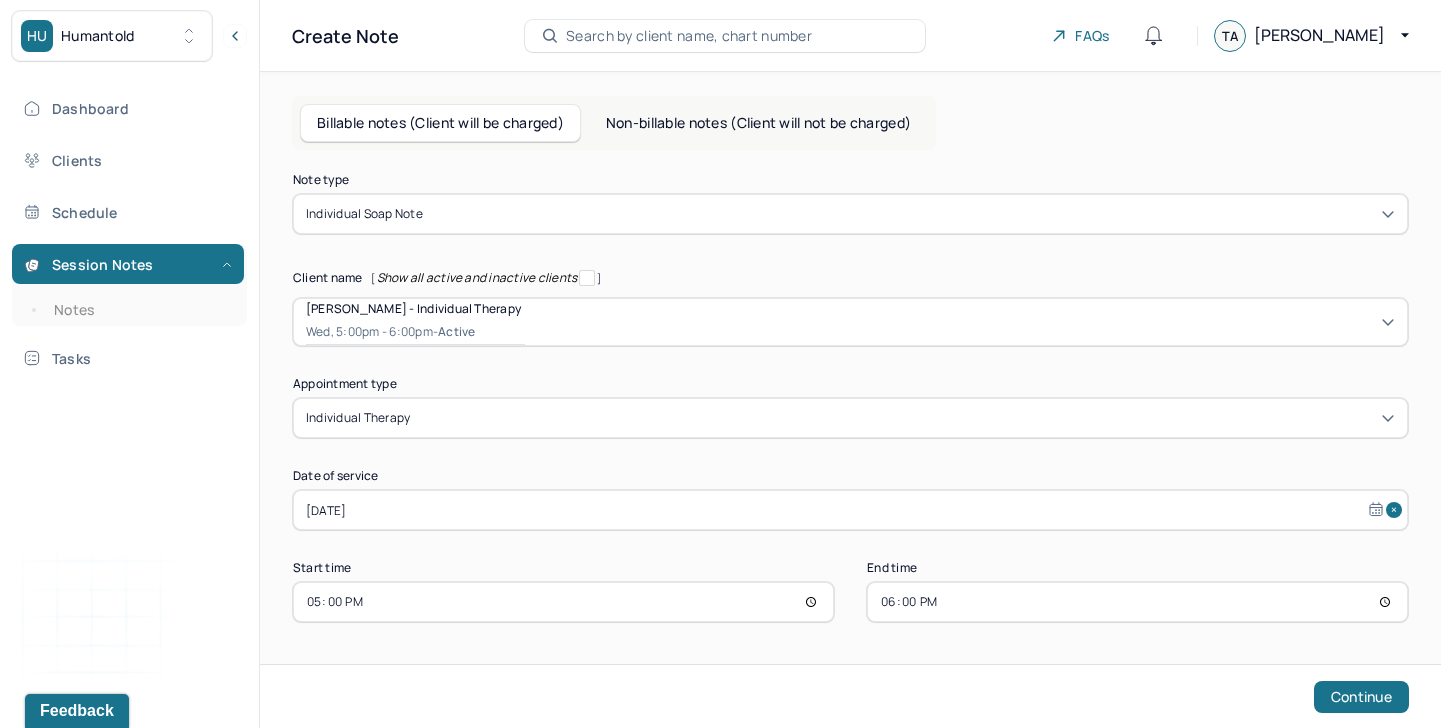 click on "17:00" at bounding box center (563, 602) 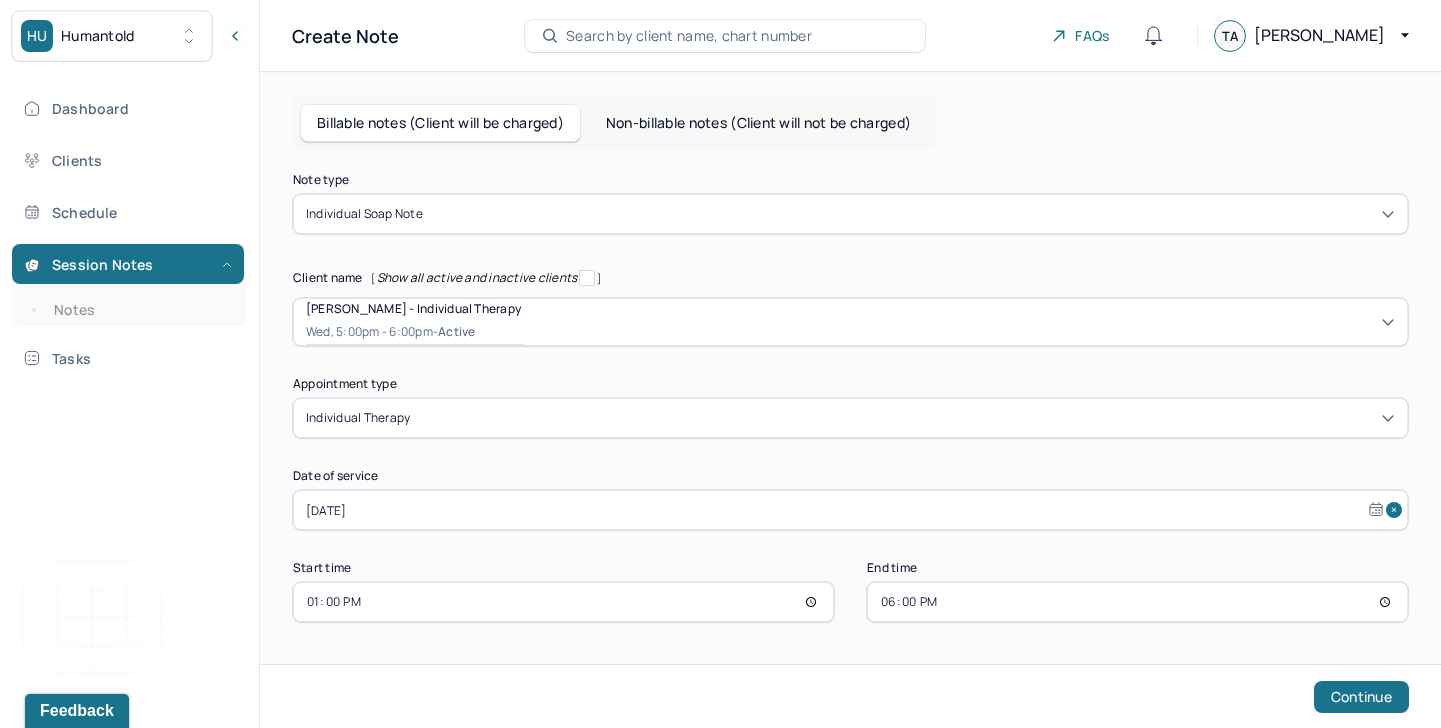 type on "13:00" 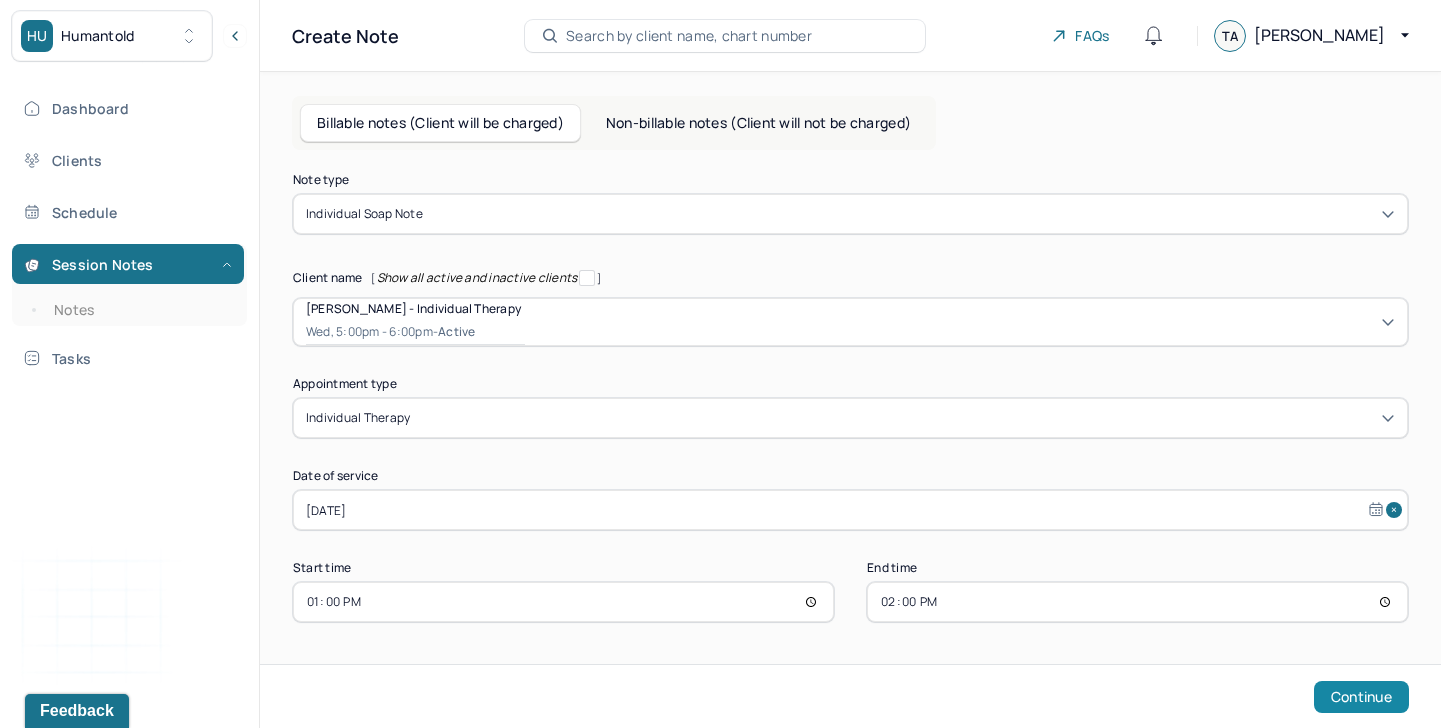 type on "14:00" 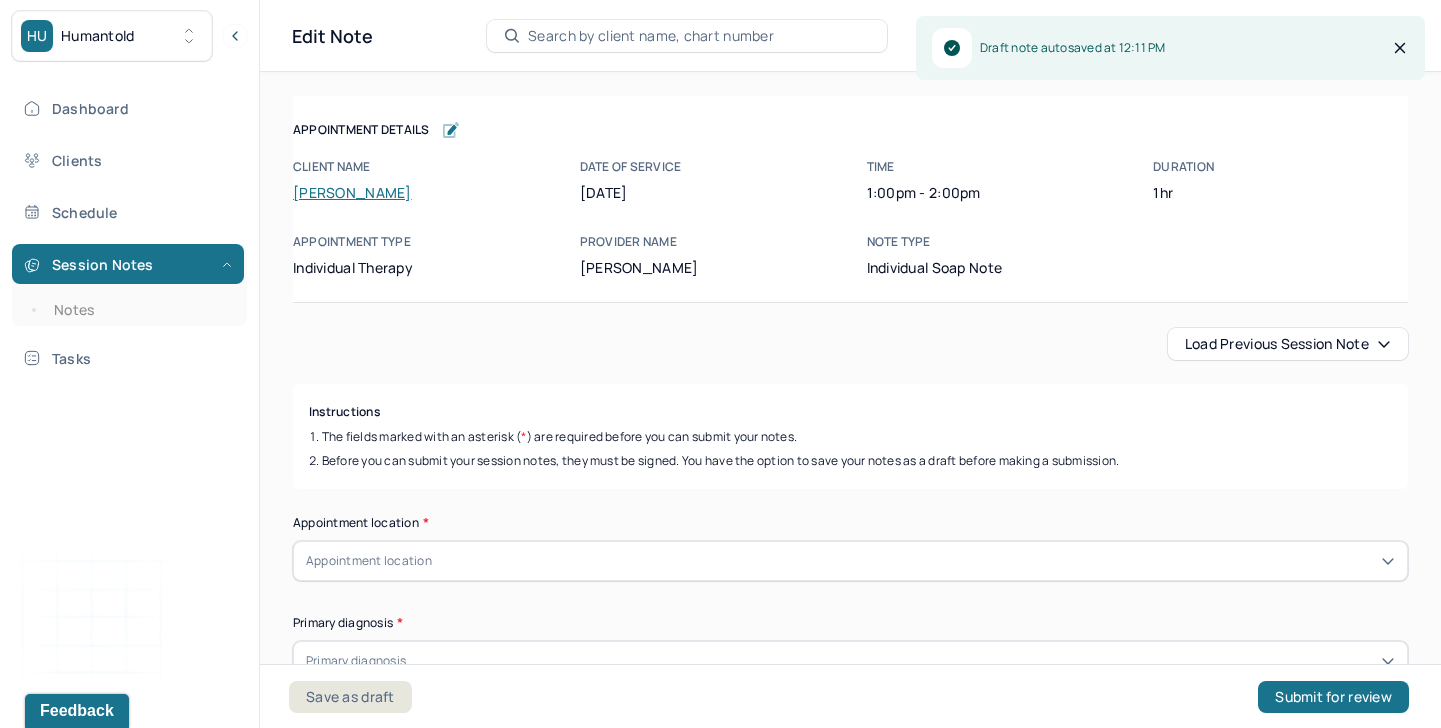click on "Load previous session note" at bounding box center (1288, 344) 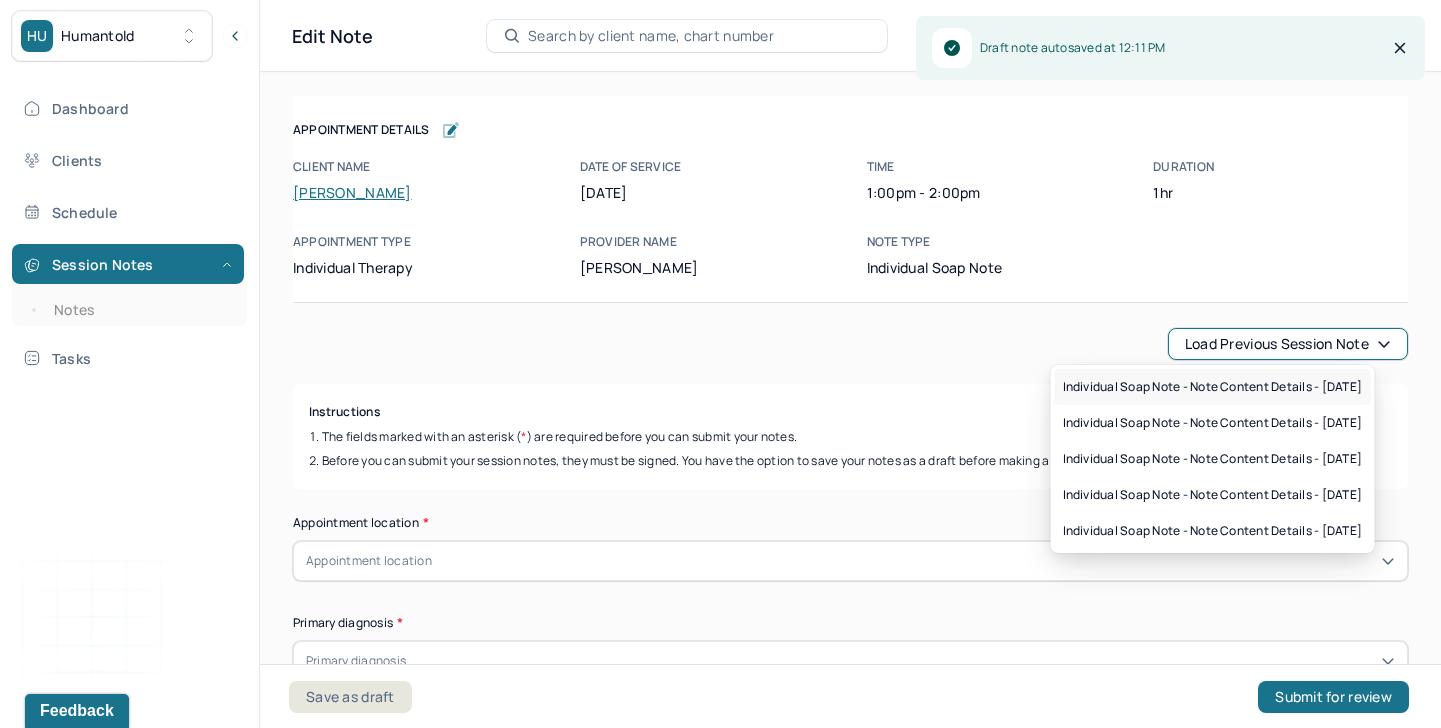 click on "Individual soap note   - Note content Details -   [DATE]" at bounding box center (1213, 387) 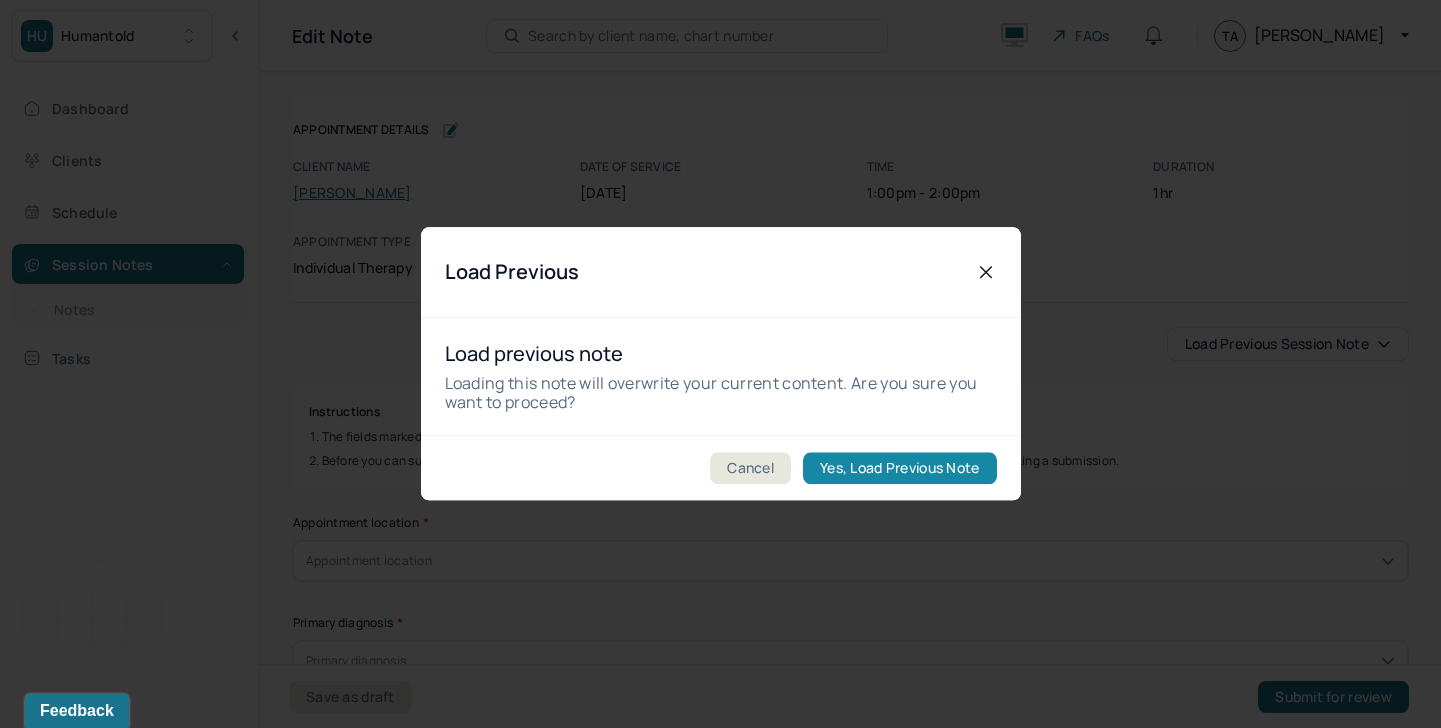click on "Yes, Load Previous Note" at bounding box center [899, 469] 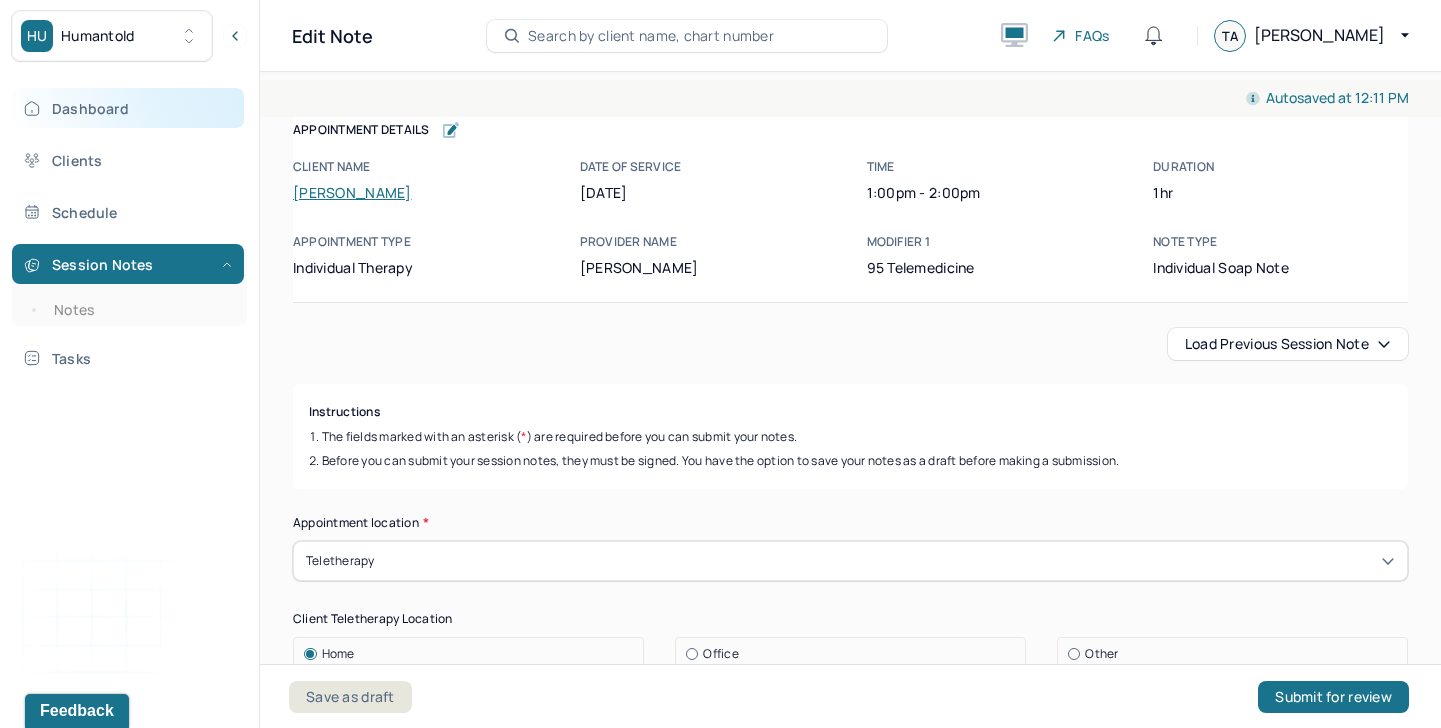 click on "Dashboard" at bounding box center [128, 108] 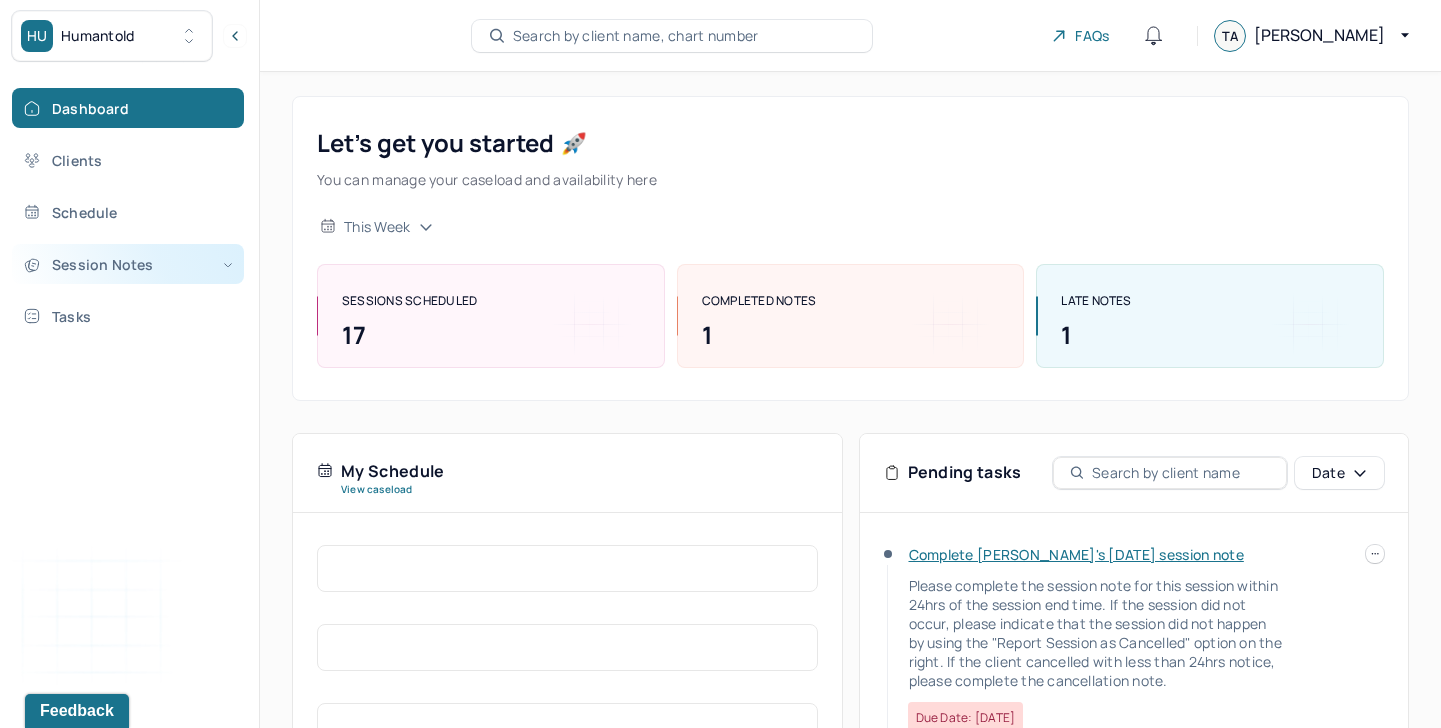 click on "Session Notes" at bounding box center [128, 264] 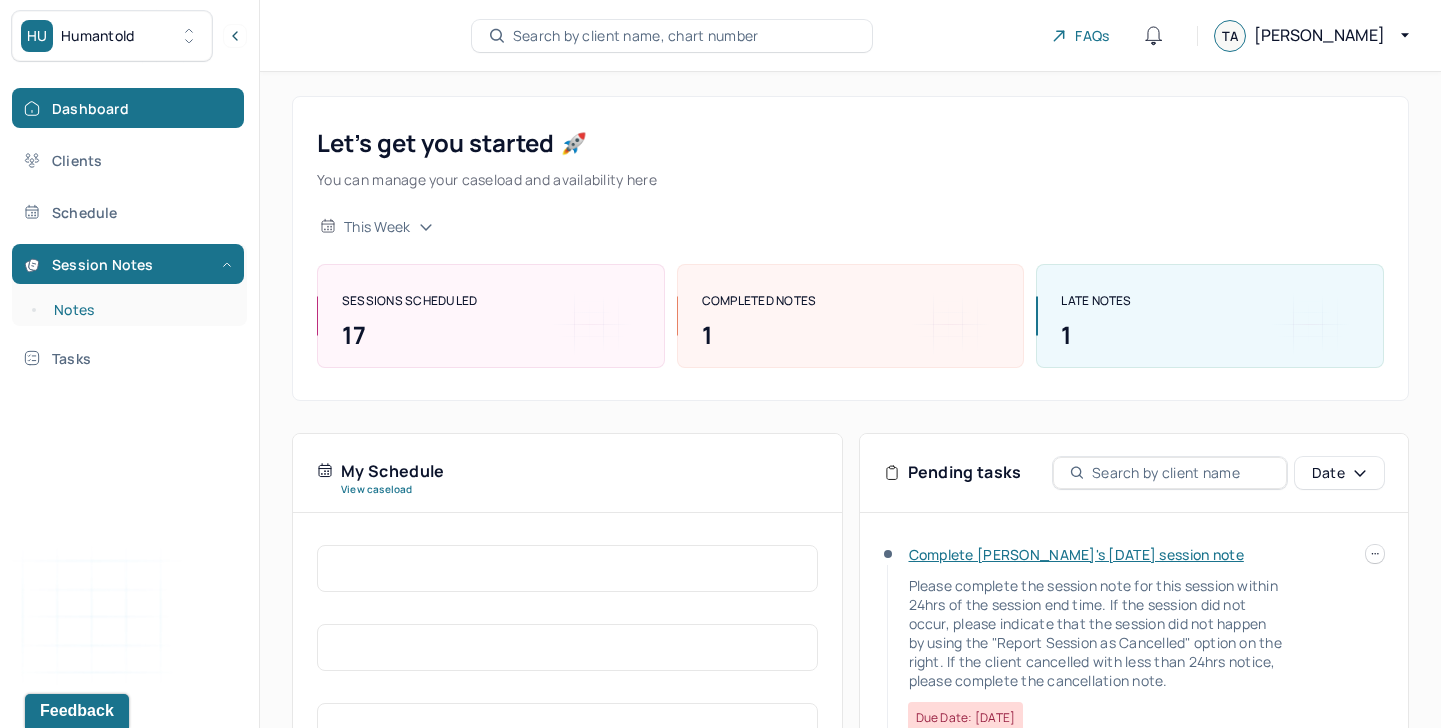 click on "Notes" at bounding box center [139, 310] 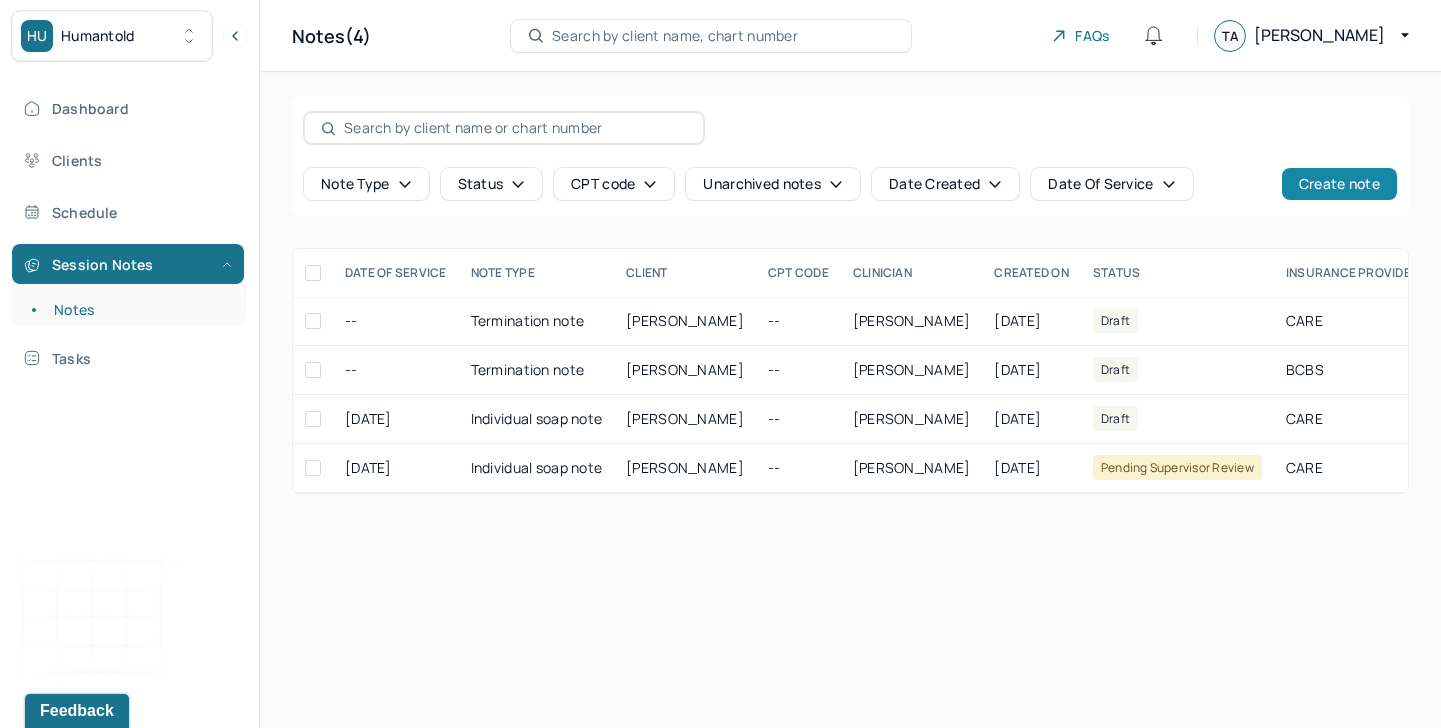 click on "Create note" at bounding box center [1339, 184] 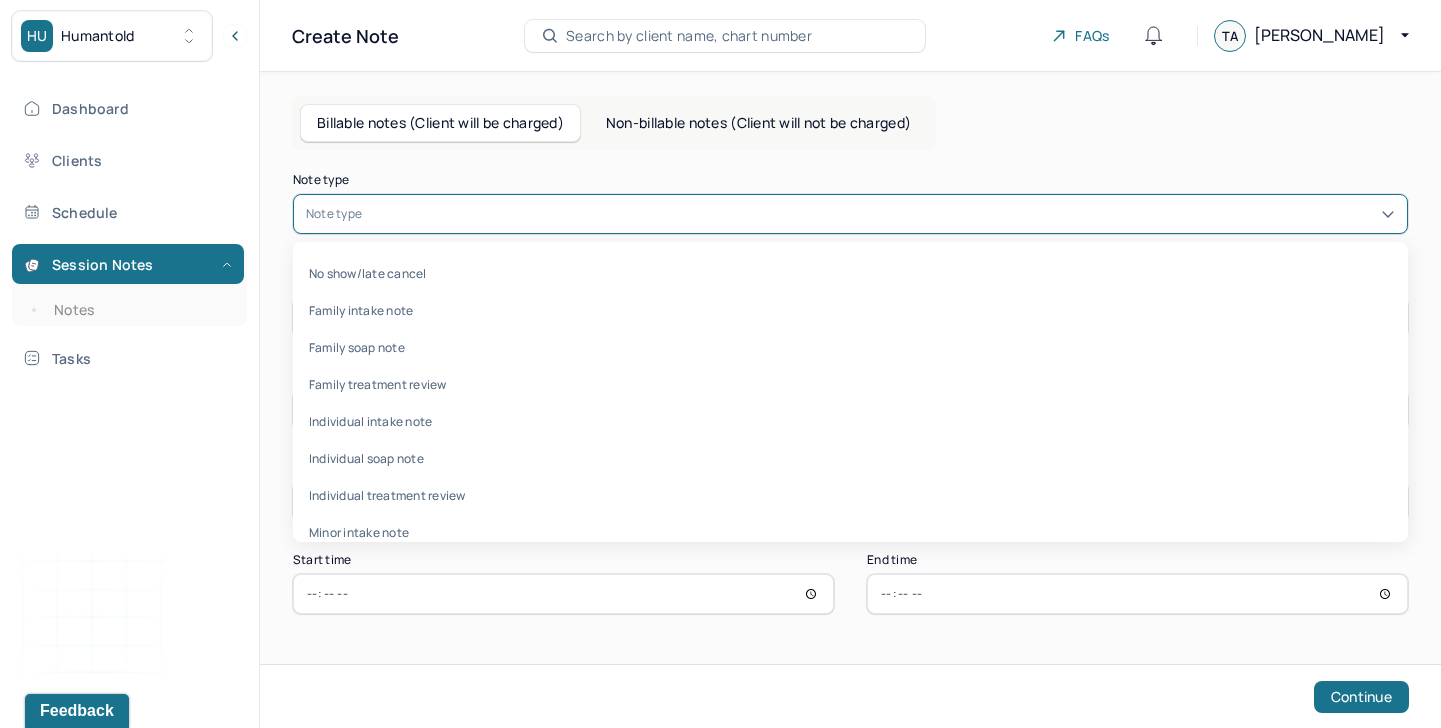 click at bounding box center [880, 214] 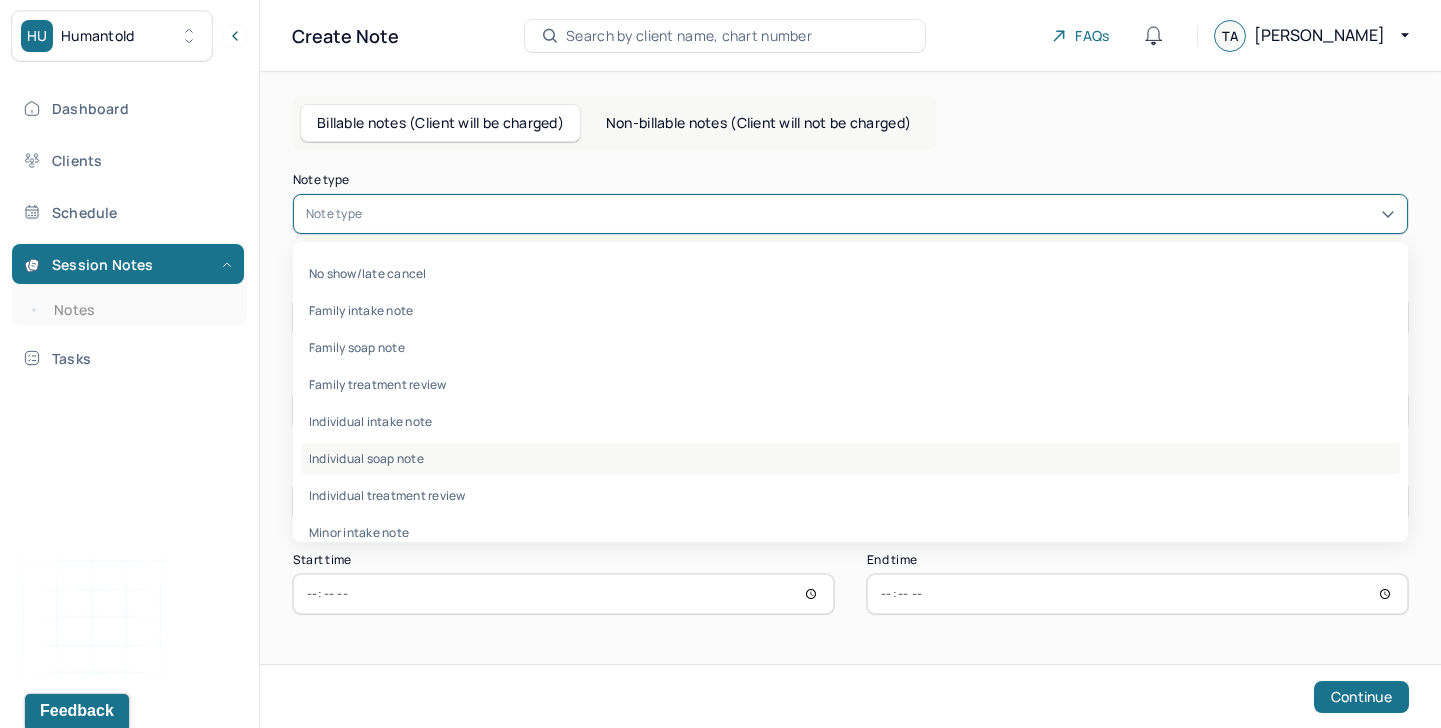 click on "Individual soap note" at bounding box center (850, 458) 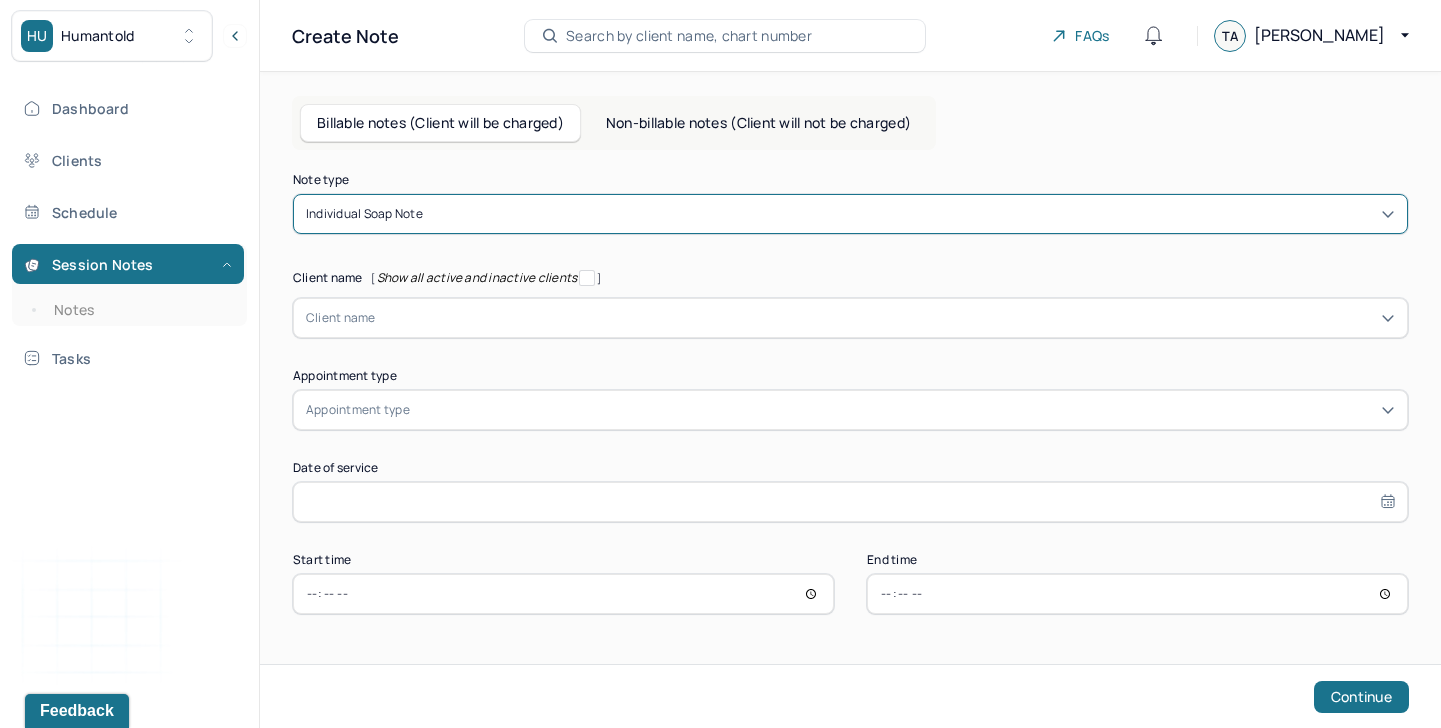 click at bounding box center (885, 318) 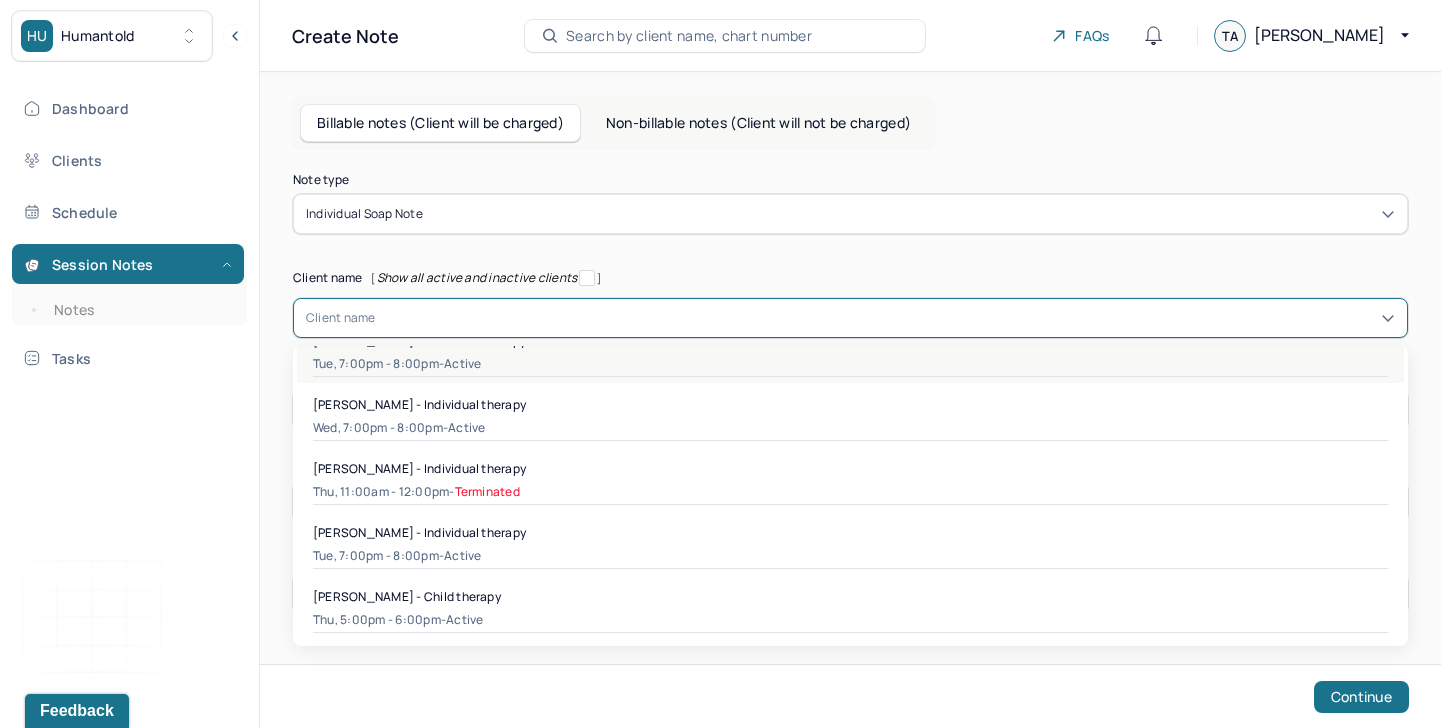 scroll, scrollTop: 239, scrollLeft: 0, axis: vertical 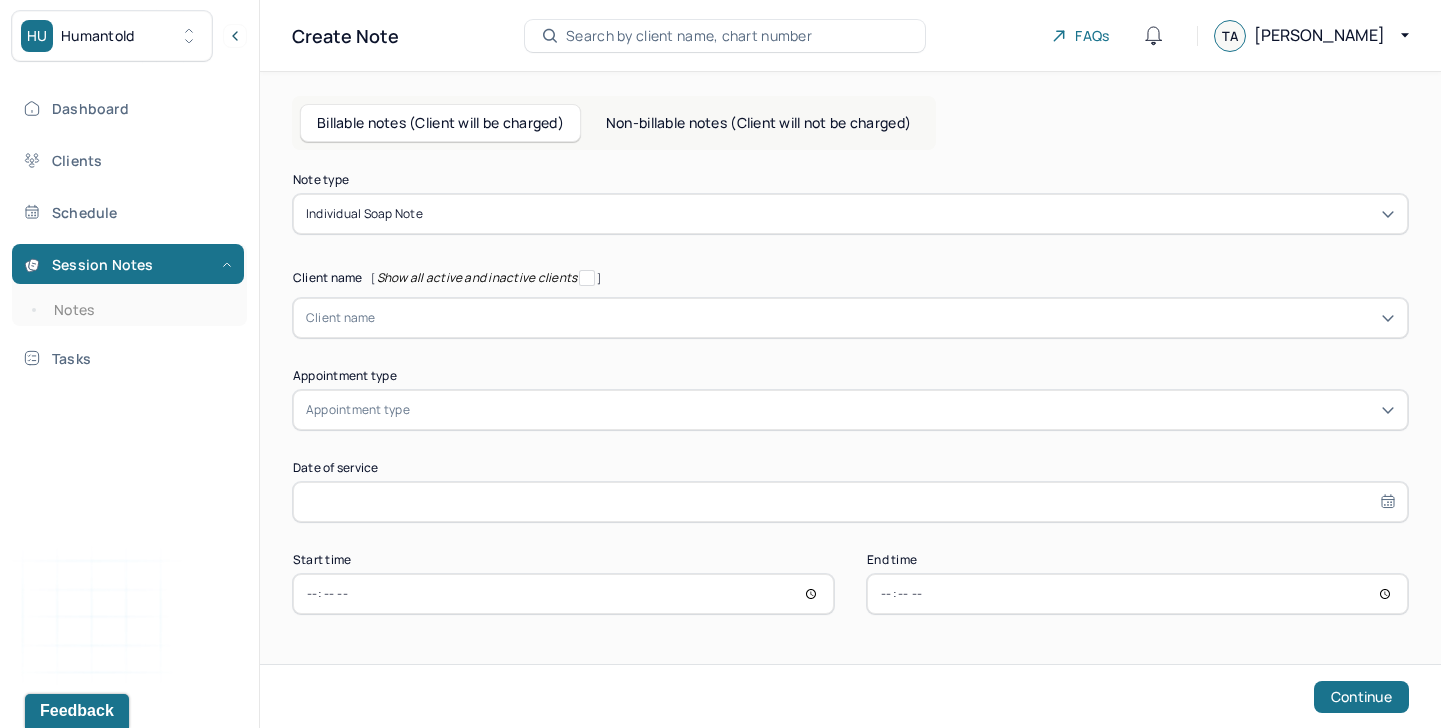 click on "Note type Individual soap note Client name [ Show all active and inactive clients ] Client name Supervisee name Appointment type Appointment type Date of service Start time End time   Continue" at bounding box center [850, 394] 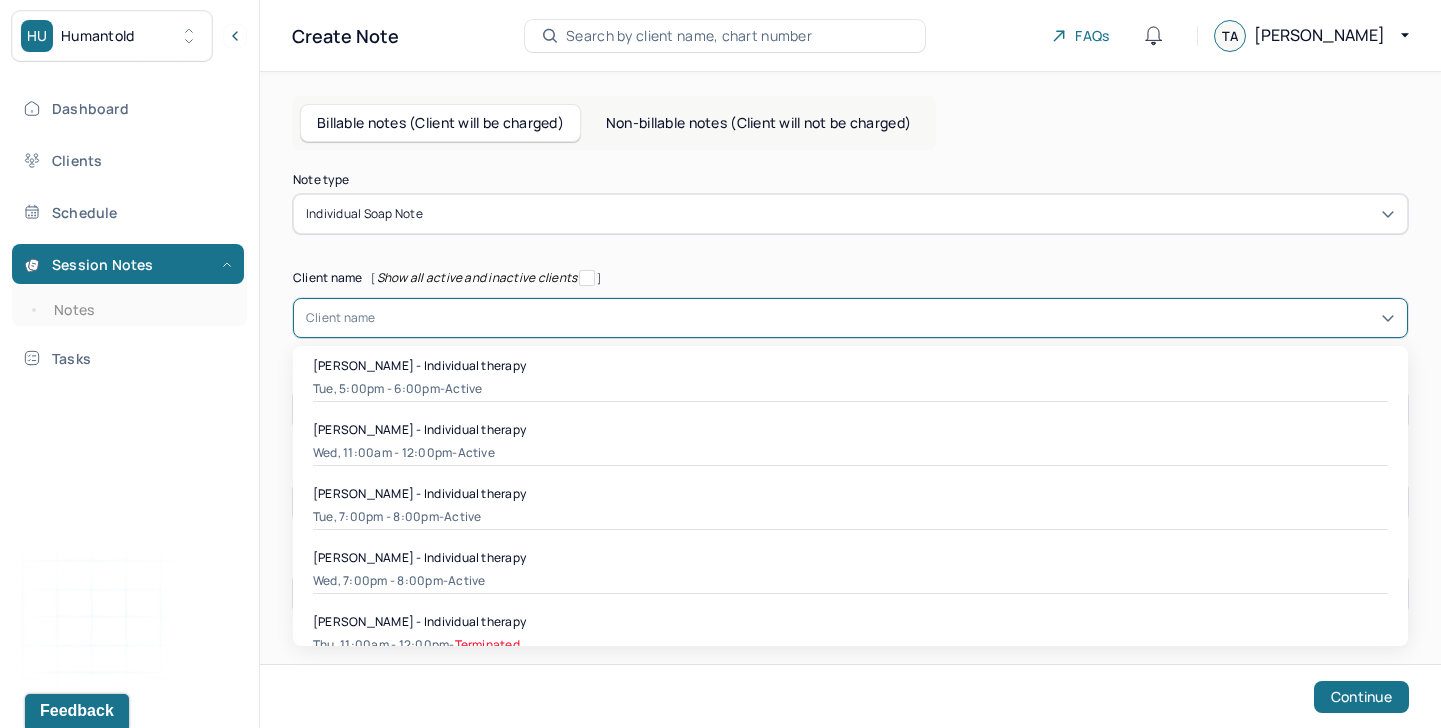 click at bounding box center [885, 318] 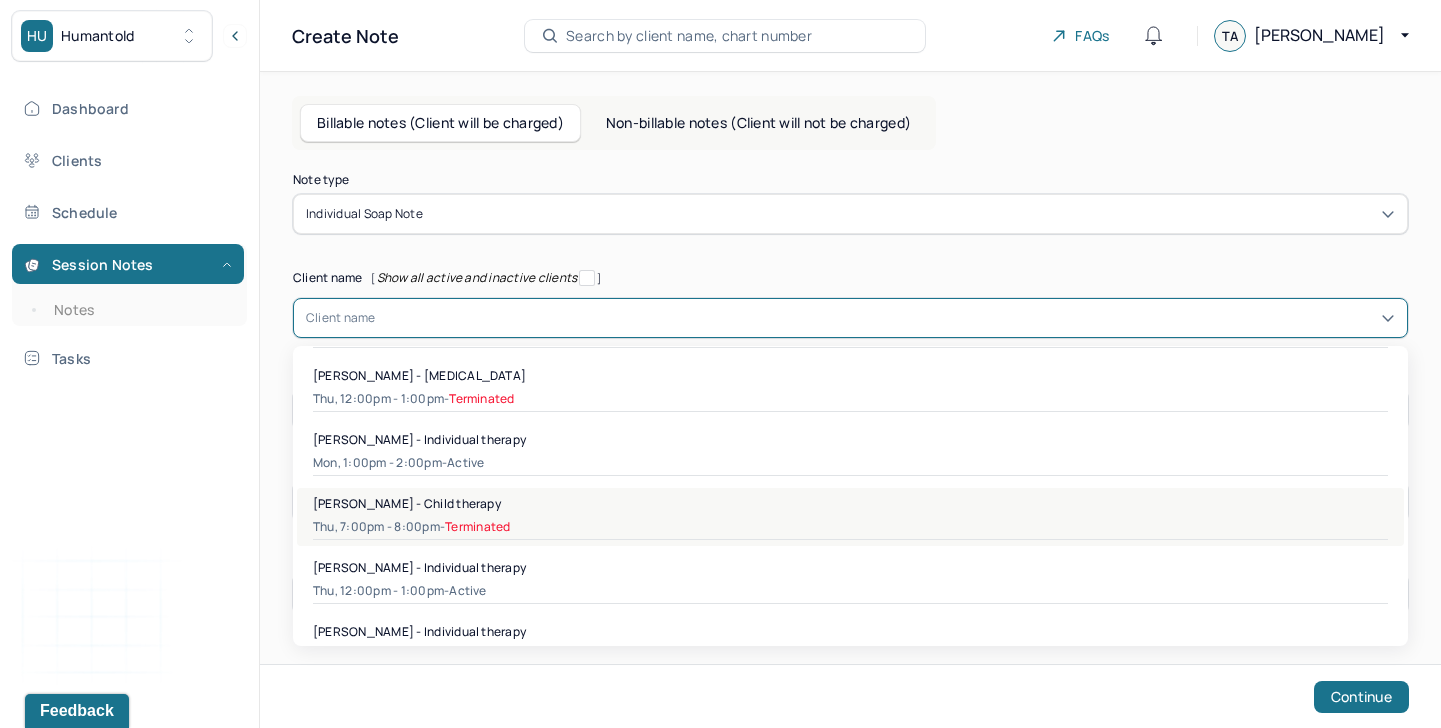 scroll, scrollTop: 1146, scrollLeft: 0, axis: vertical 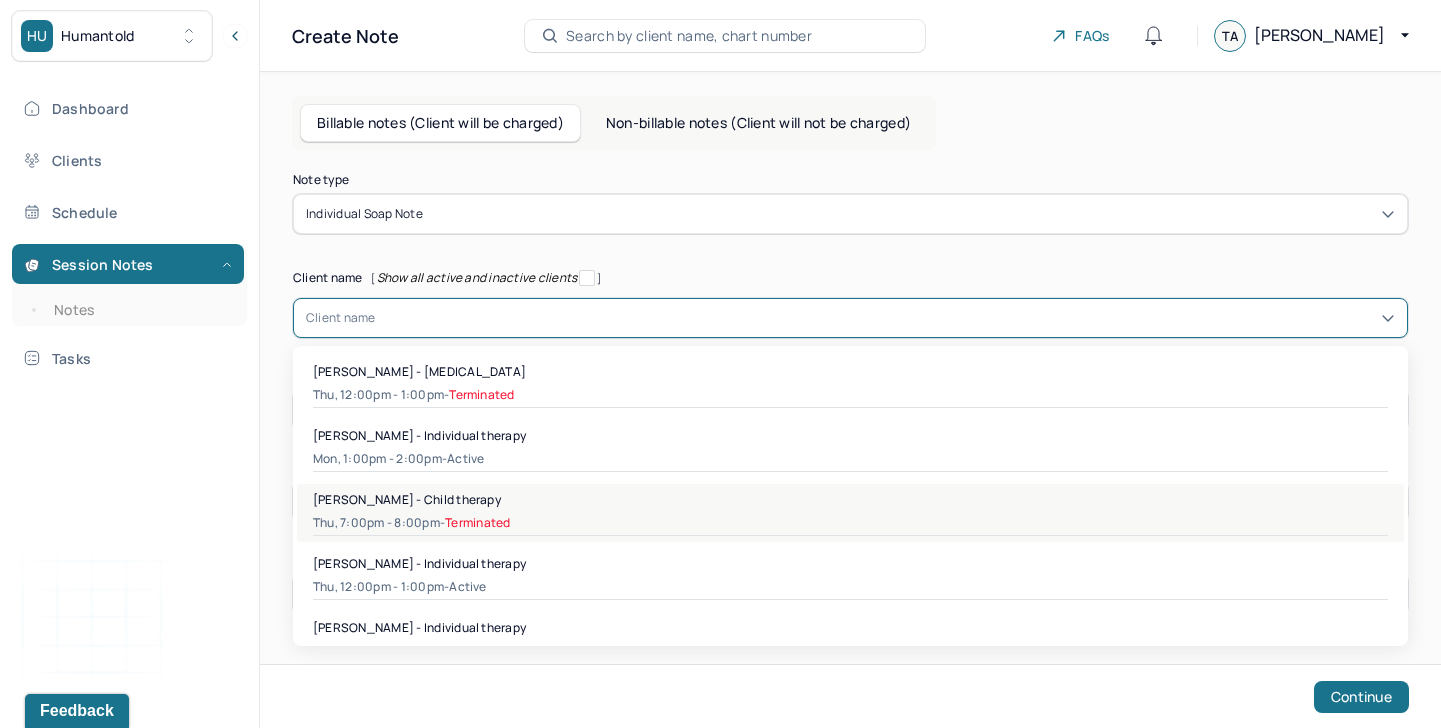 click on "[PERSON_NAME] - Individual therapy" at bounding box center (850, 563) 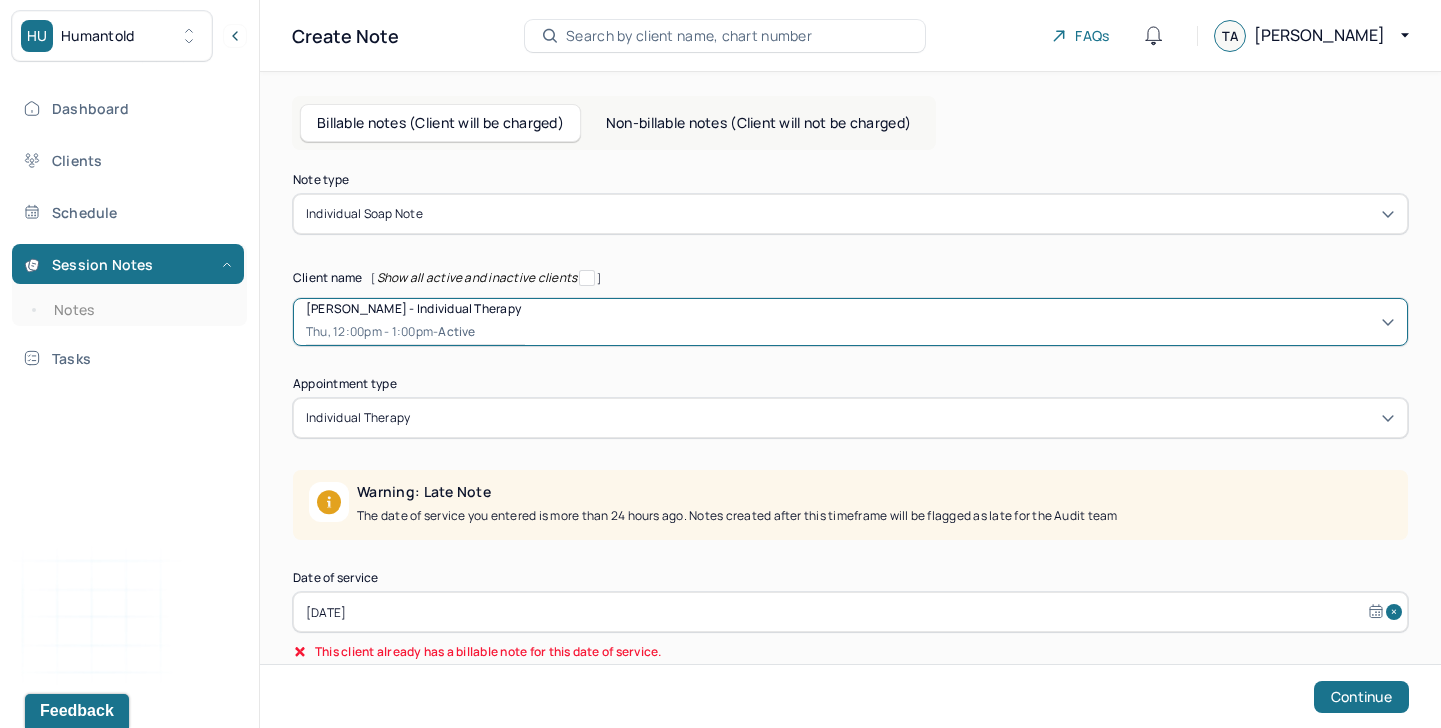 scroll, scrollTop: 133, scrollLeft: 0, axis: vertical 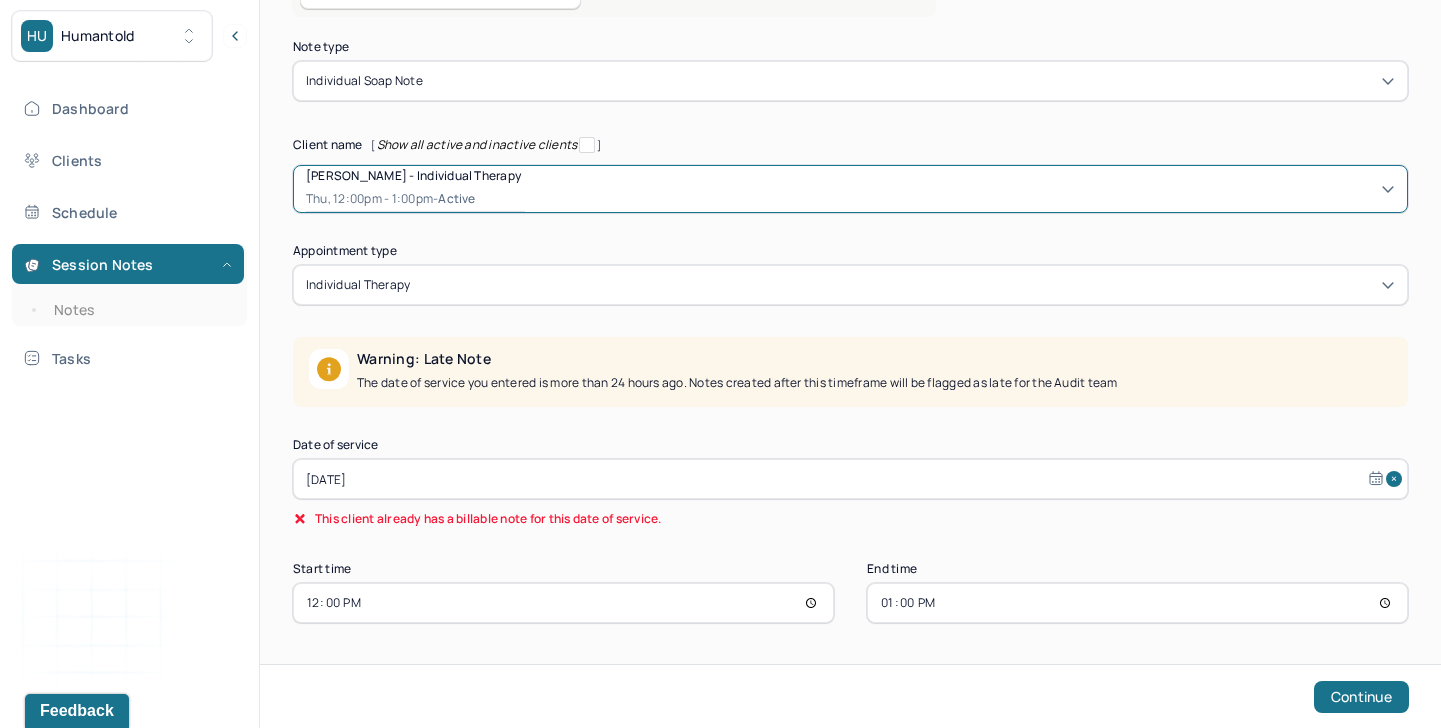 click on "[DATE]" at bounding box center (850, 479) 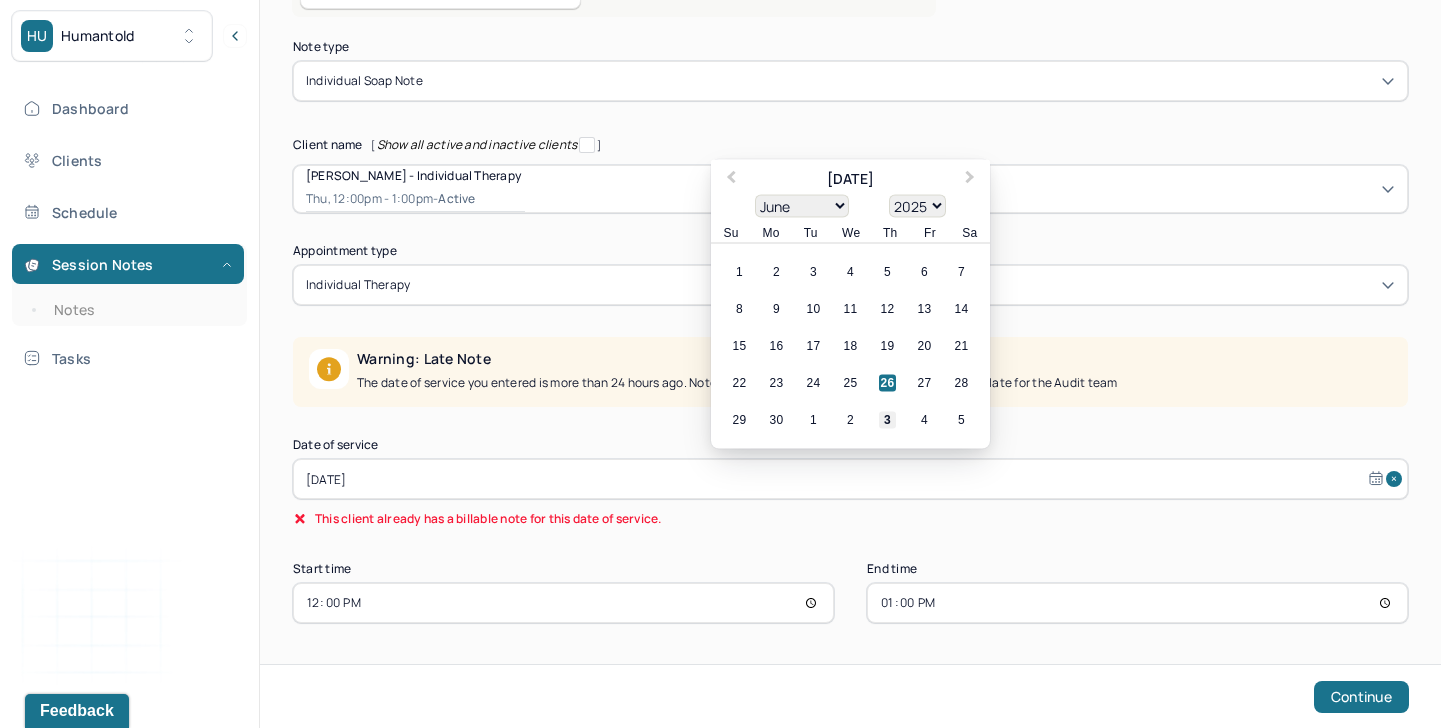 click on "3" at bounding box center (887, 420) 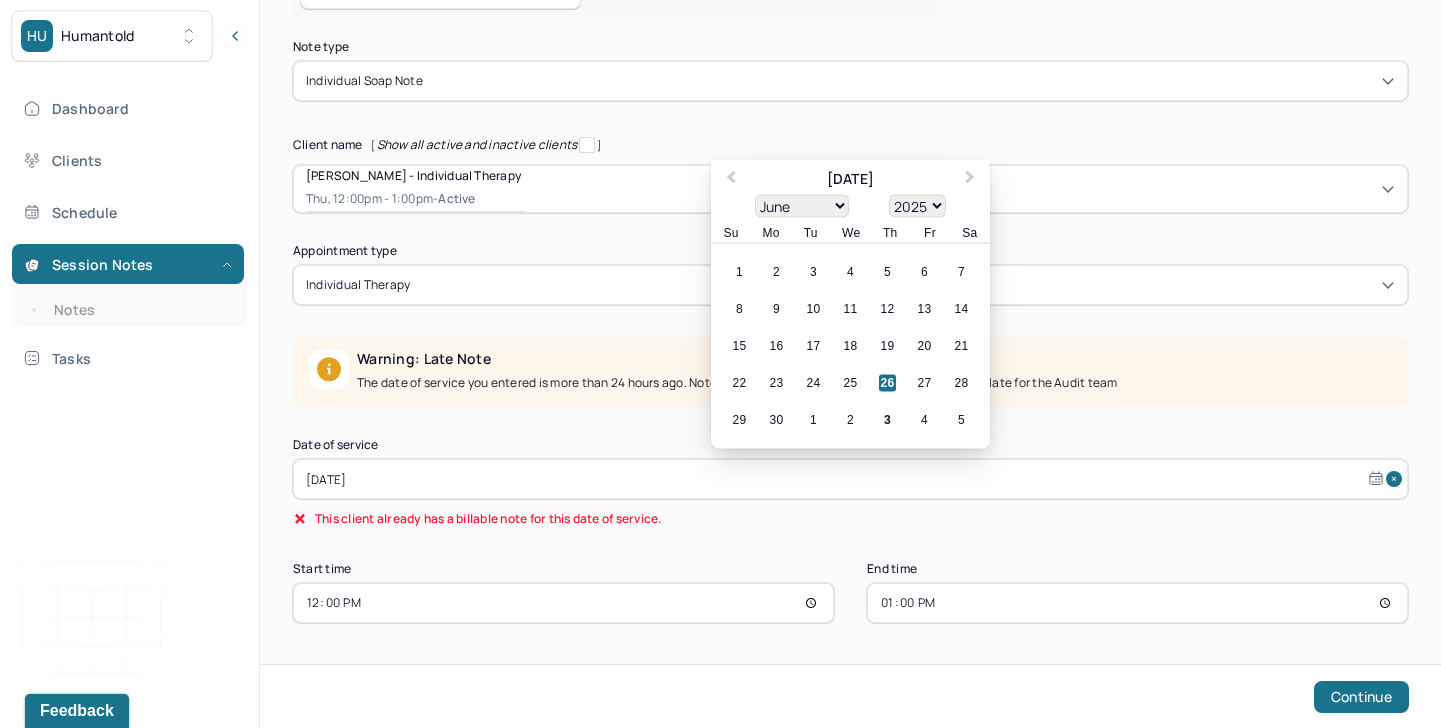 type on "[DATE]" 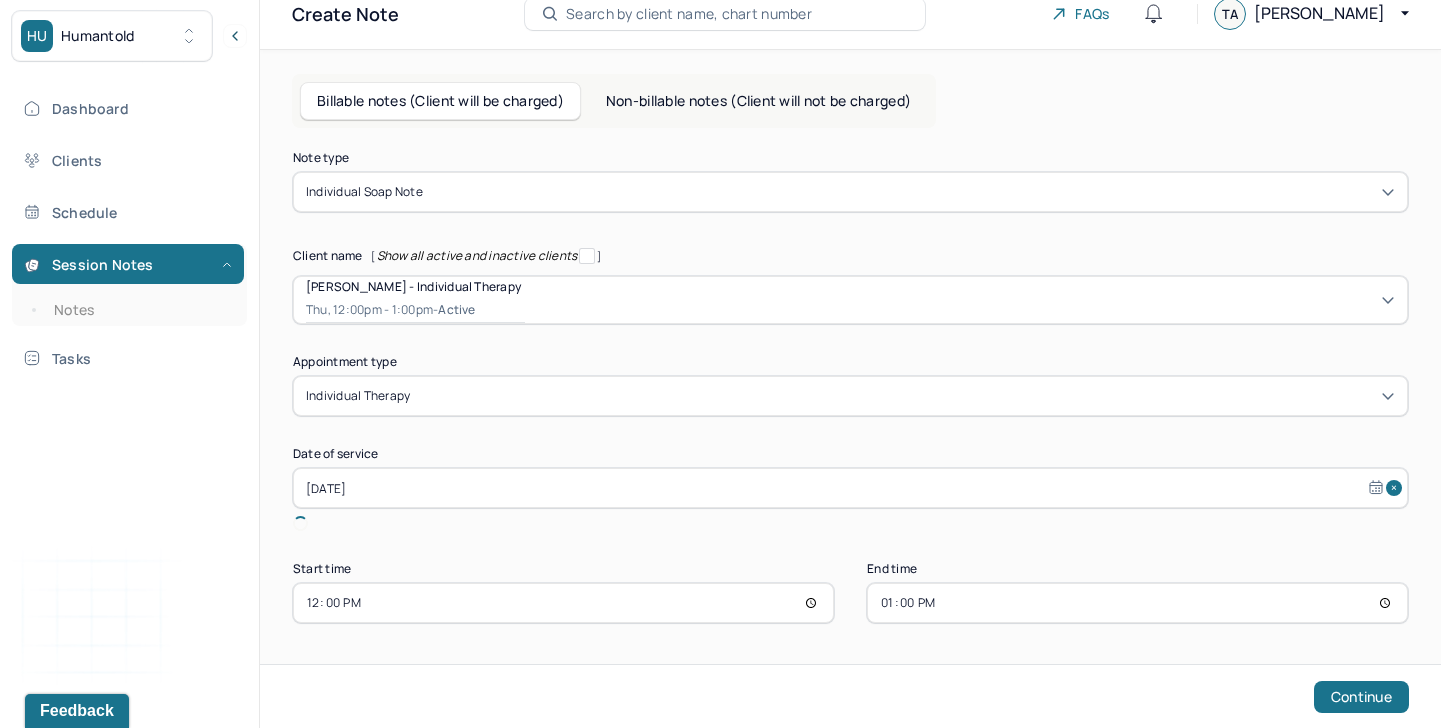 scroll, scrollTop: 0, scrollLeft: 0, axis: both 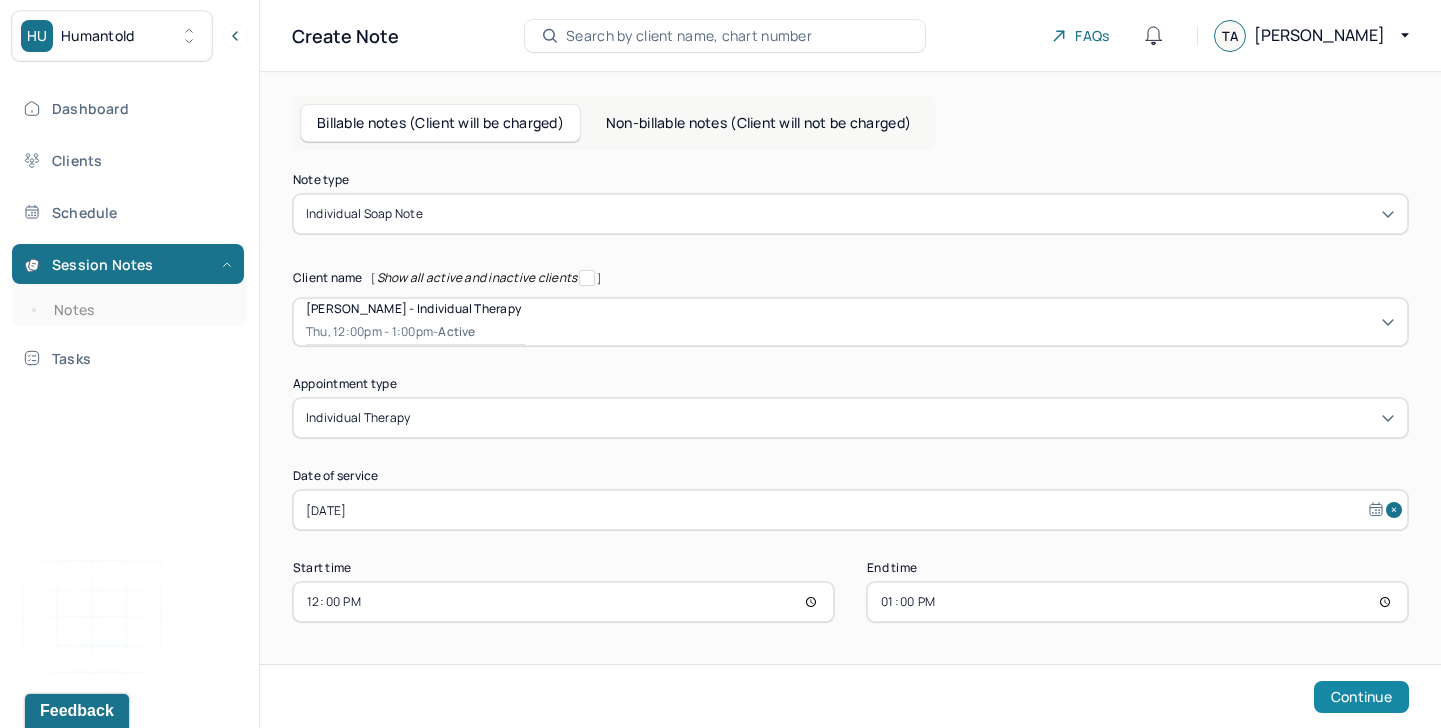 click on "Continue" at bounding box center (1361, 697) 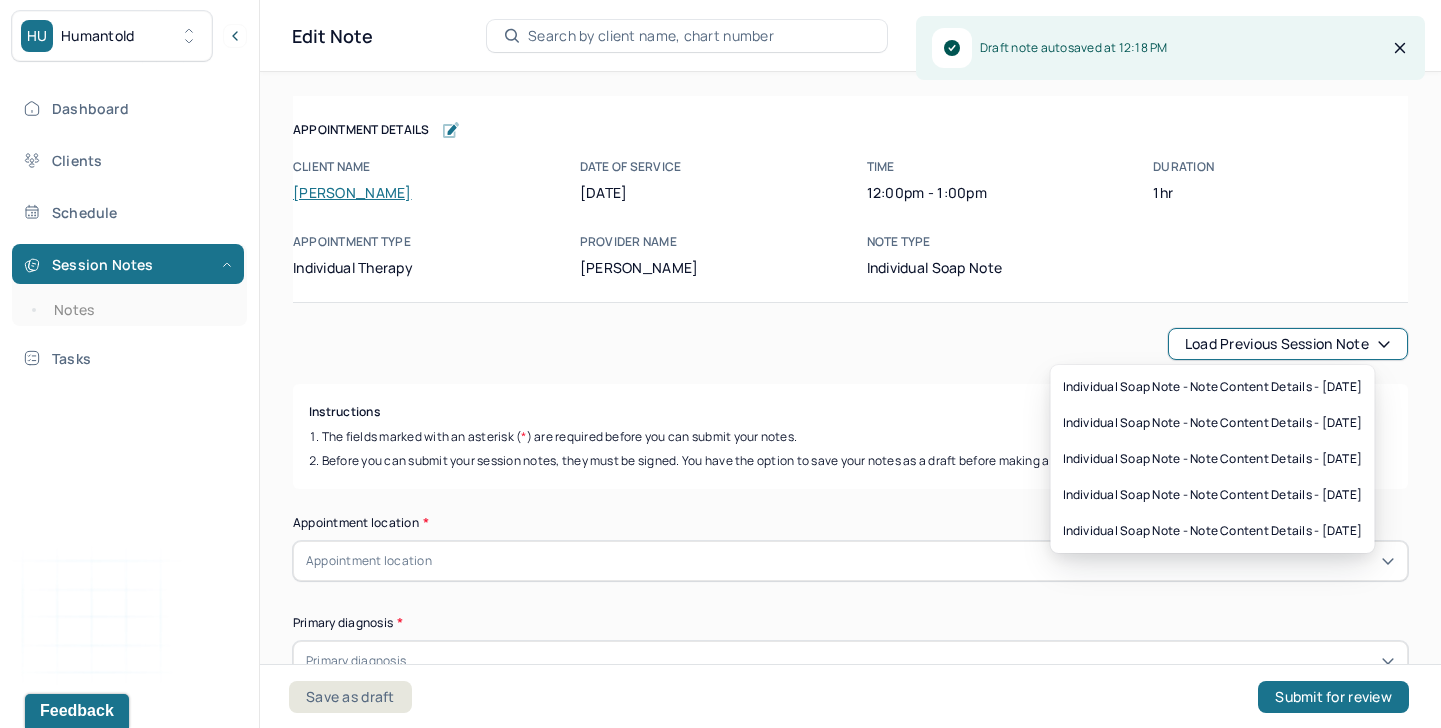 click on "Load previous session note" at bounding box center (1288, 344) 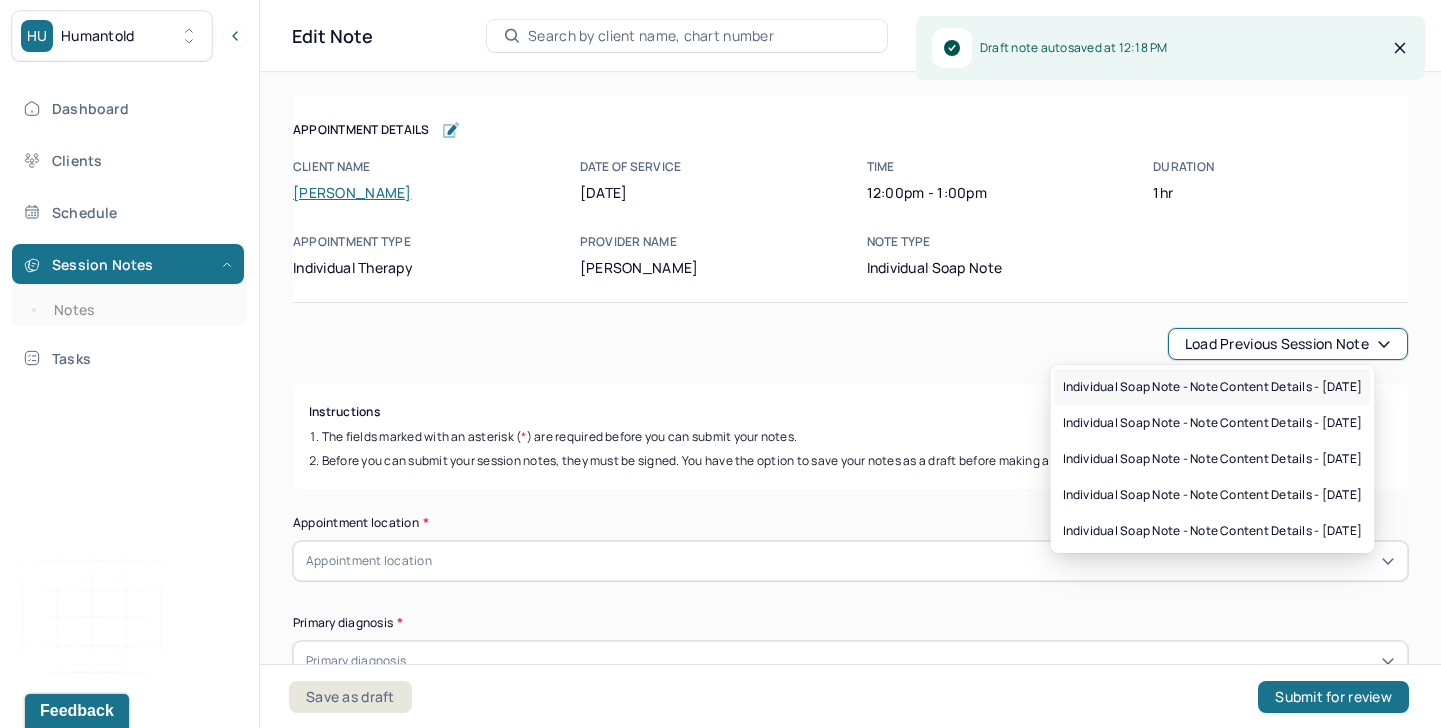 click on "Individual soap note   - Note content Details -   [DATE]" at bounding box center [1213, 387] 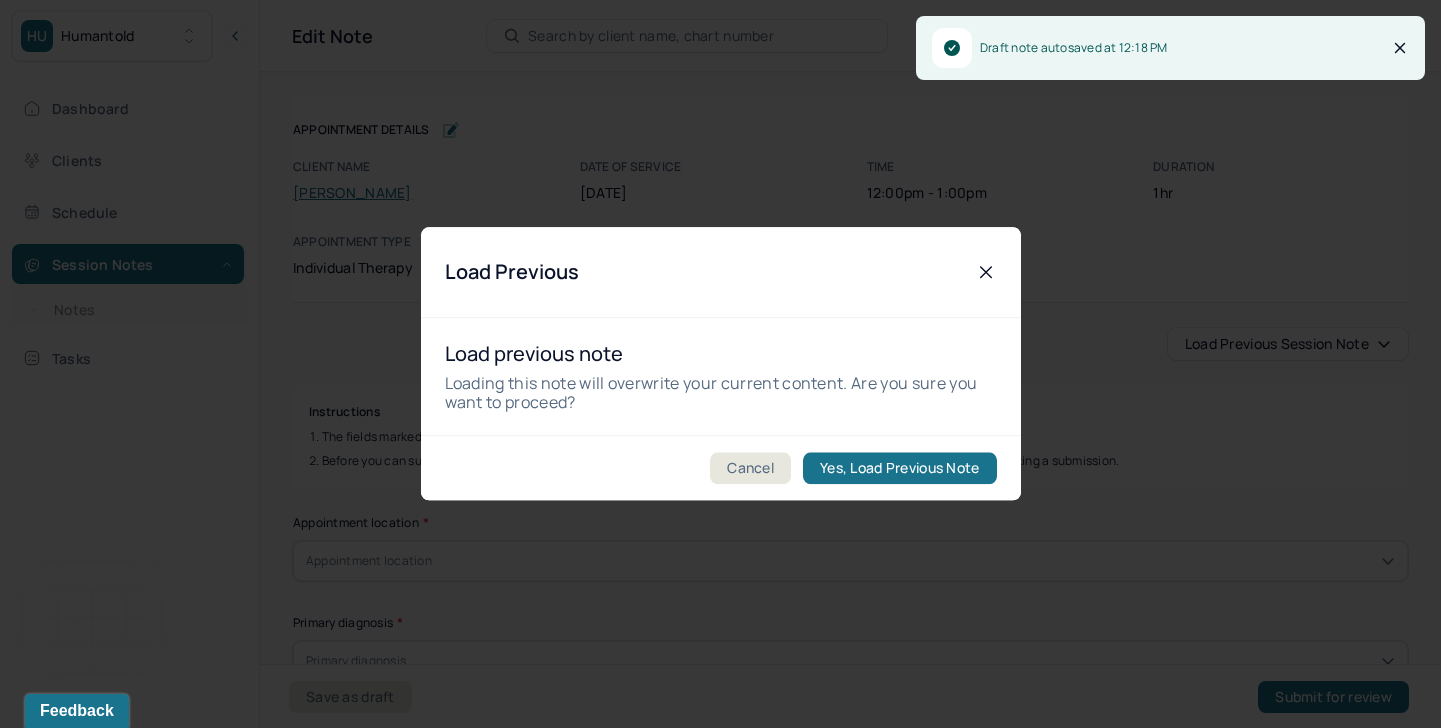 click on "Cancel     Yes, Load Previous Note" at bounding box center (721, 468) 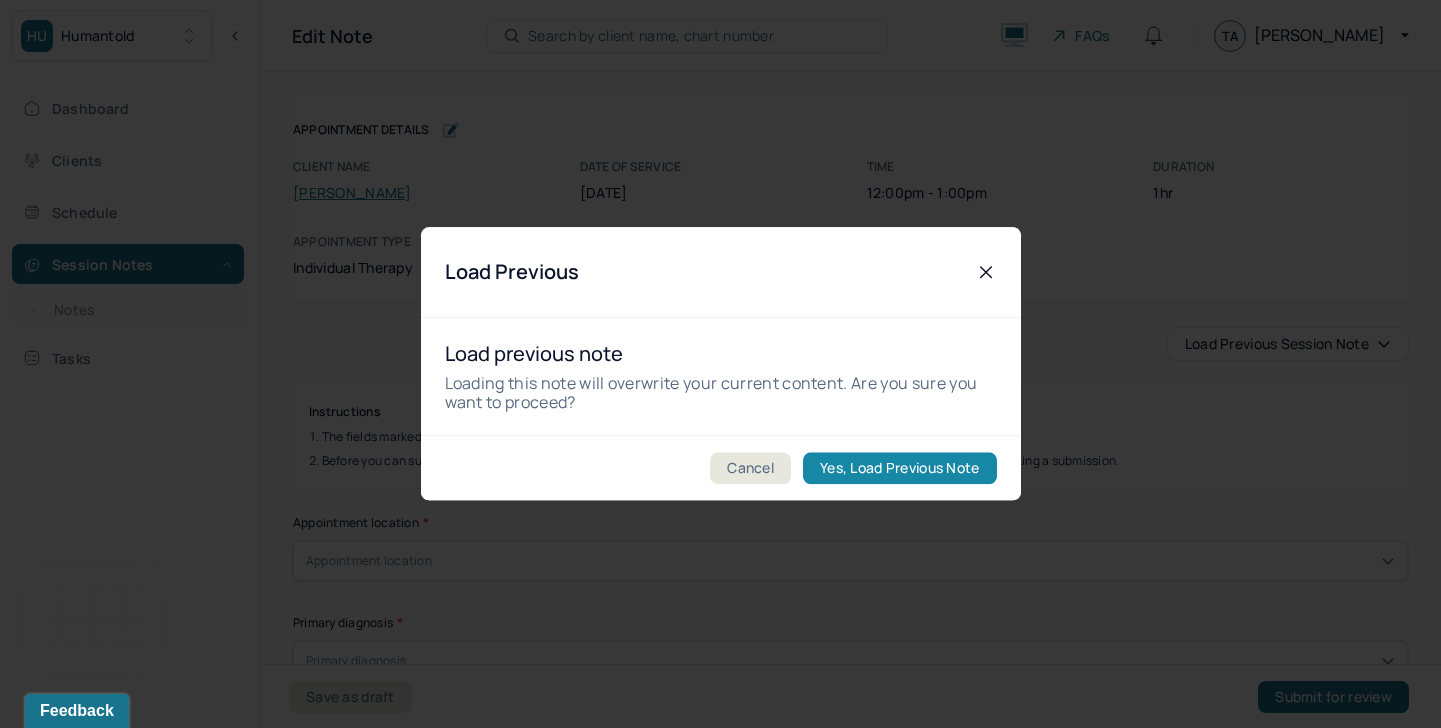 click on "Yes, Load Previous Note" at bounding box center [899, 469] 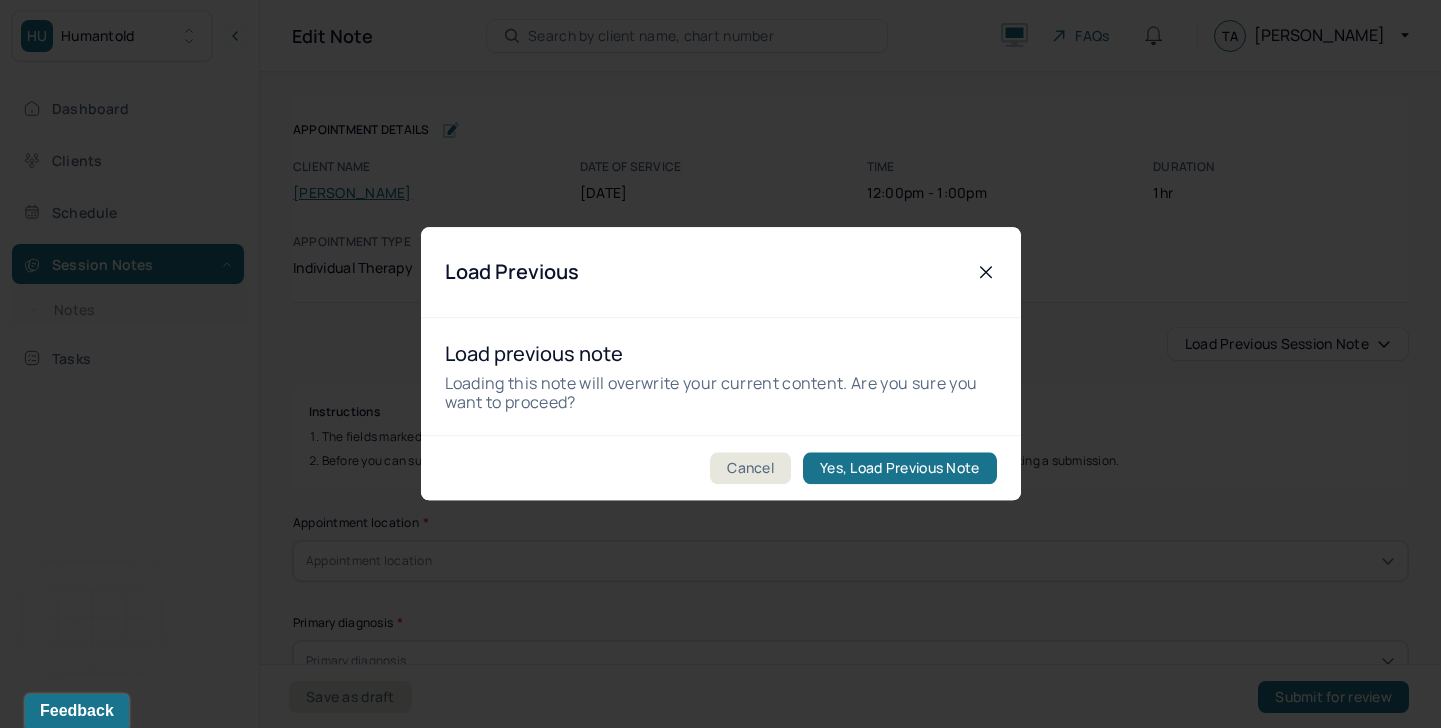 type on "tiredness, frustration, boundaries" 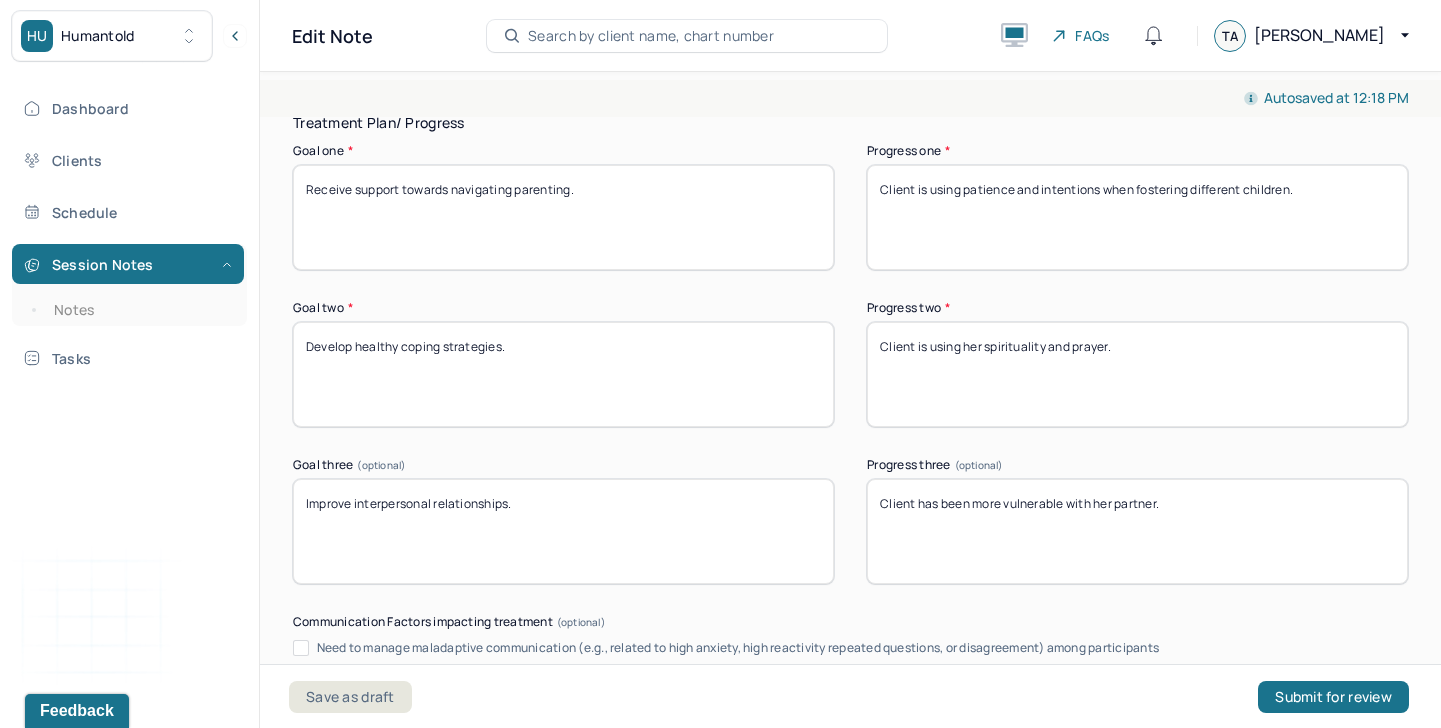 scroll, scrollTop: 3249, scrollLeft: 0, axis: vertical 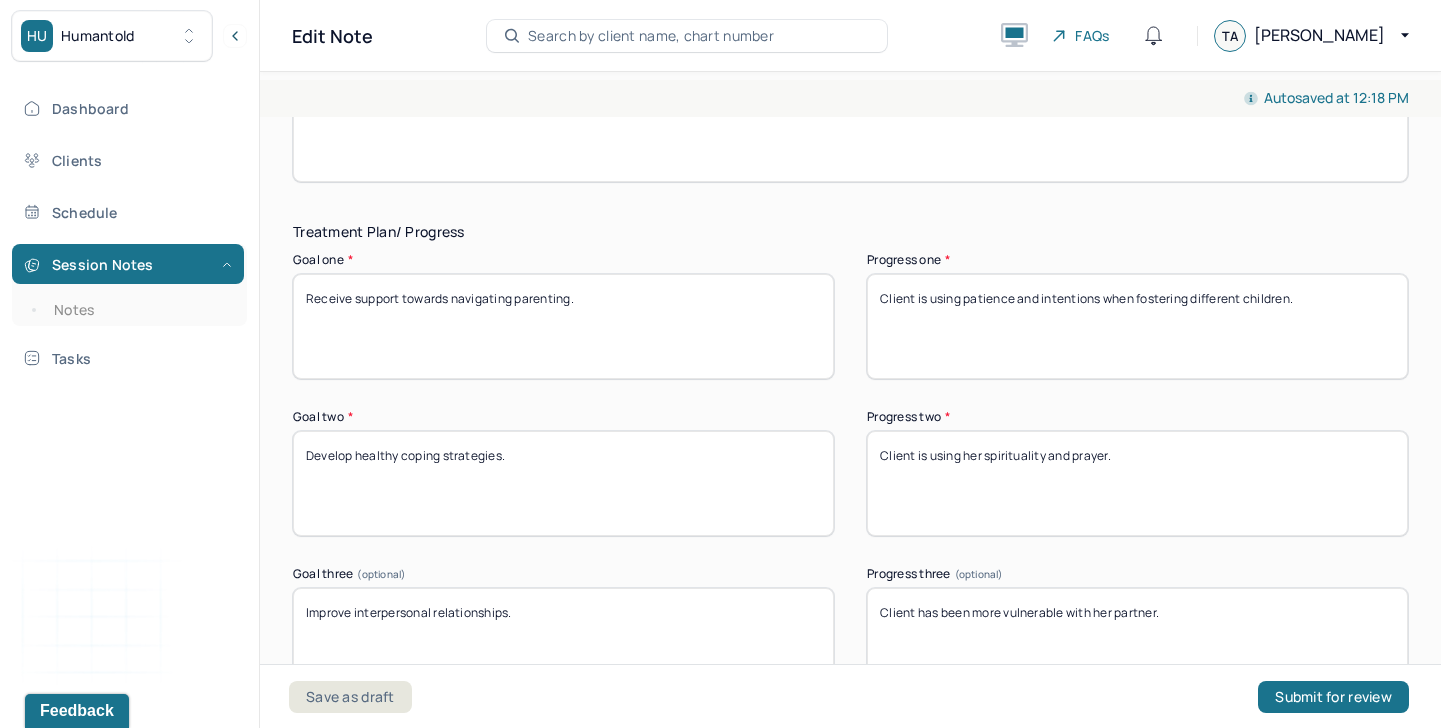 click on "Client is using patience and intentions when fostering different children." at bounding box center (1137, 326) 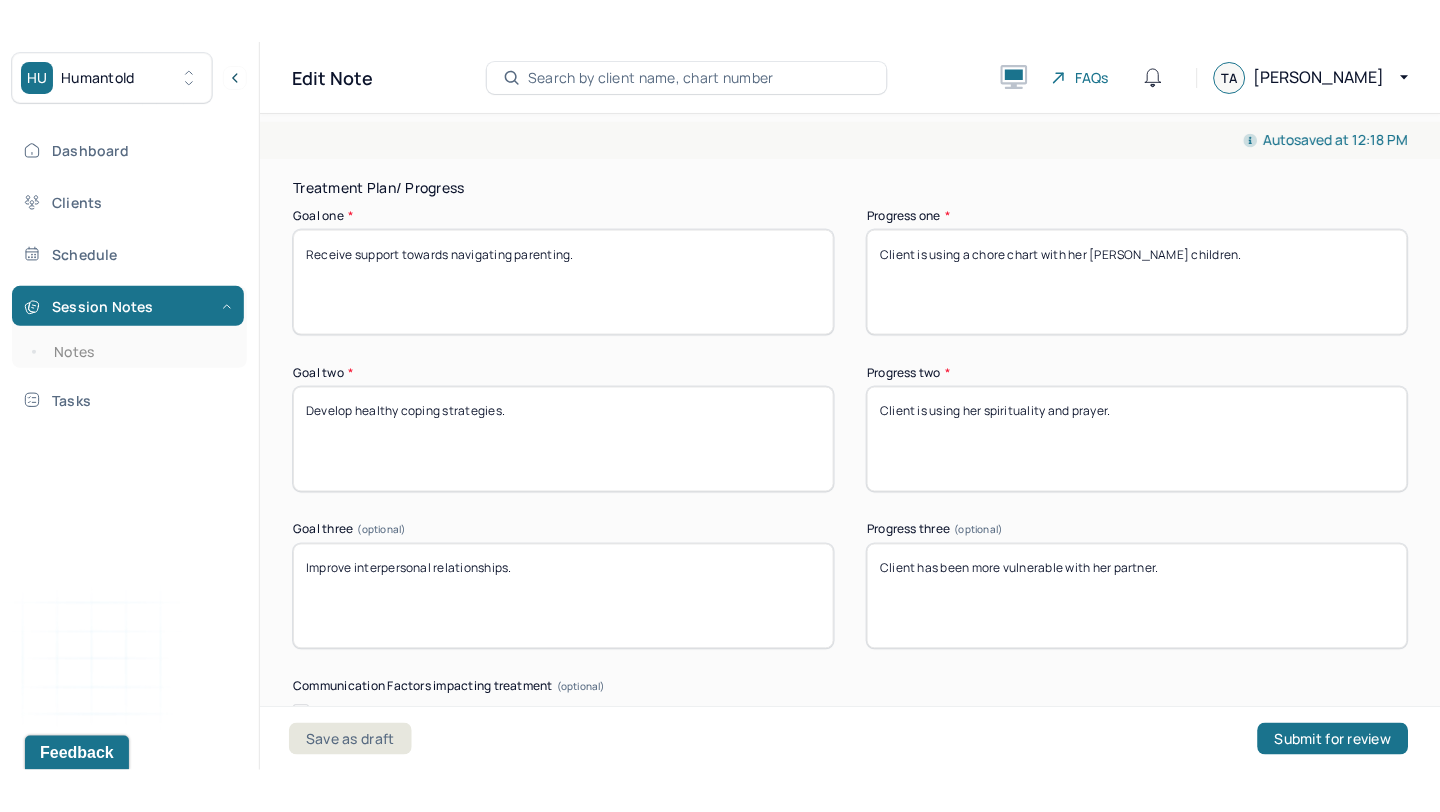 scroll, scrollTop: 3356, scrollLeft: 0, axis: vertical 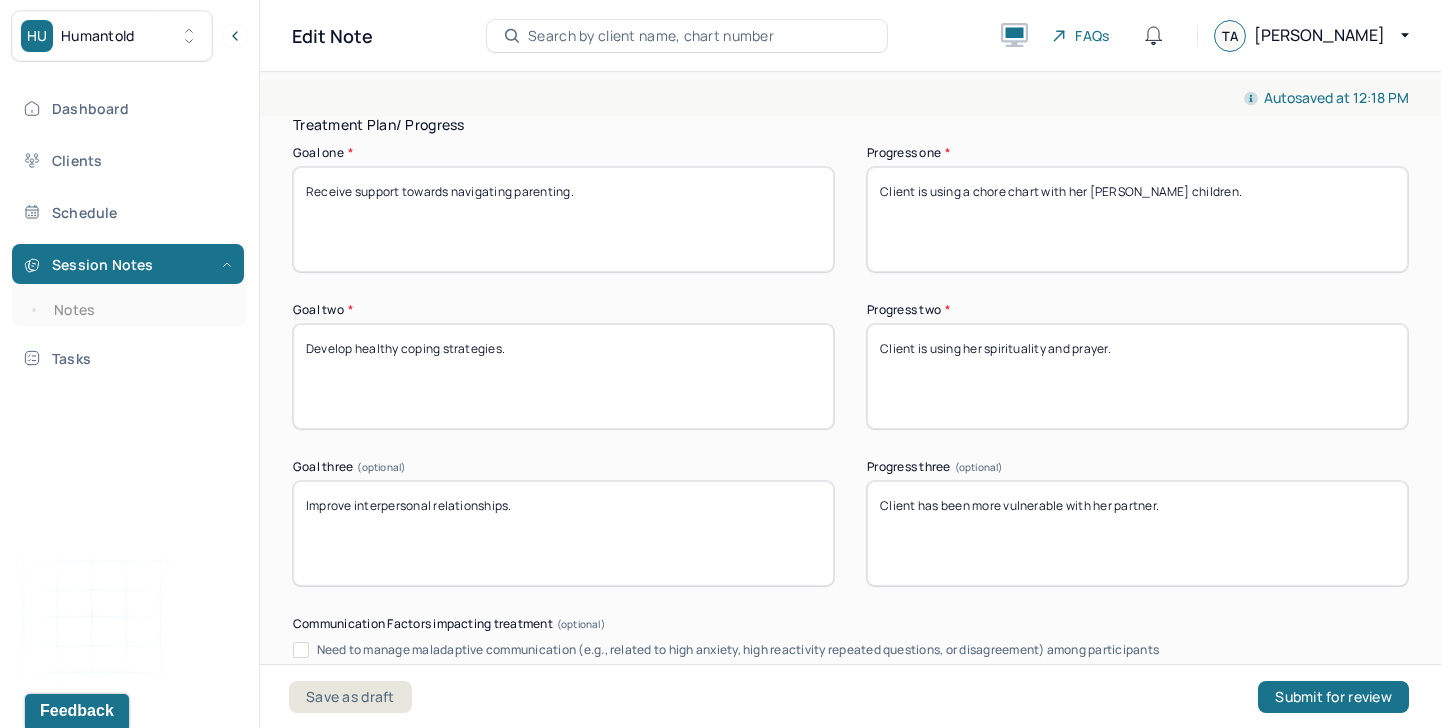 type on "Client is using a chore chart with her [PERSON_NAME] children." 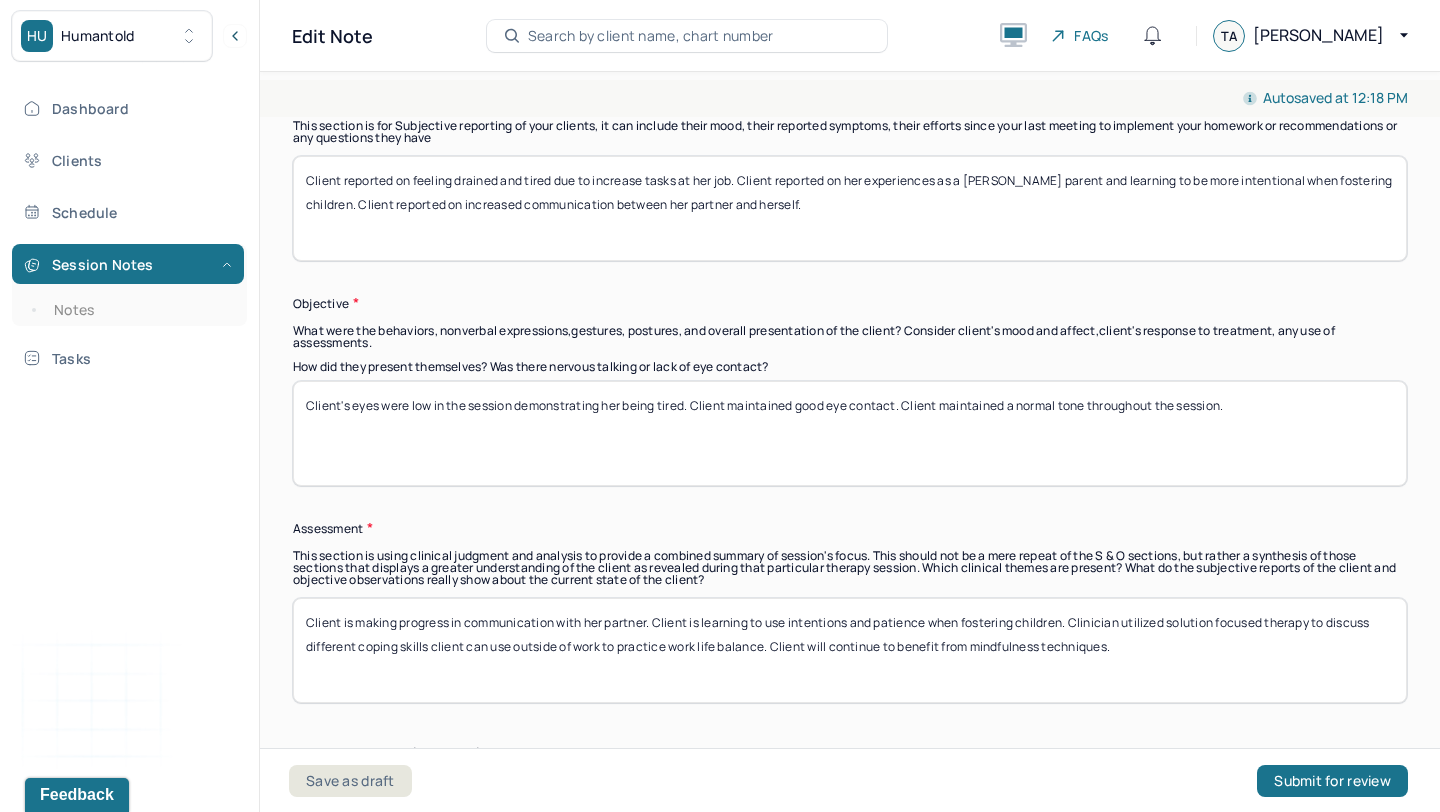 scroll, scrollTop: 1392, scrollLeft: 0, axis: vertical 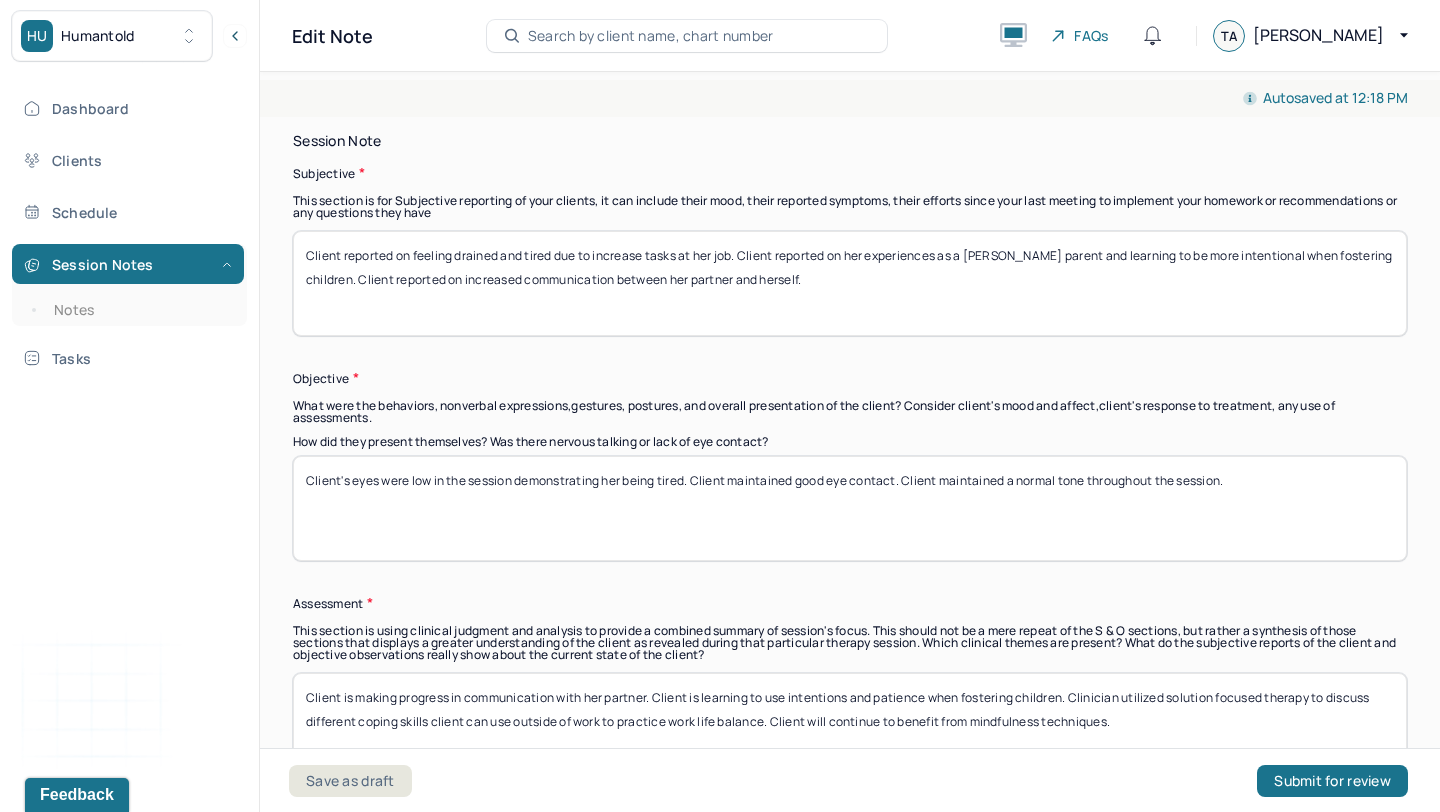 click on "Client reported on feeling drained and tired due to increase tasks at her job. Client reported on her experiences as a [PERSON_NAME] parent and learning to be more intentional when fostering children. Client reported on increased communication between her partner and herself." at bounding box center [850, 283] 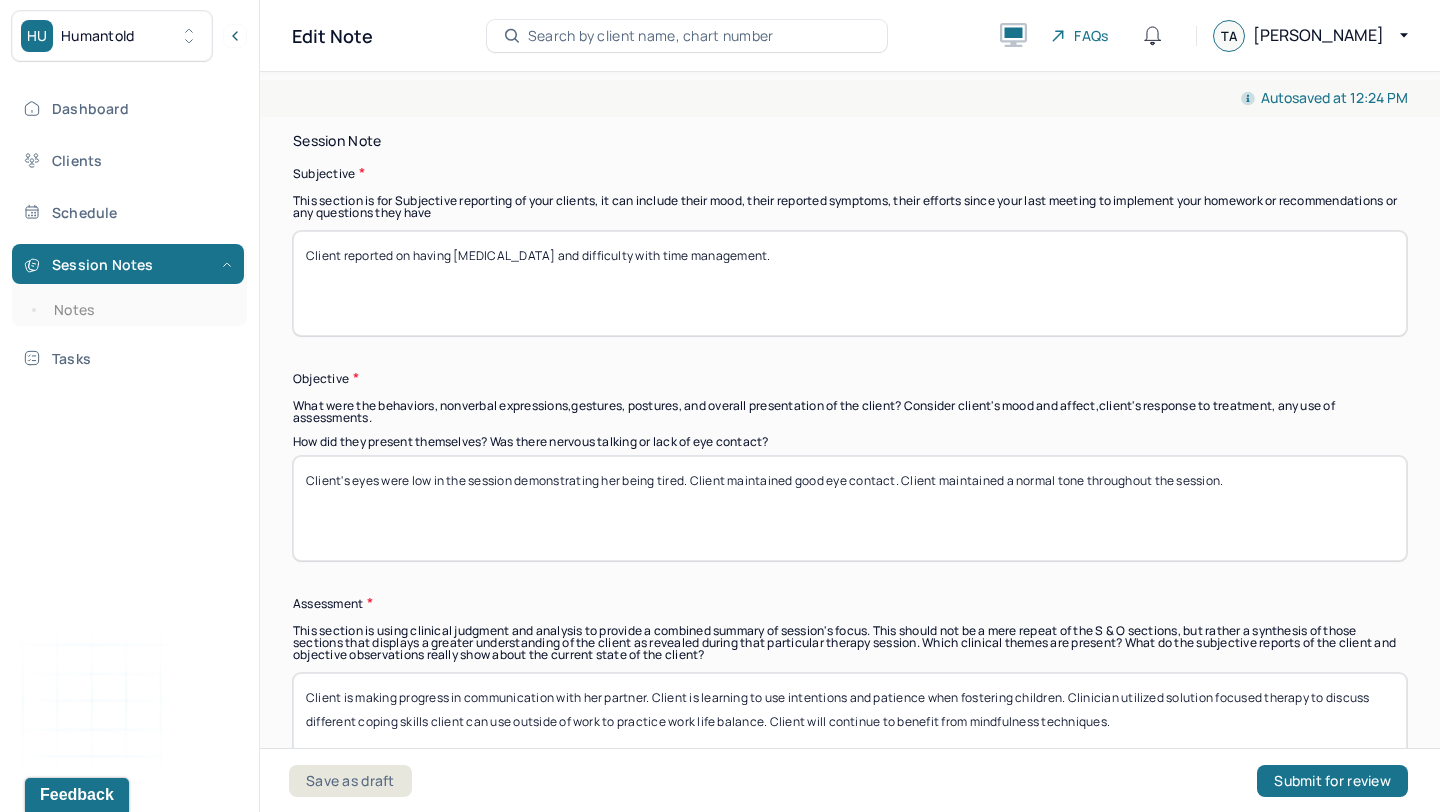 click on "Client reported on having [MEDICAL_DATA] and difficulty with time management." at bounding box center (850, 283) 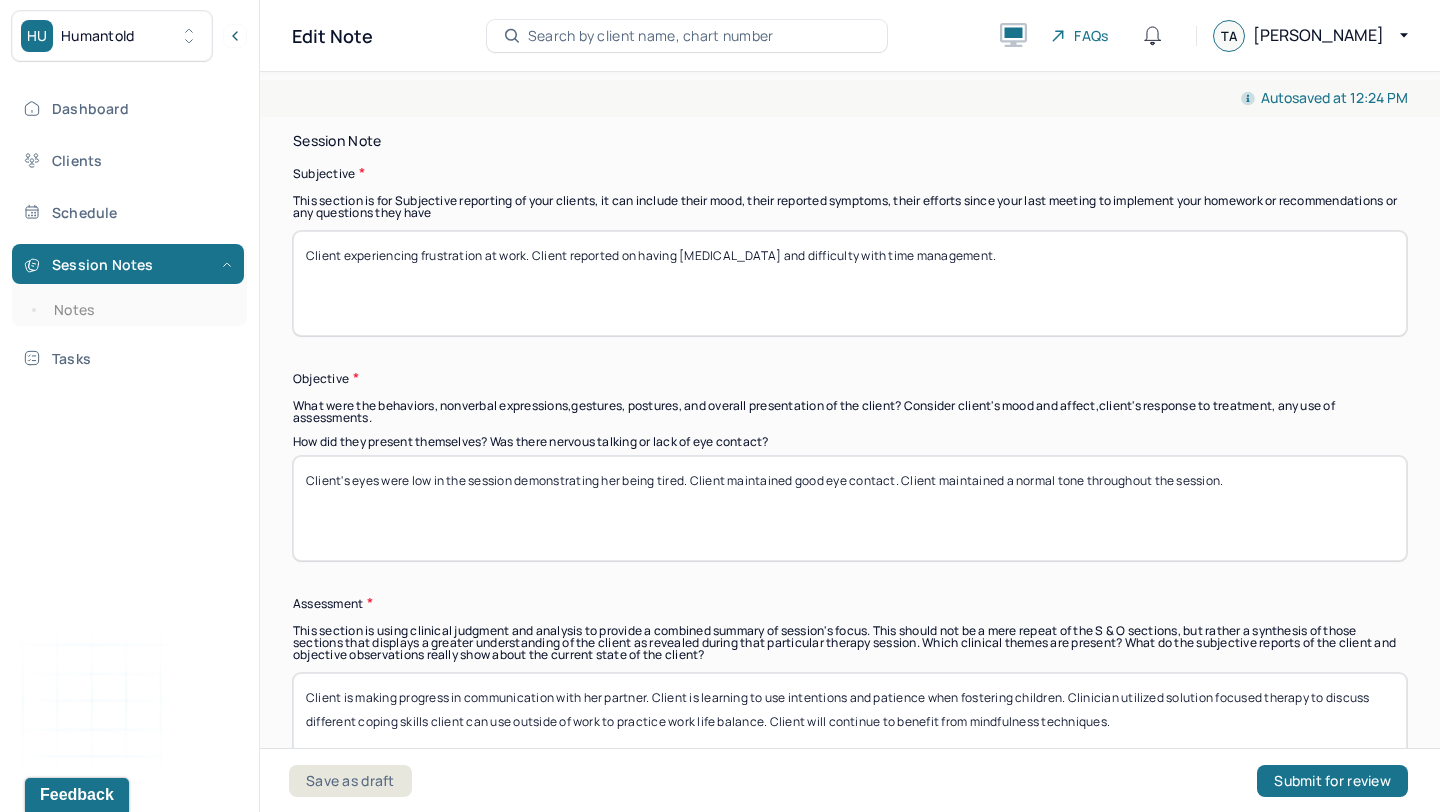 type on "Client experiencing frustration at work. Client reported on having [MEDICAL_DATA] and difficulty with time management." 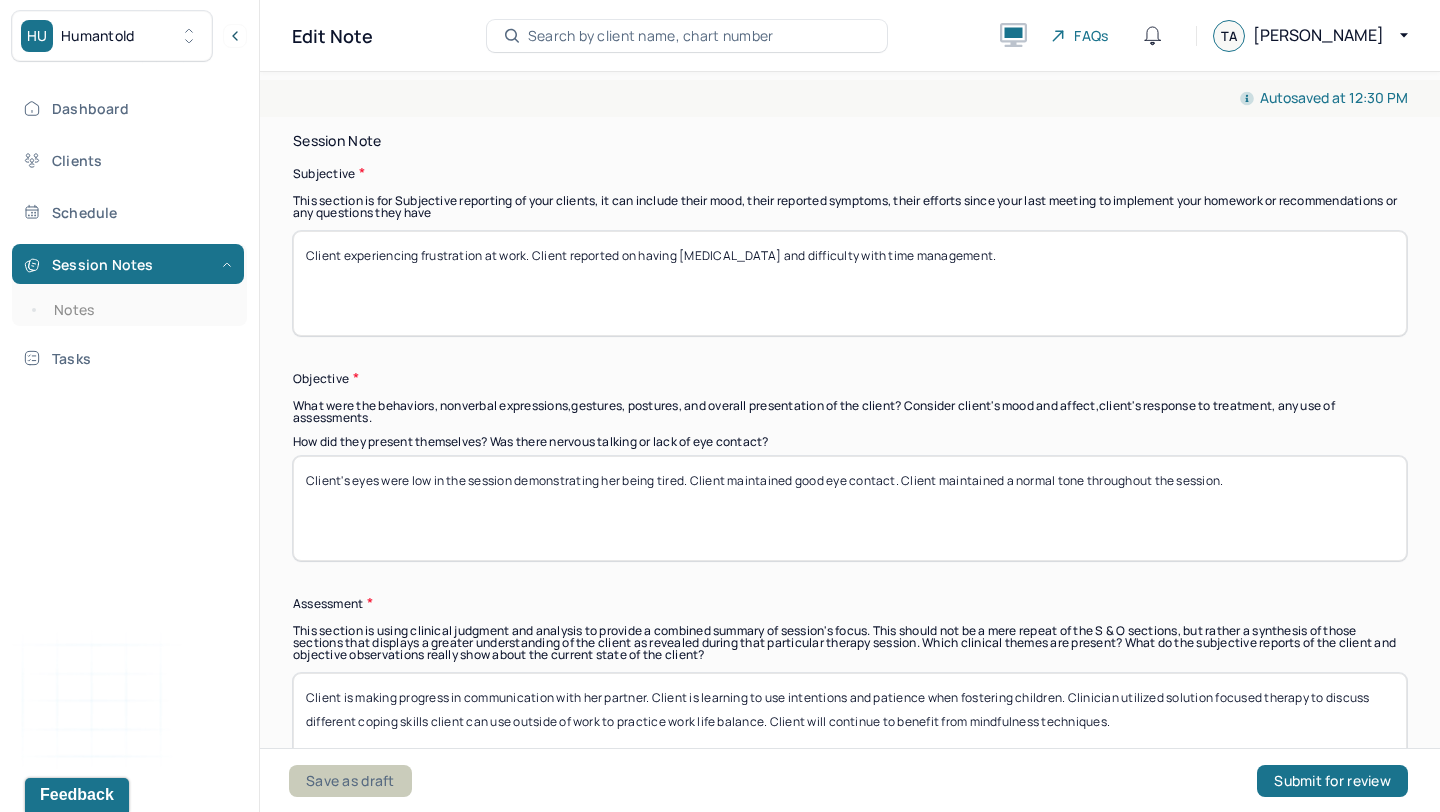 click on "Save as draft" at bounding box center [350, 781] 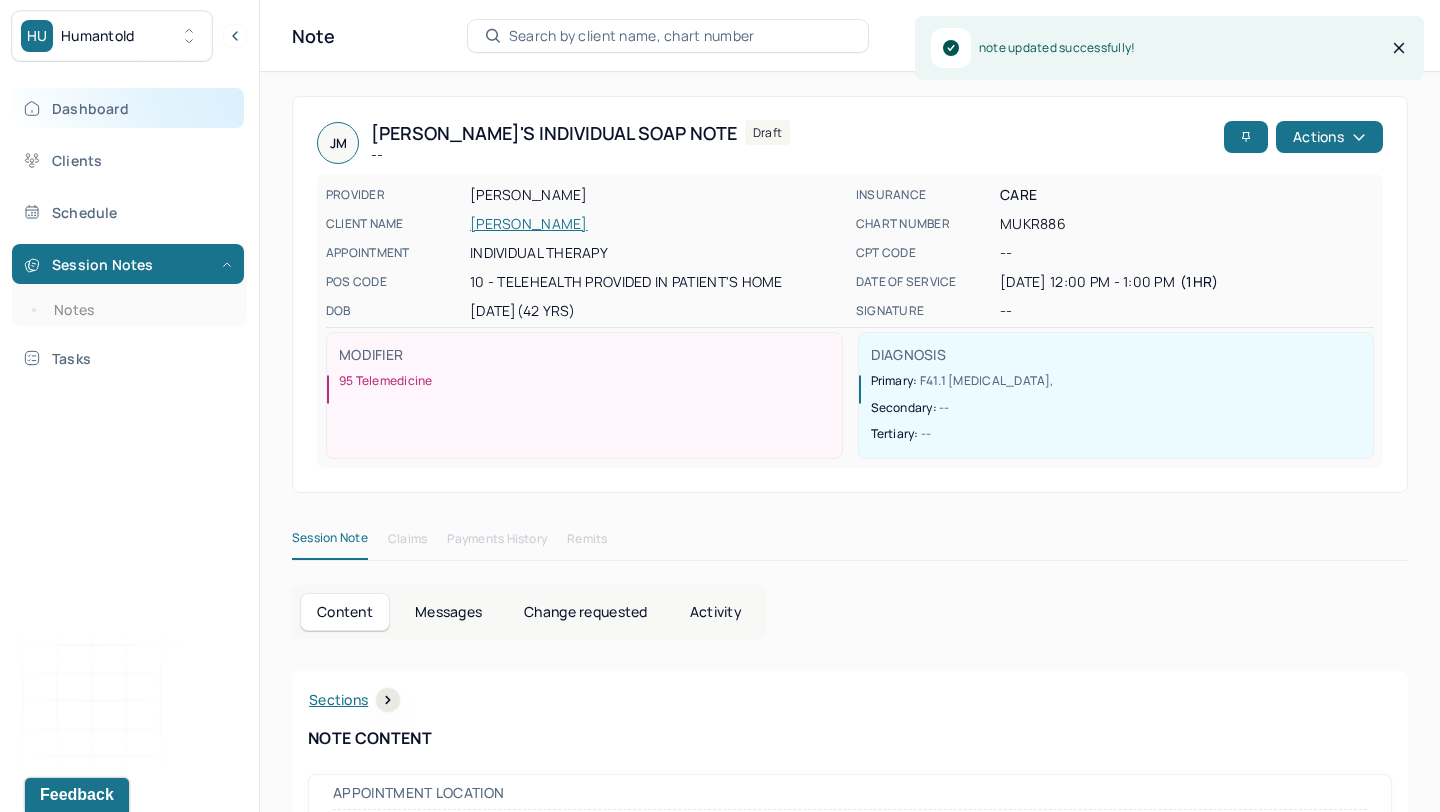 click on "Dashboard" at bounding box center (128, 108) 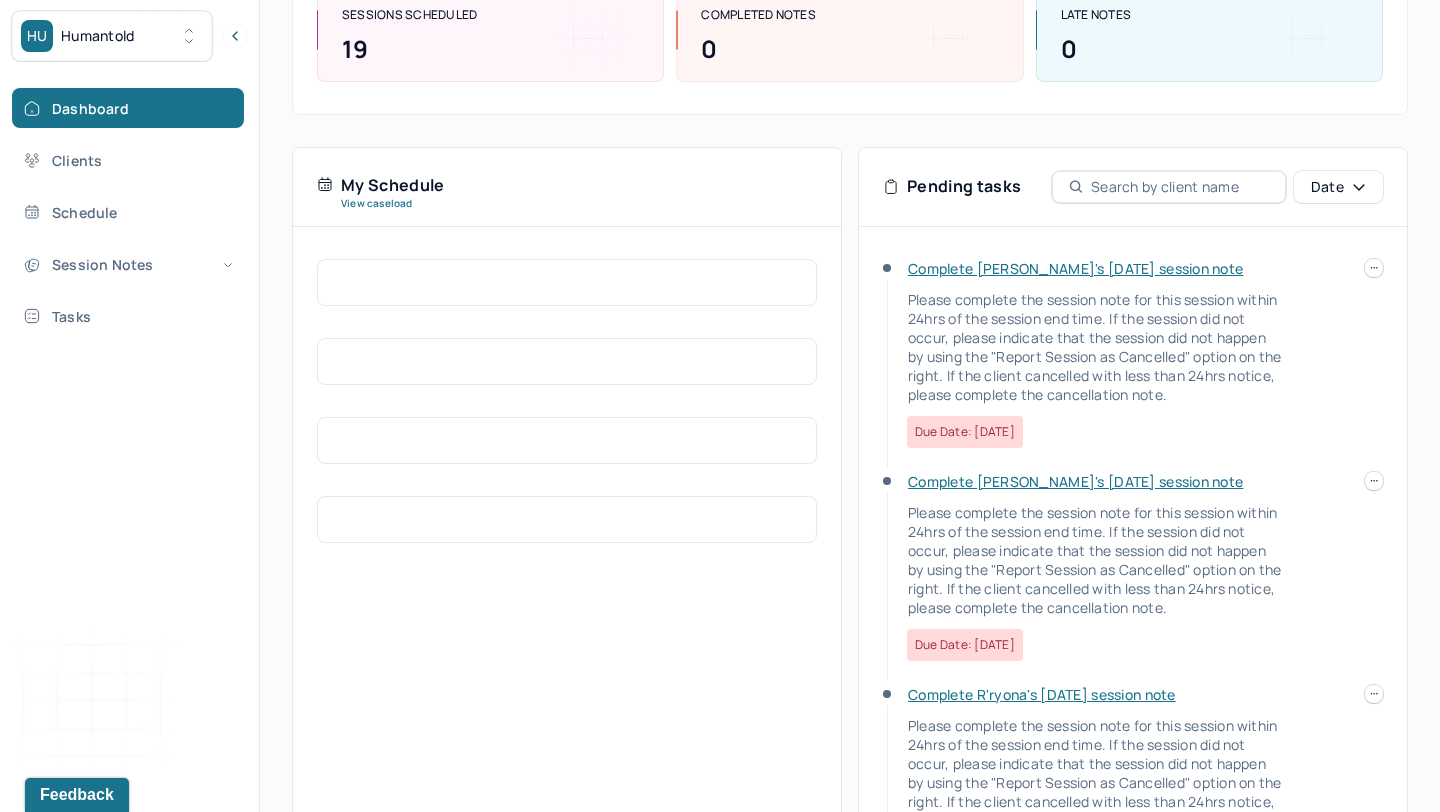 scroll, scrollTop: 312, scrollLeft: 0, axis: vertical 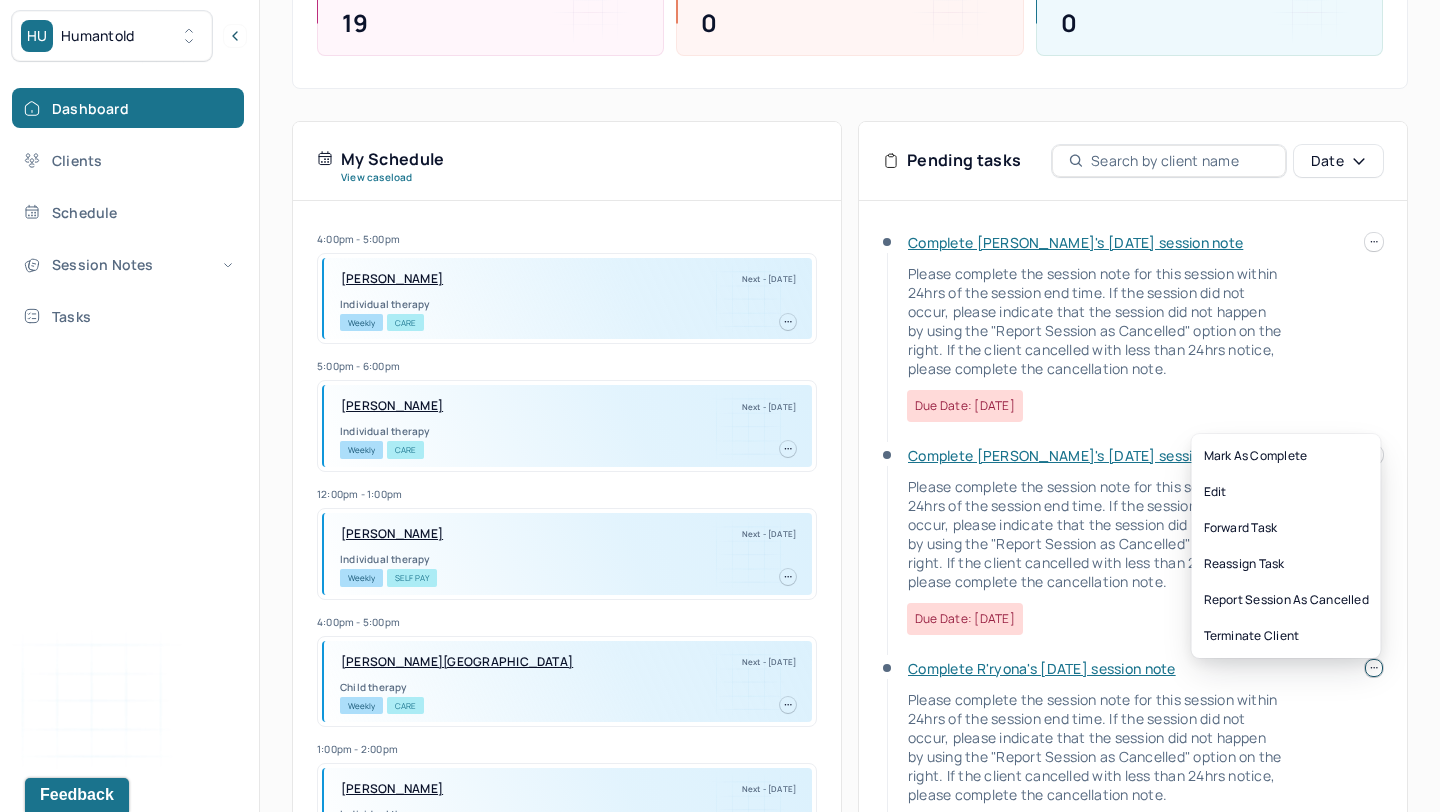 click 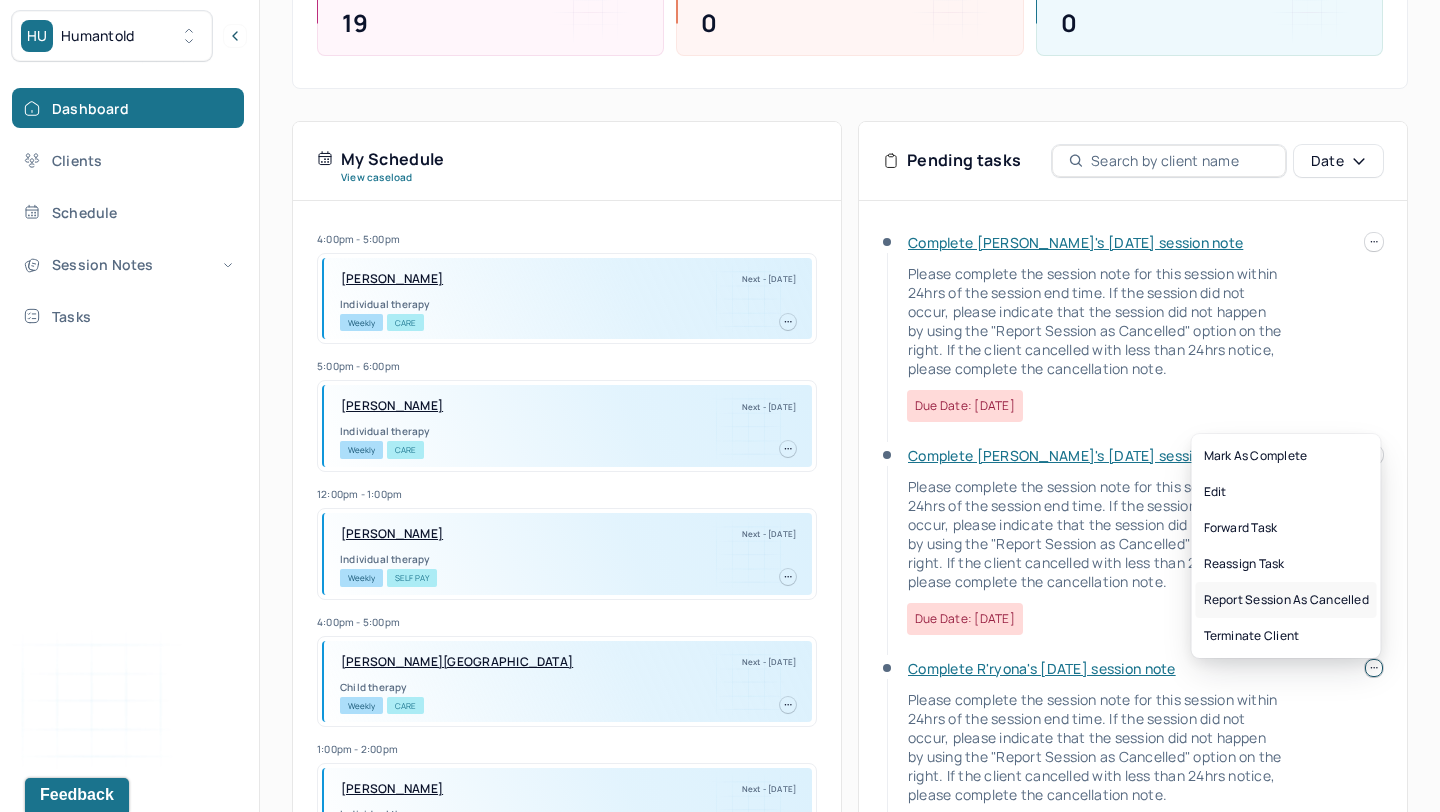 click on "Report session as cancelled" at bounding box center (1286, 600) 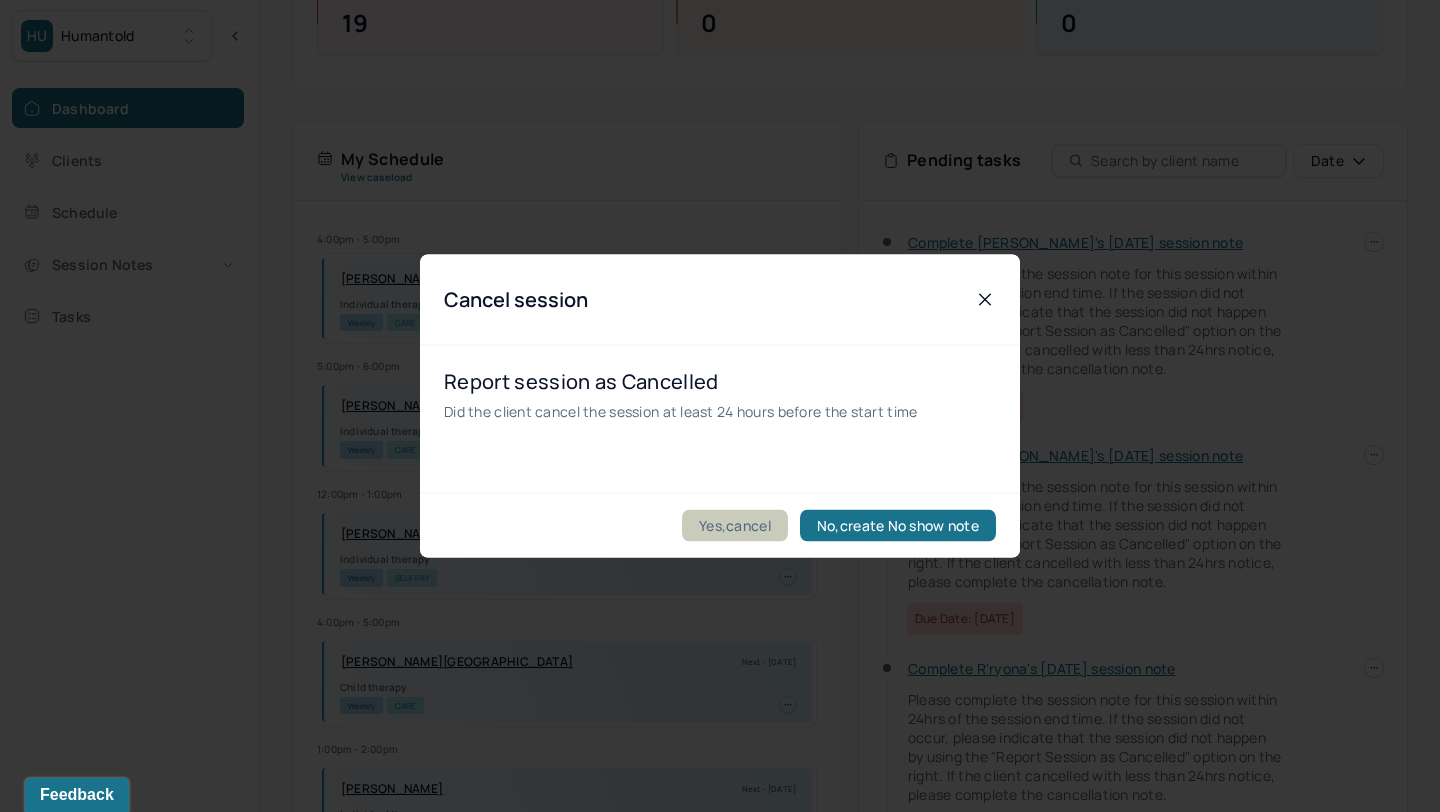 click on "Yes,cancel" at bounding box center (735, 526) 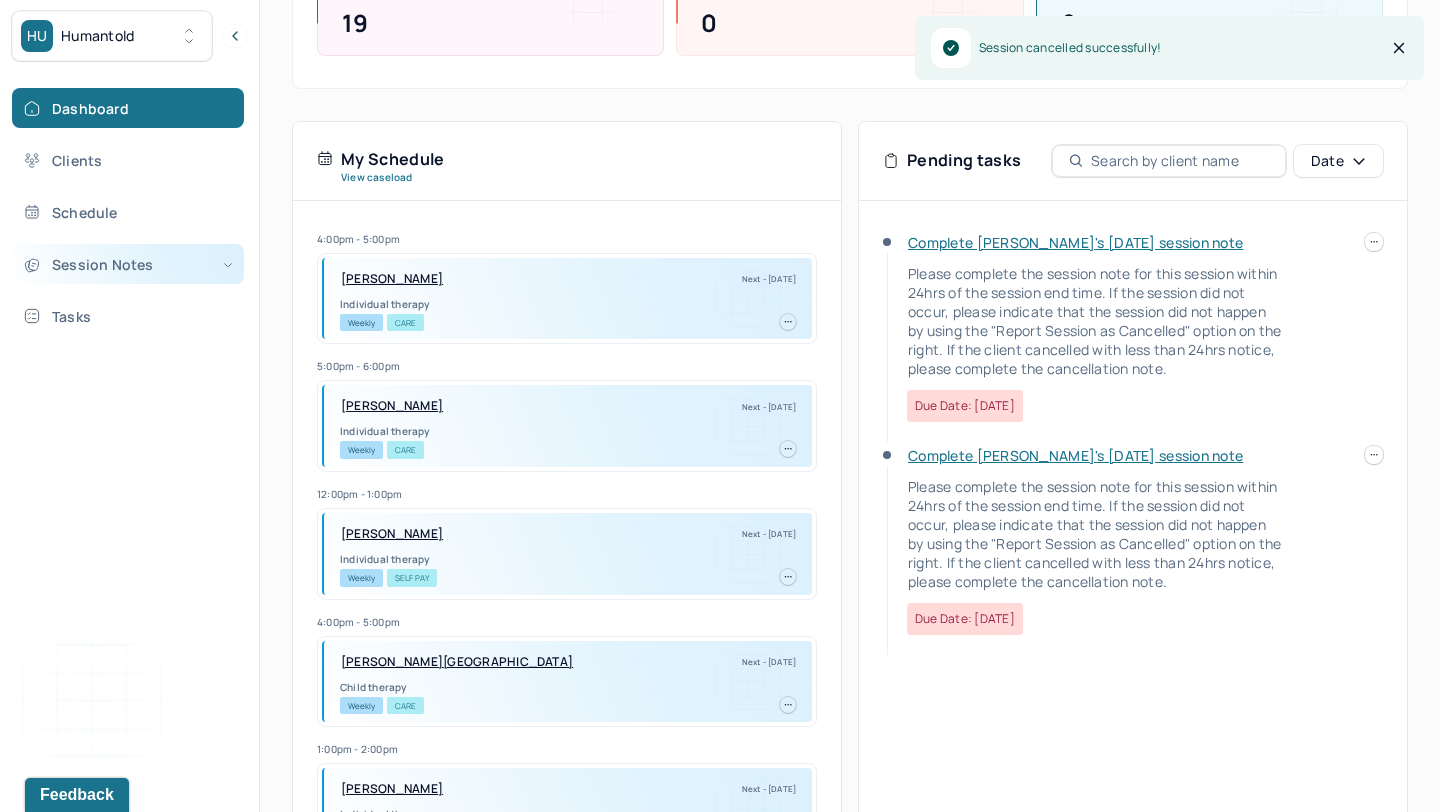 click on "Session Notes" at bounding box center (128, 264) 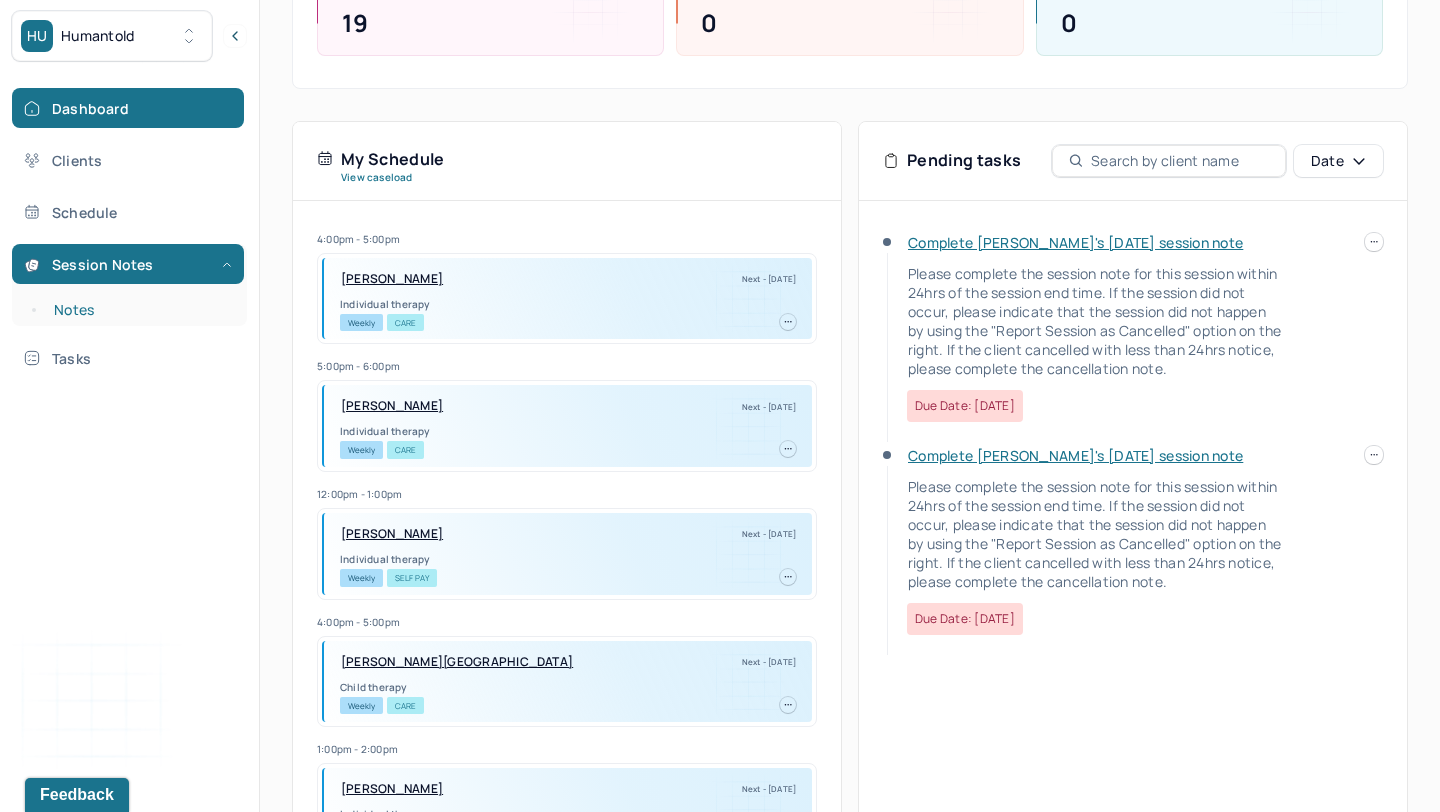 click on "Notes" at bounding box center (139, 310) 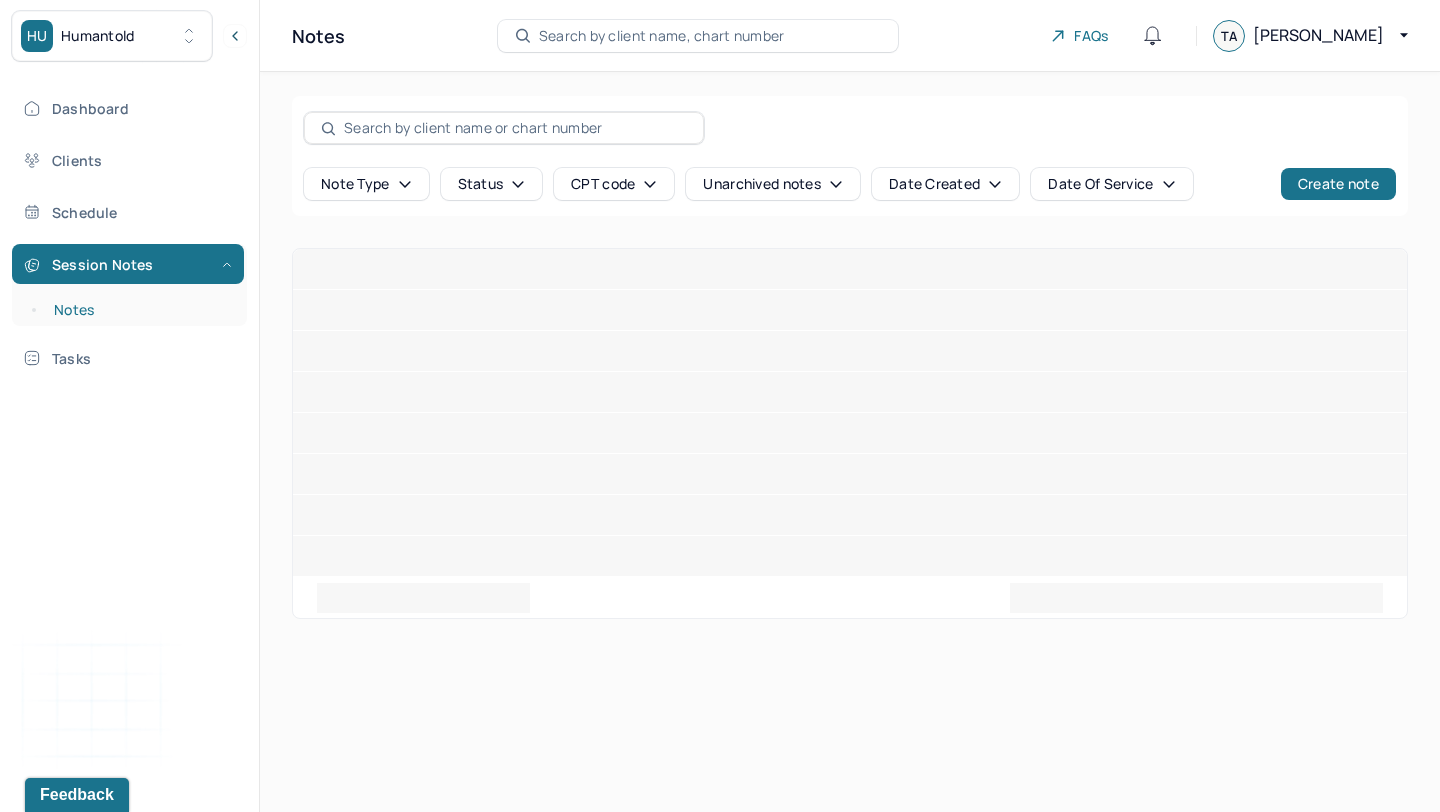 scroll, scrollTop: 0, scrollLeft: 0, axis: both 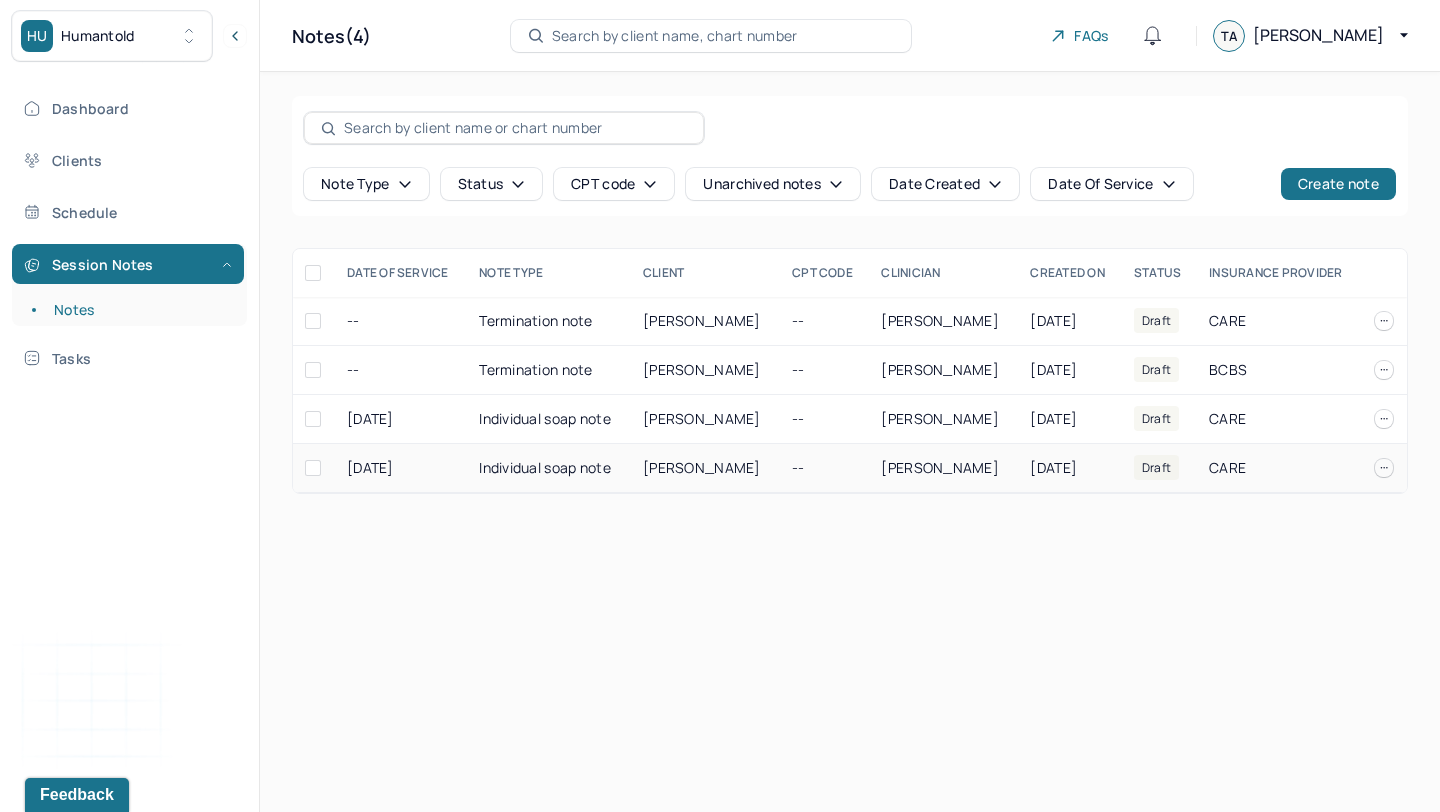 click on "Individual soap note" at bounding box center (549, 468) 